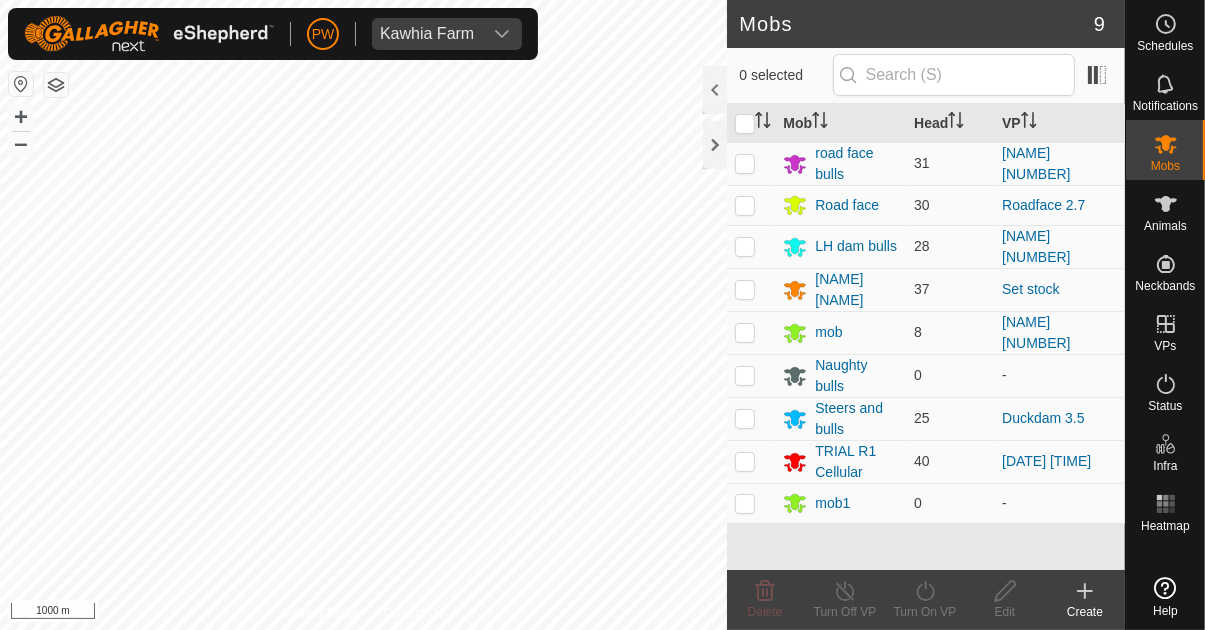 scroll, scrollTop: 0, scrollLeft: 0, axis: both 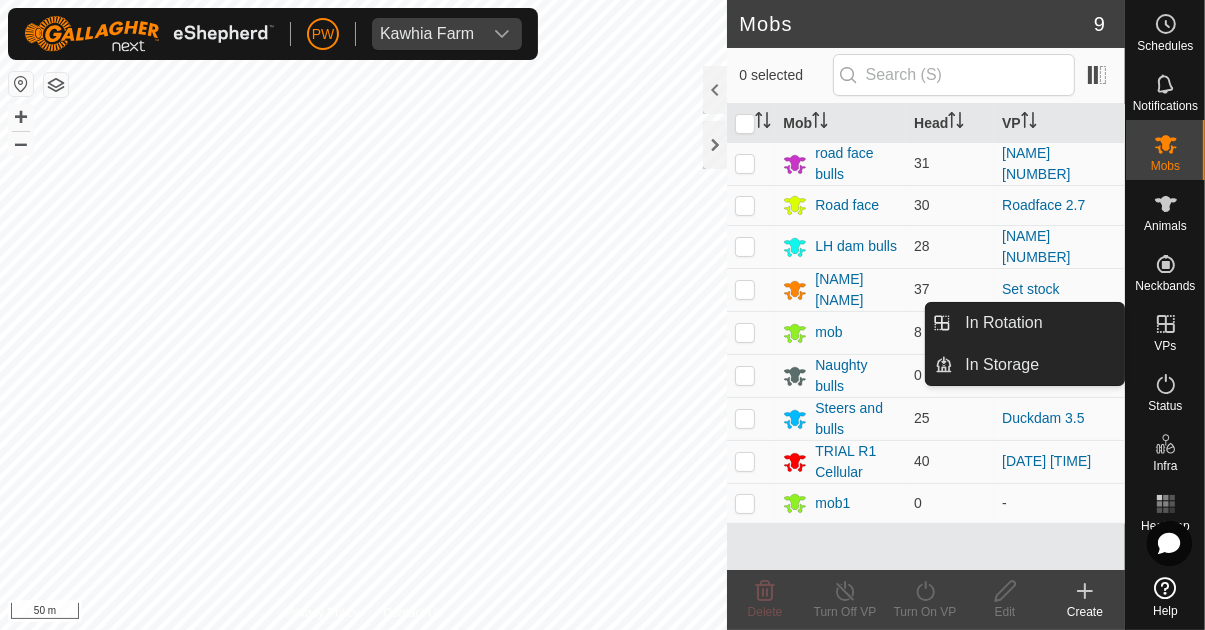 click 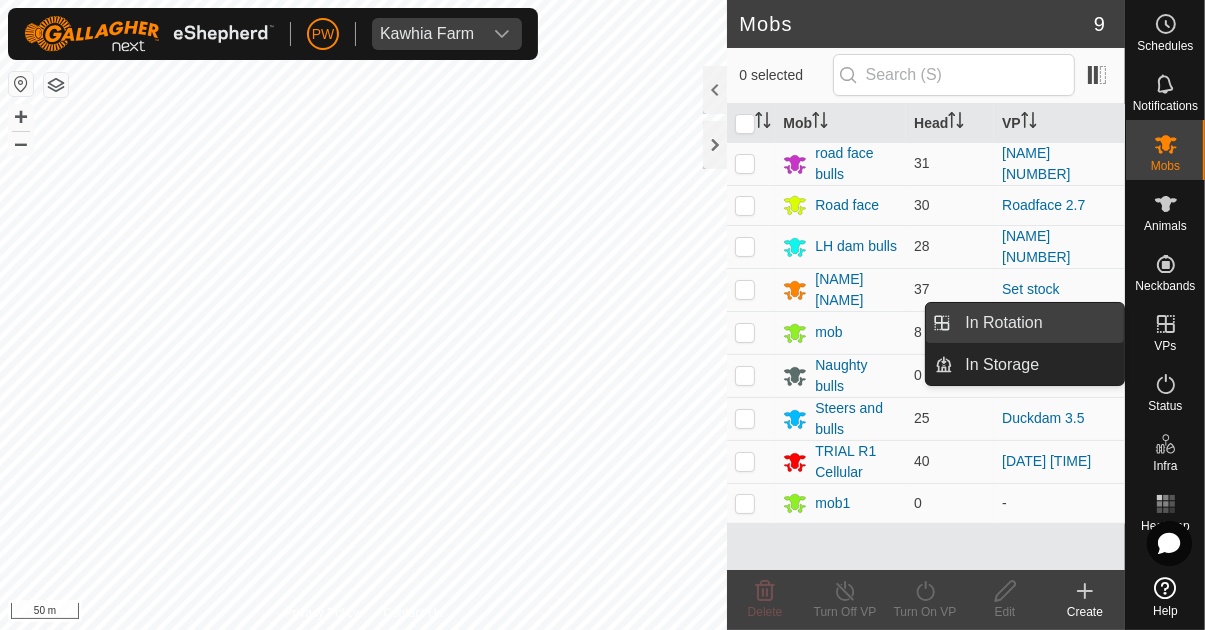 click on "In Rotation" at bounding box center [1038, 323] 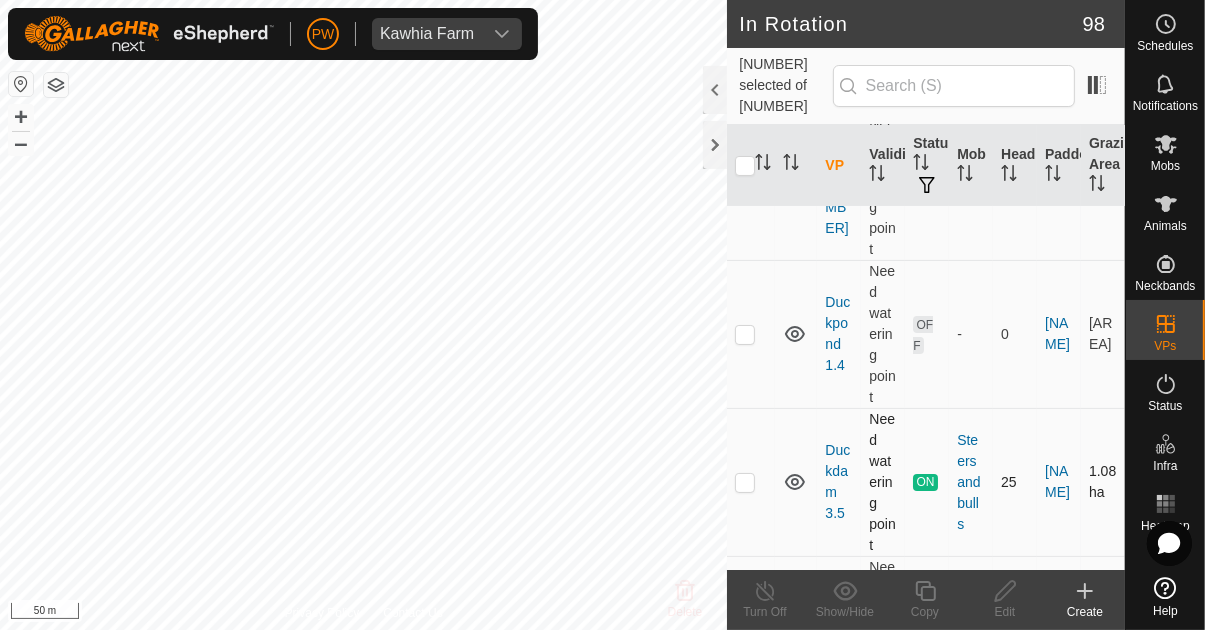 scroll, scrollTop: 280, scrollLeft: 0, axis: vertical 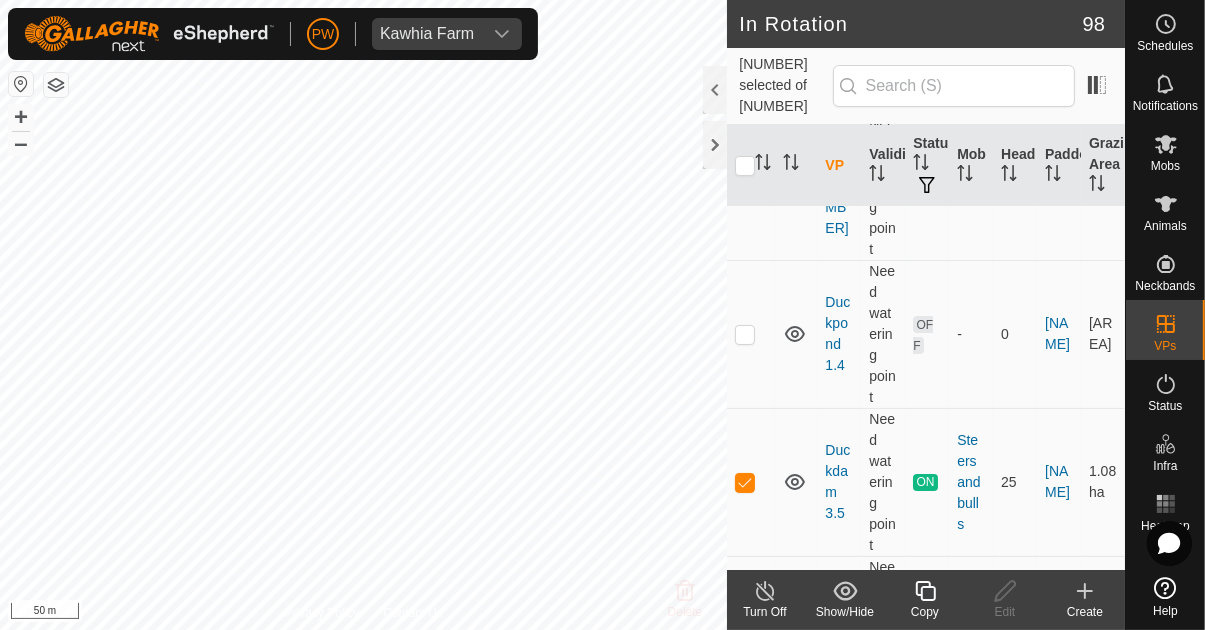 click 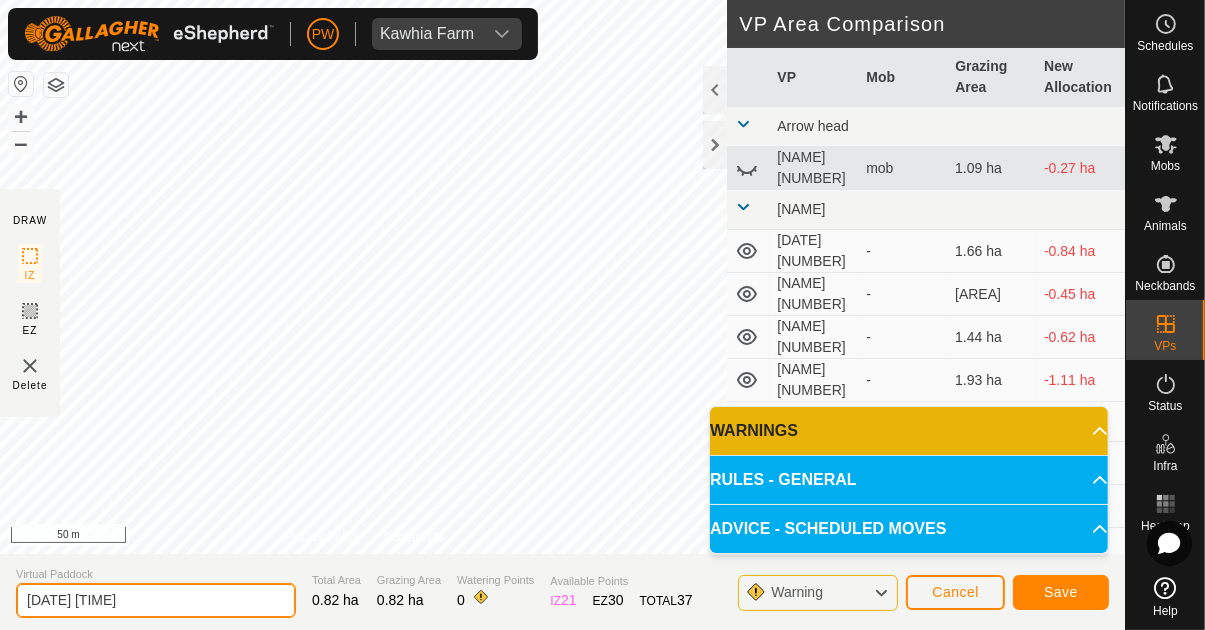 click on "2025-08-04 071135" 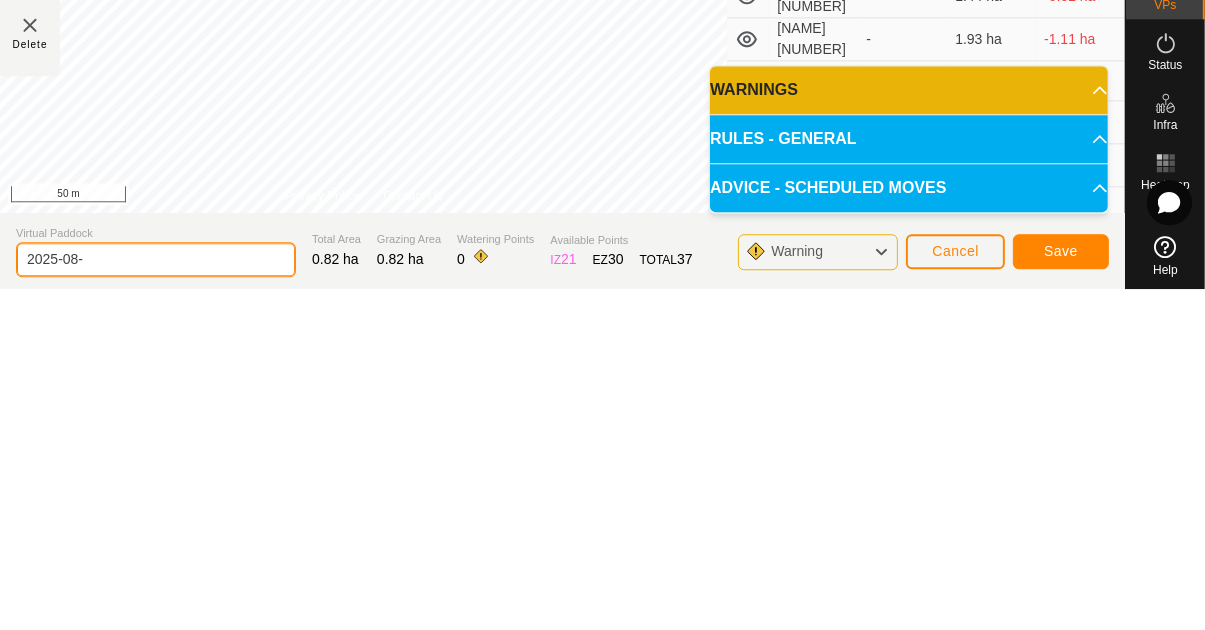 type on "2025-08" 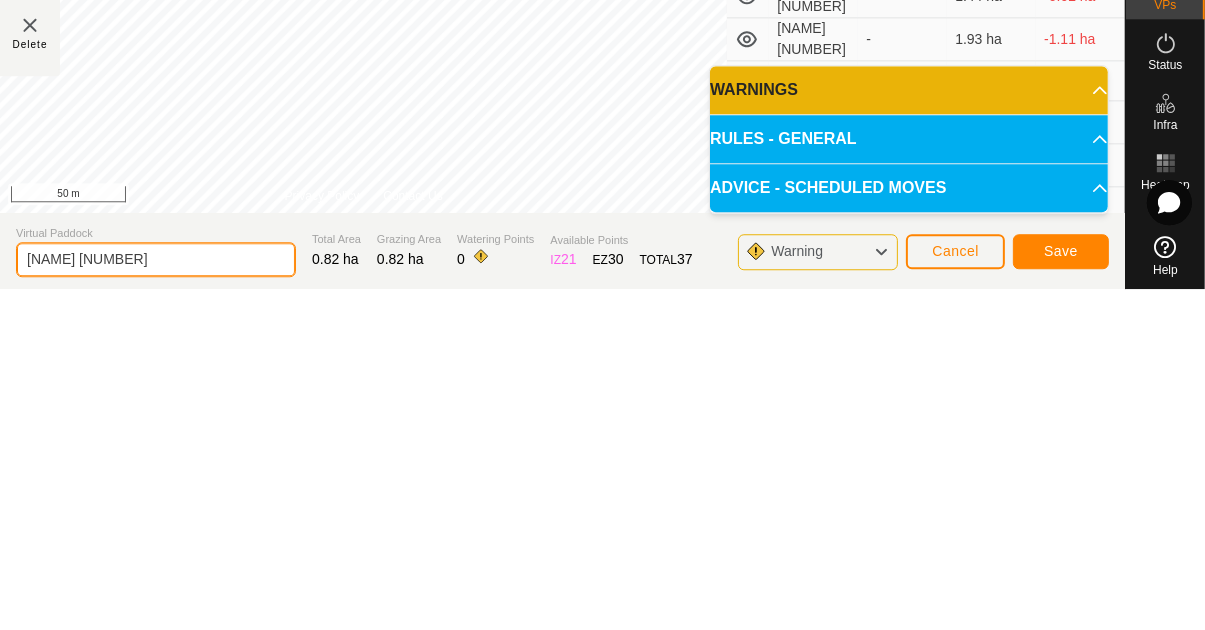 type on "[ITEM_NAME]" 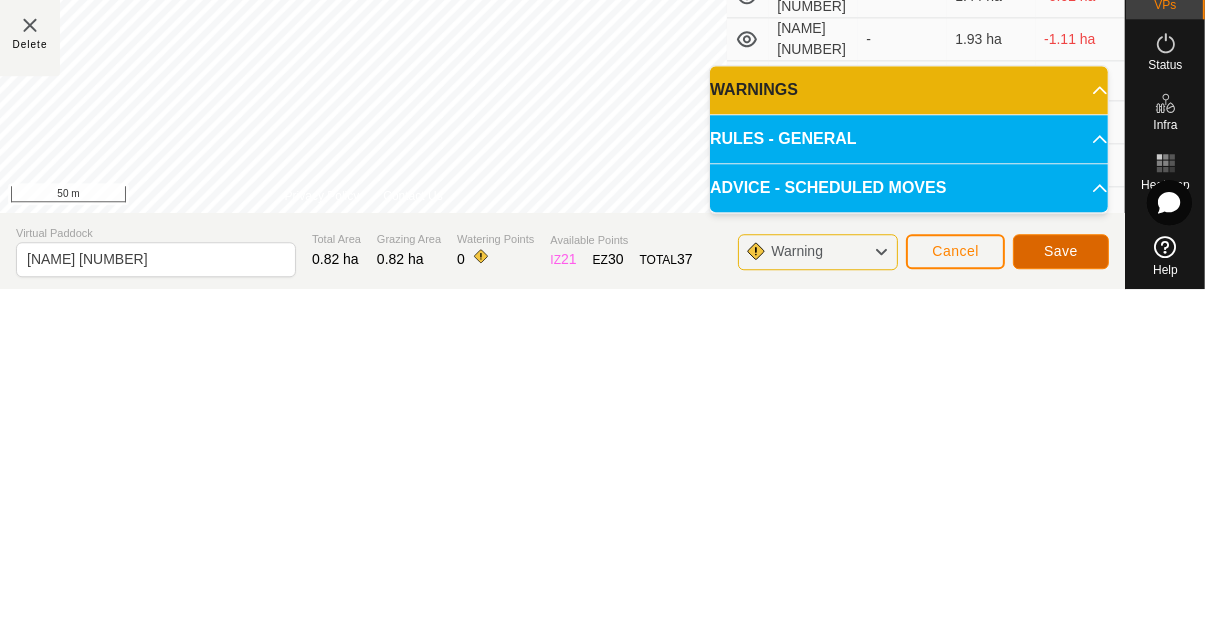 click on "Save" 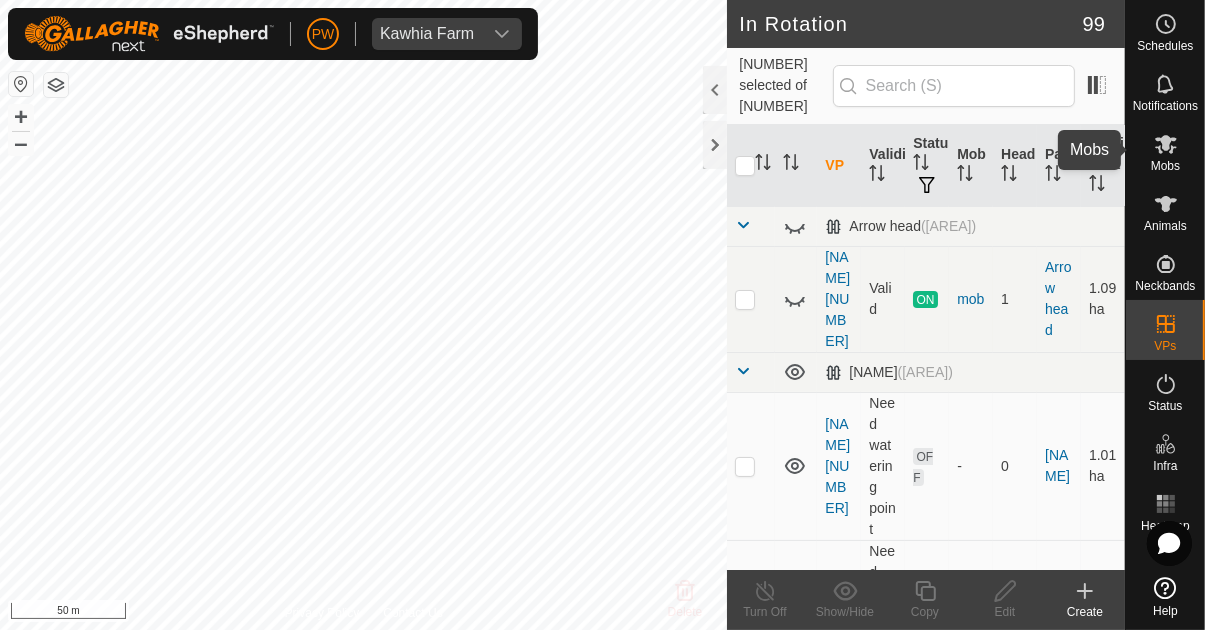 click 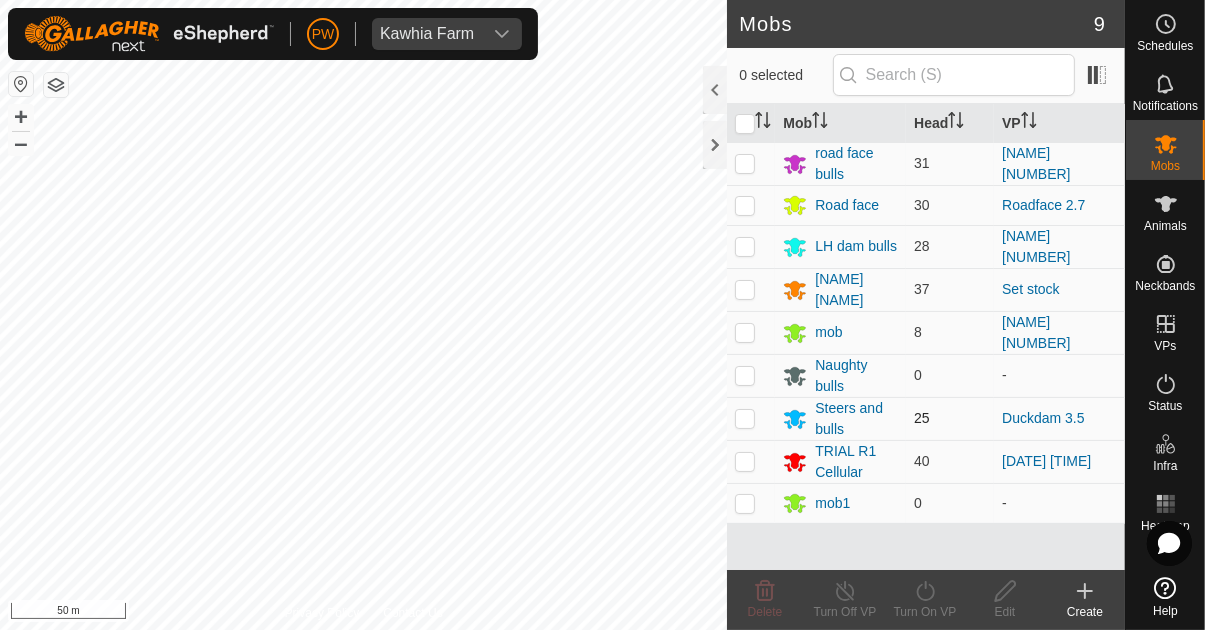 click at bounding box center [745, 418] 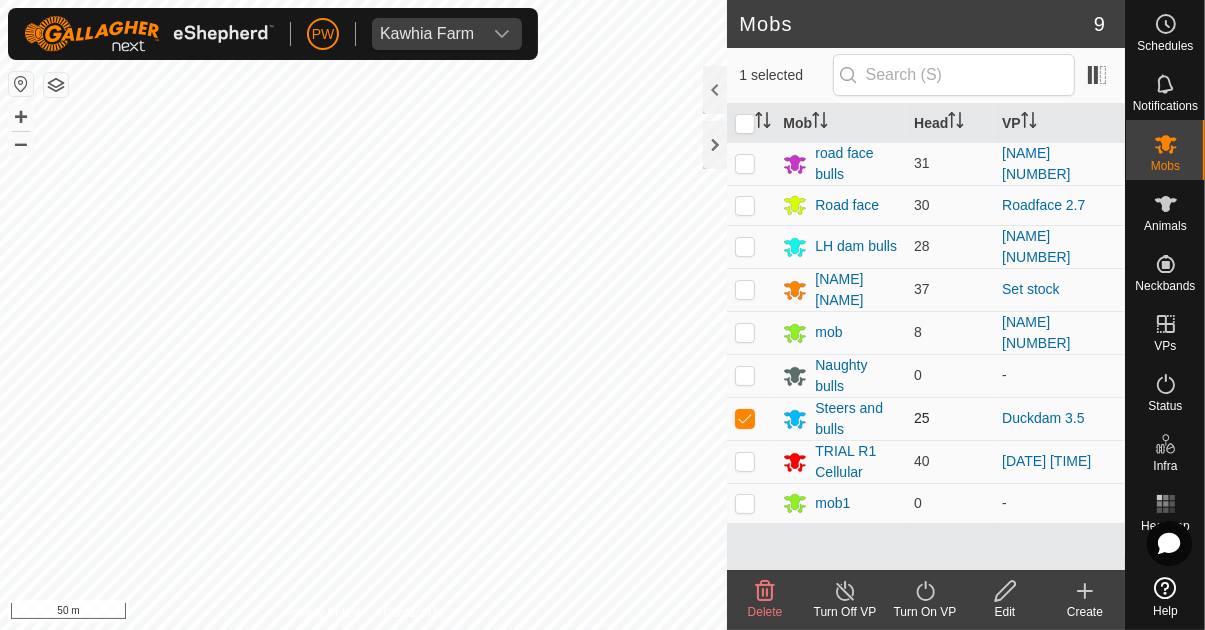 click at bounding box center [745, 418] 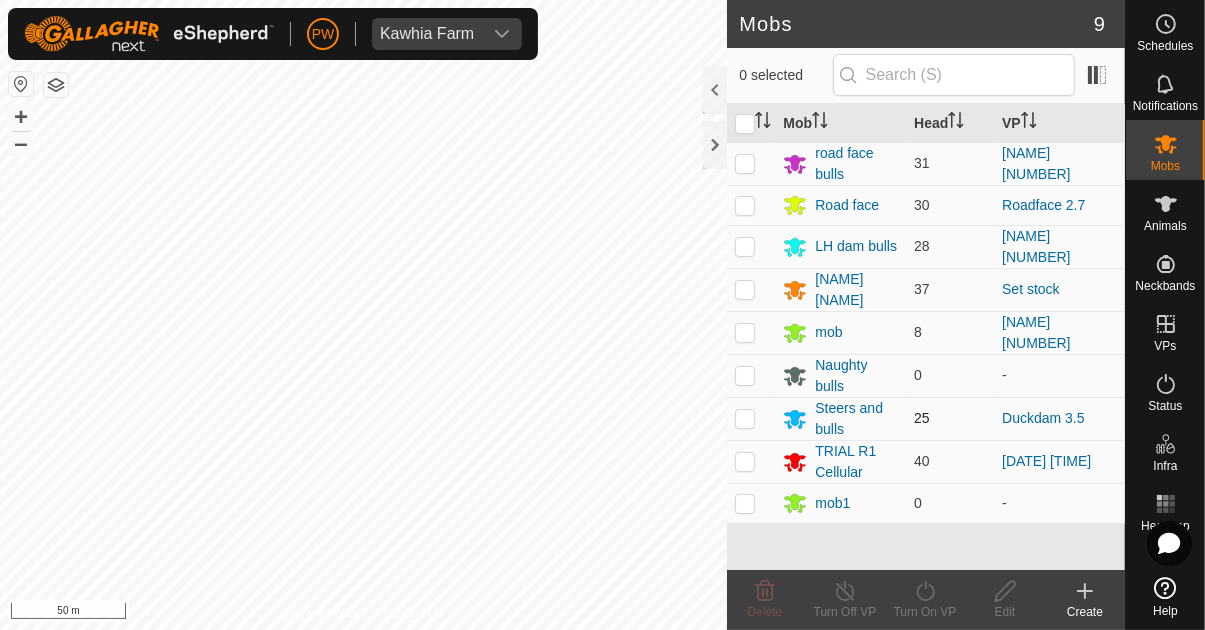 click at bounding box center (745, 418) 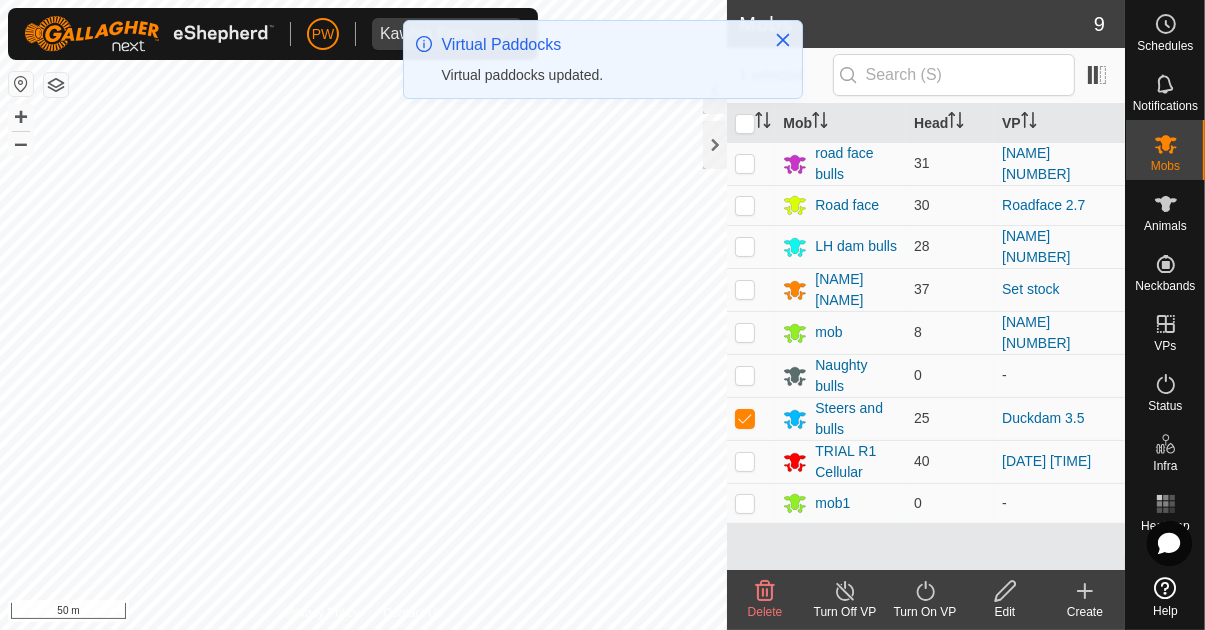 click on "Turn On VP" 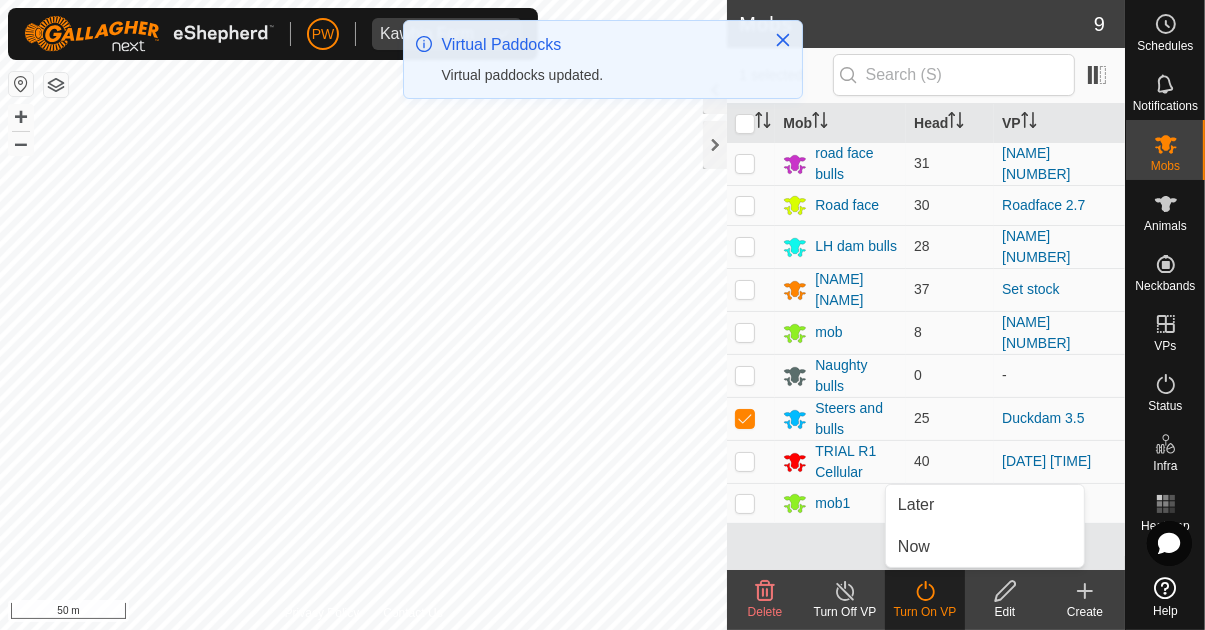 click 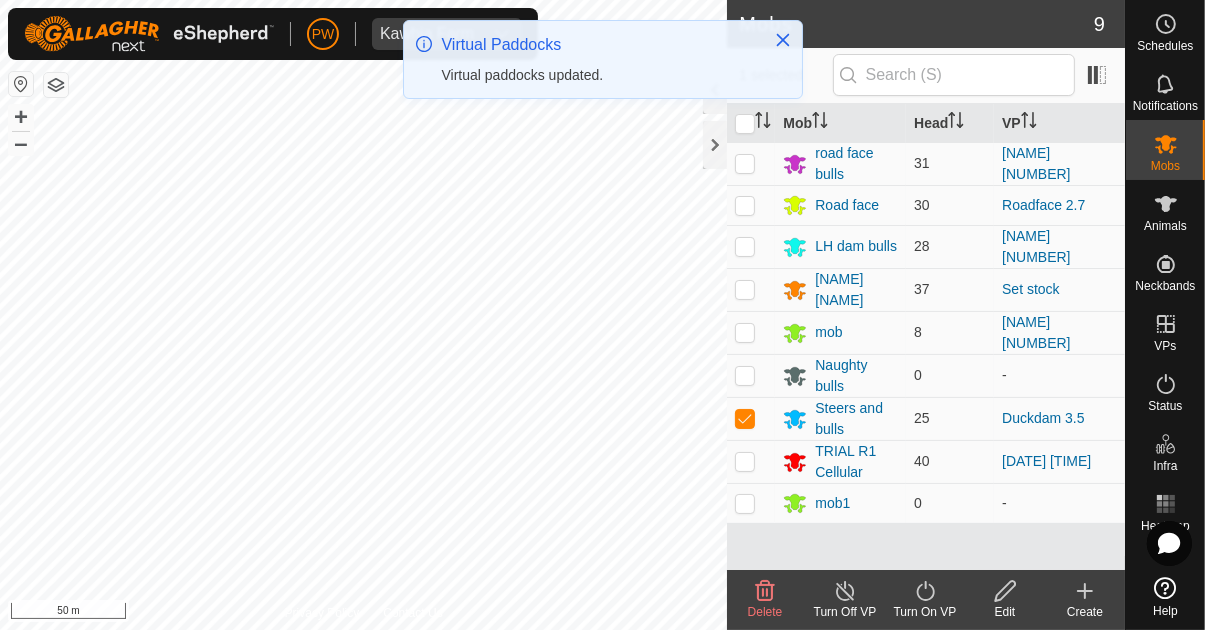 click 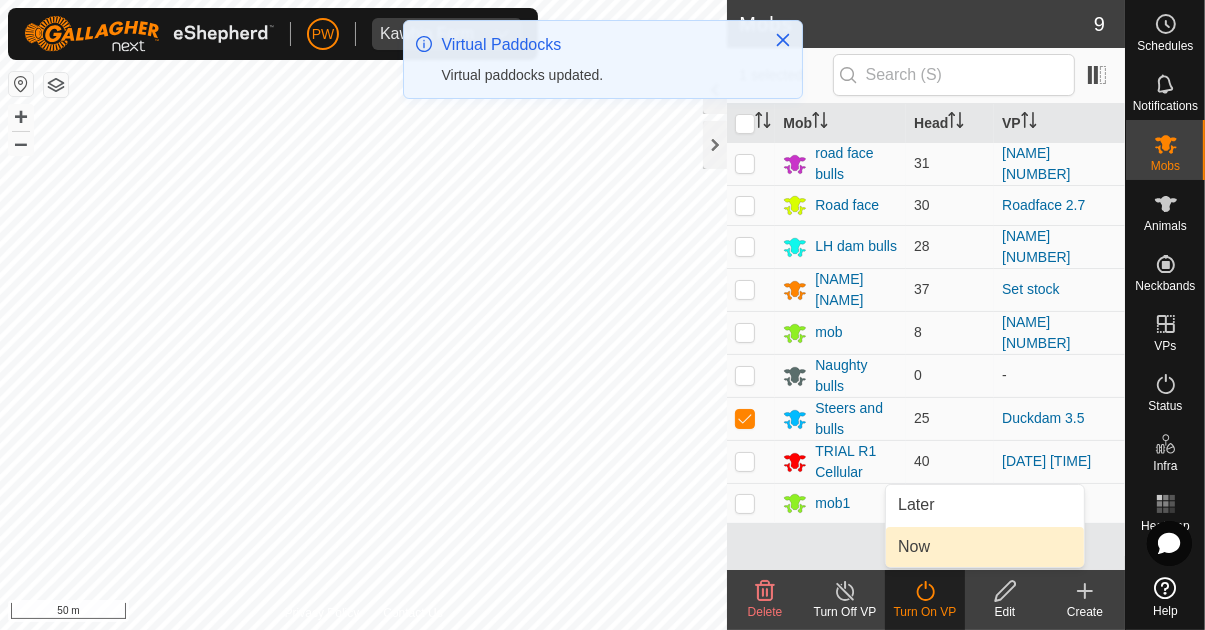 click on "Now" at bounding box center (914, 547) 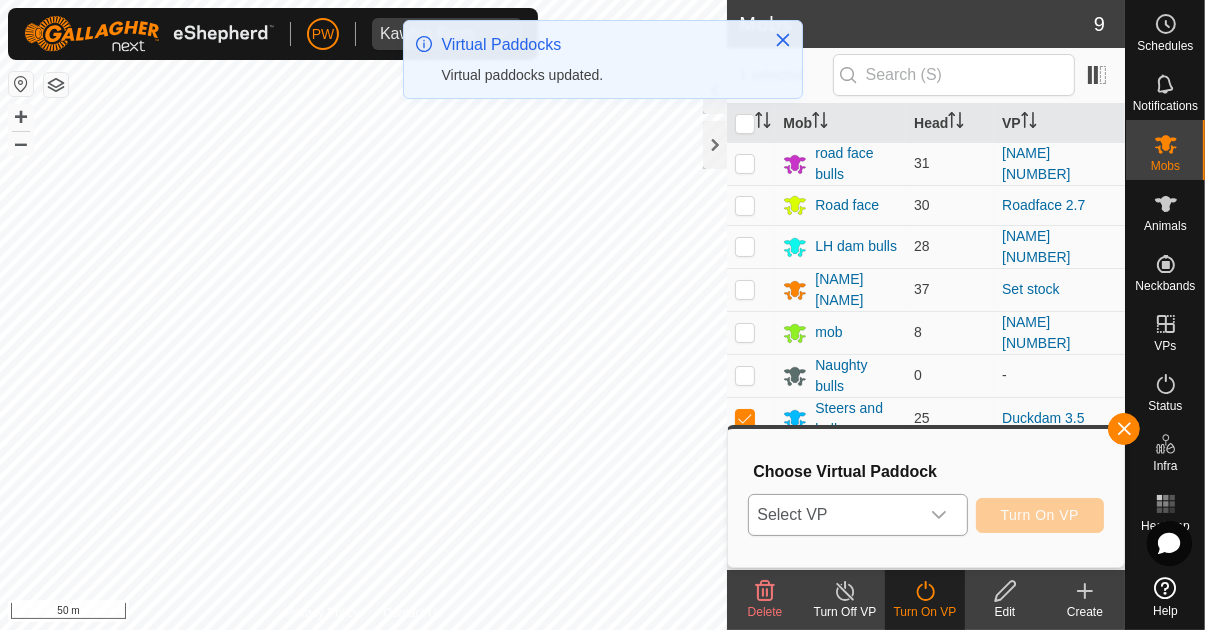 click on "Choose Virtual Paddock Select VP Turn On VP" at bounding box center [926, 498] 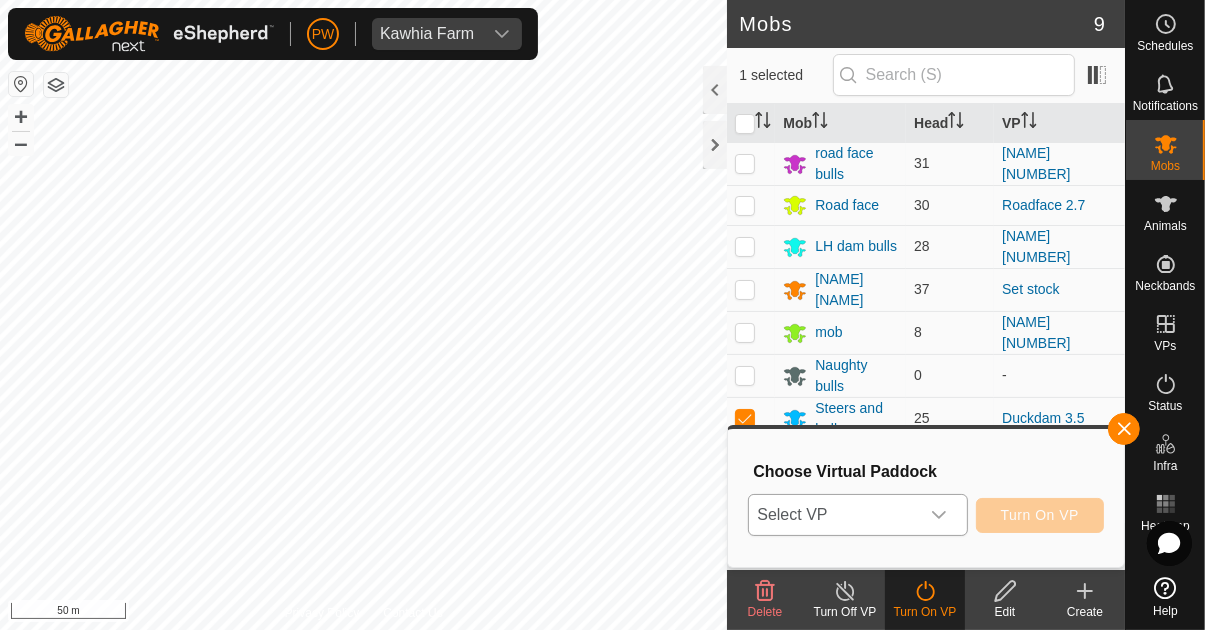 click 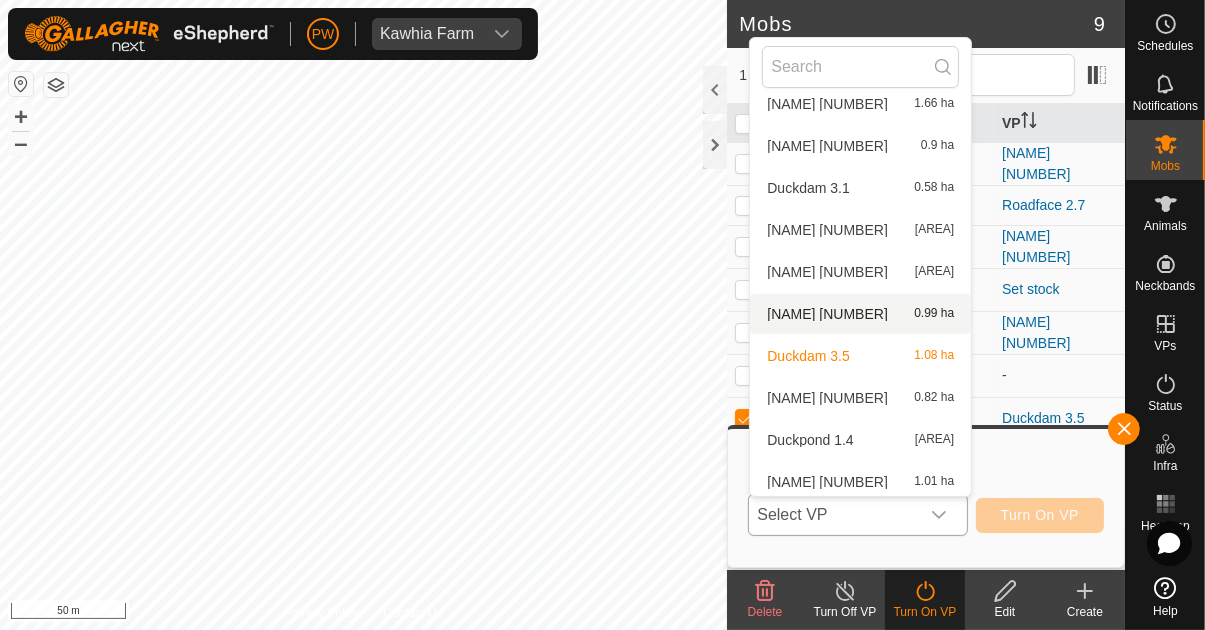 scroll, scrollTop: 985, scrollLeft: 0, axis: vertical 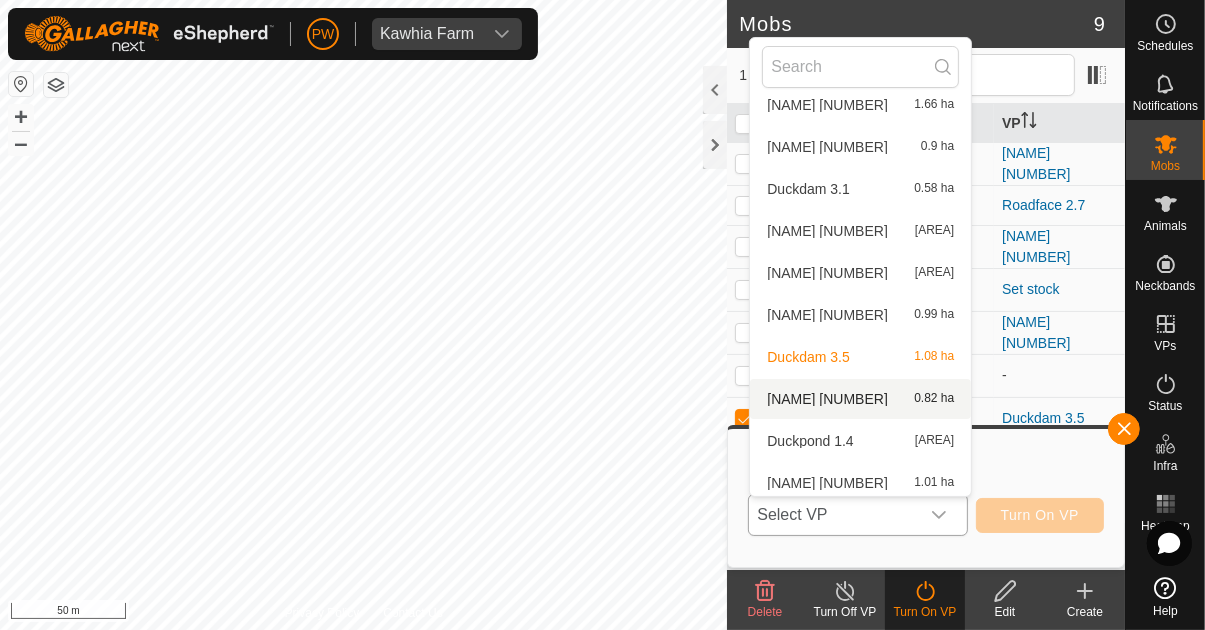 click on "Duckdam 3.6  0.82 ha" at bounding box center [860, 399] 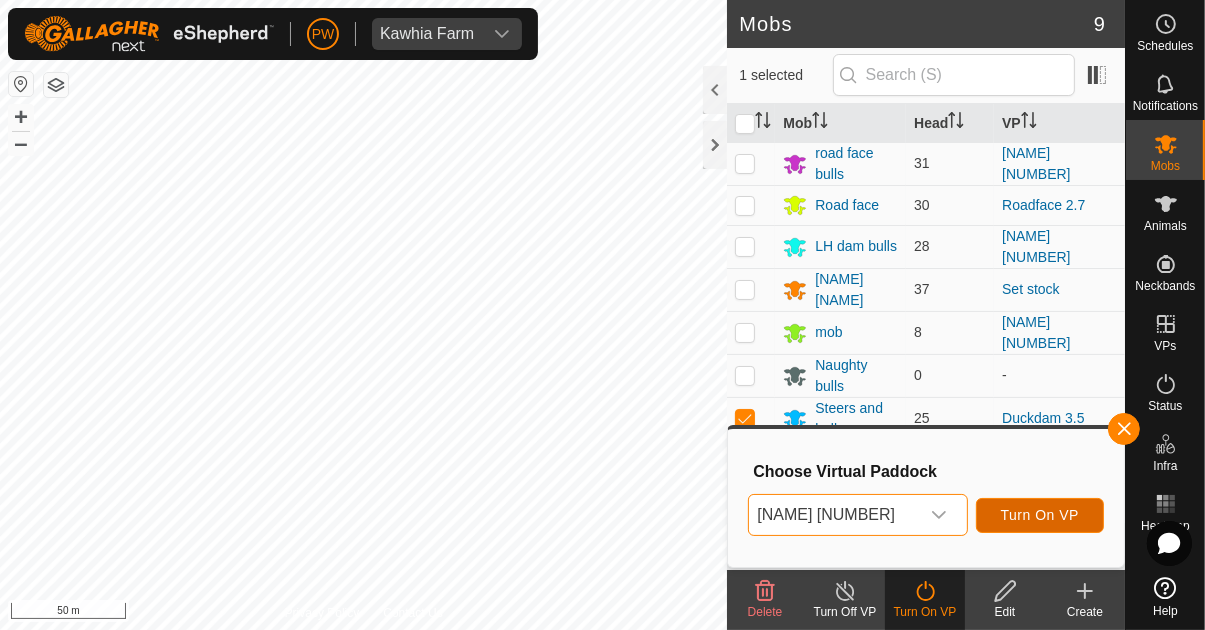 click on "Turn On VP" at bounding box center [1040, 515] 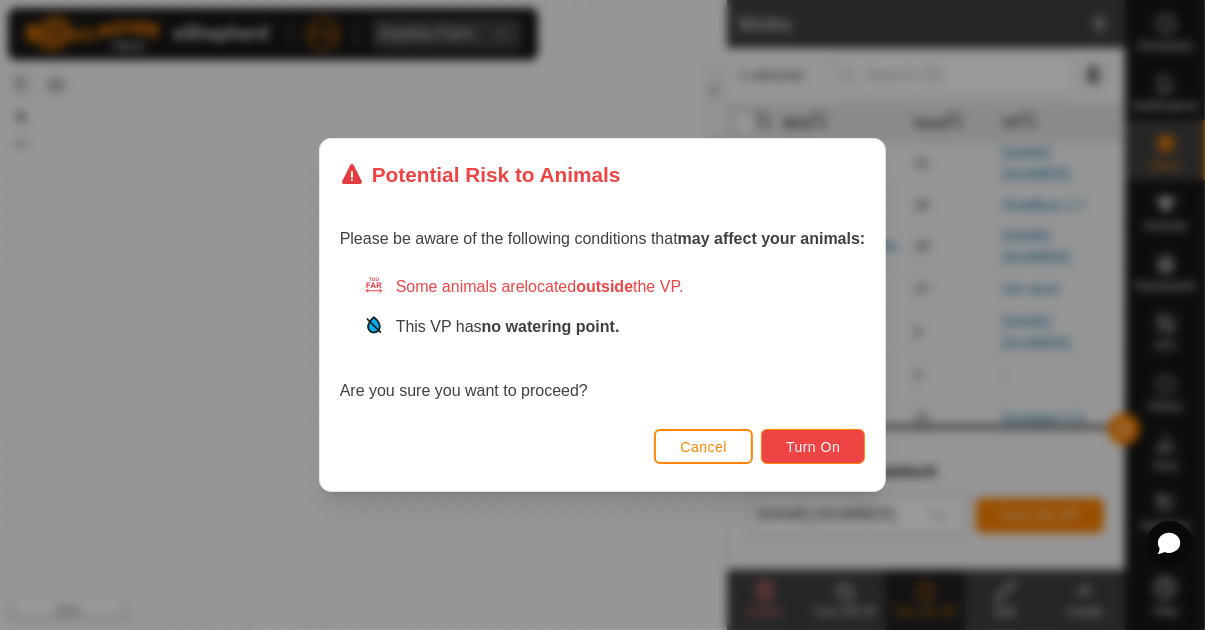 click on "Turn On" at bounding box center (813, 447) 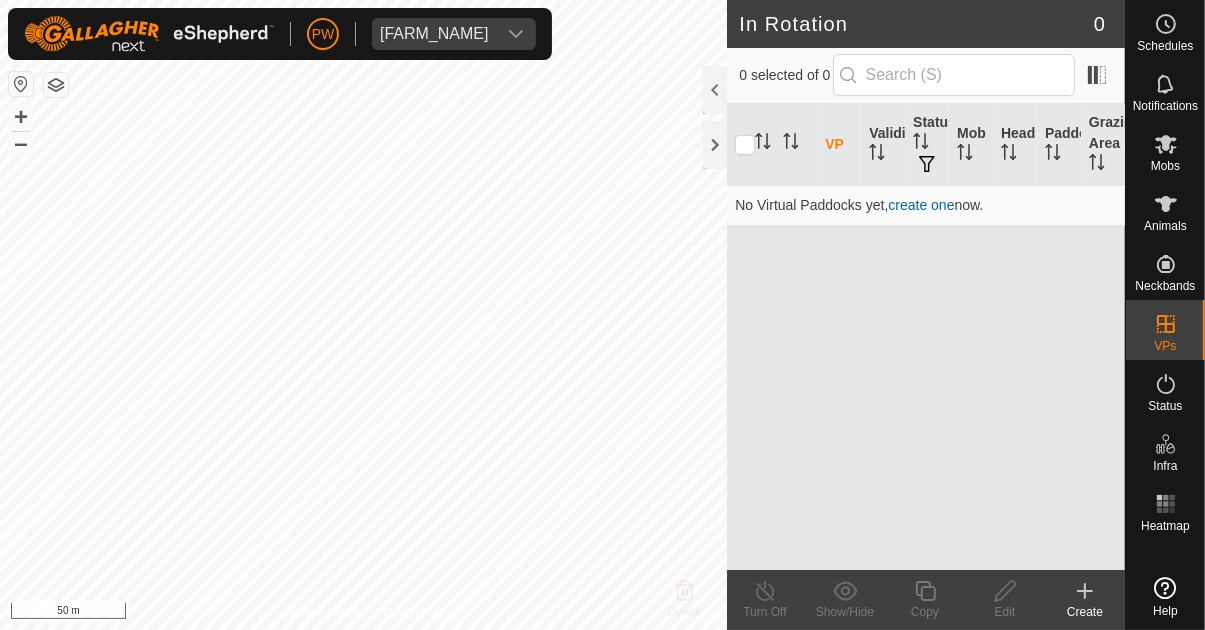 scroll, scrollTop: 0, scrollLeft: 0, axis: both 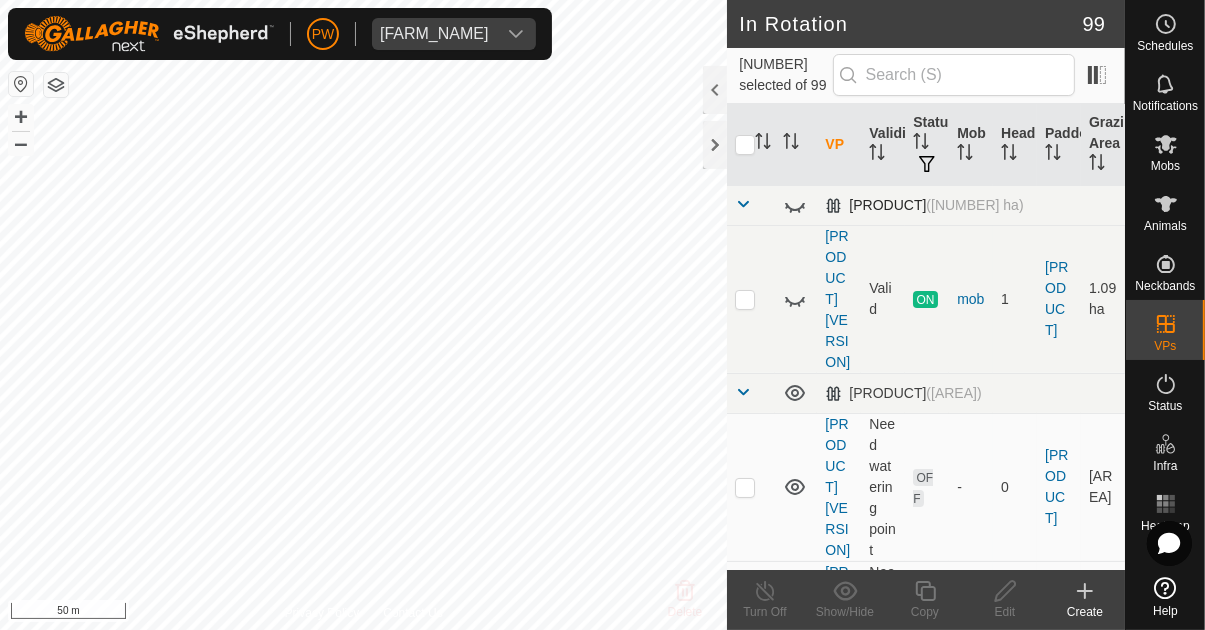 click at bounding box center (743, 204) 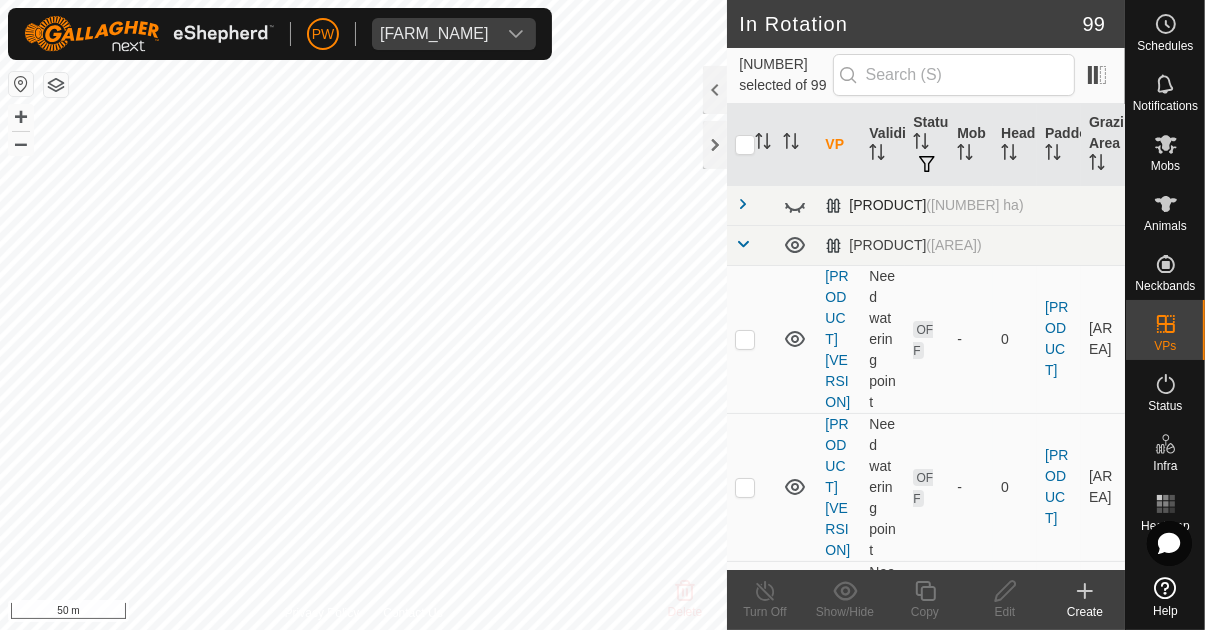 click at bounding box center (743, 204) 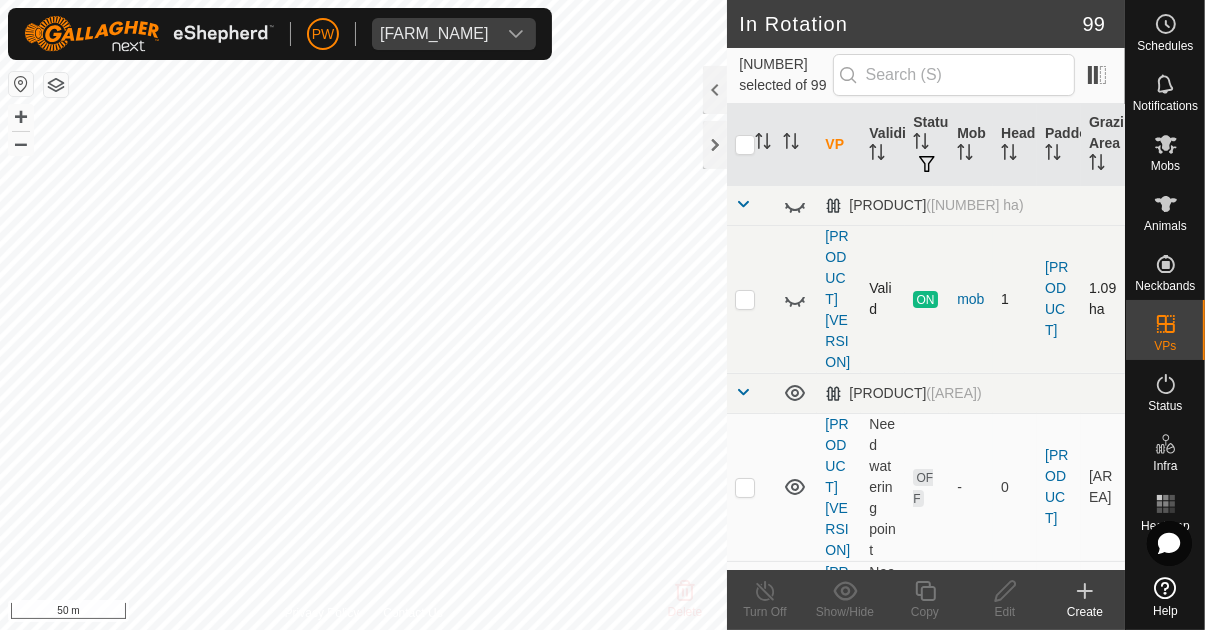 click at bounding box center (745, 299) 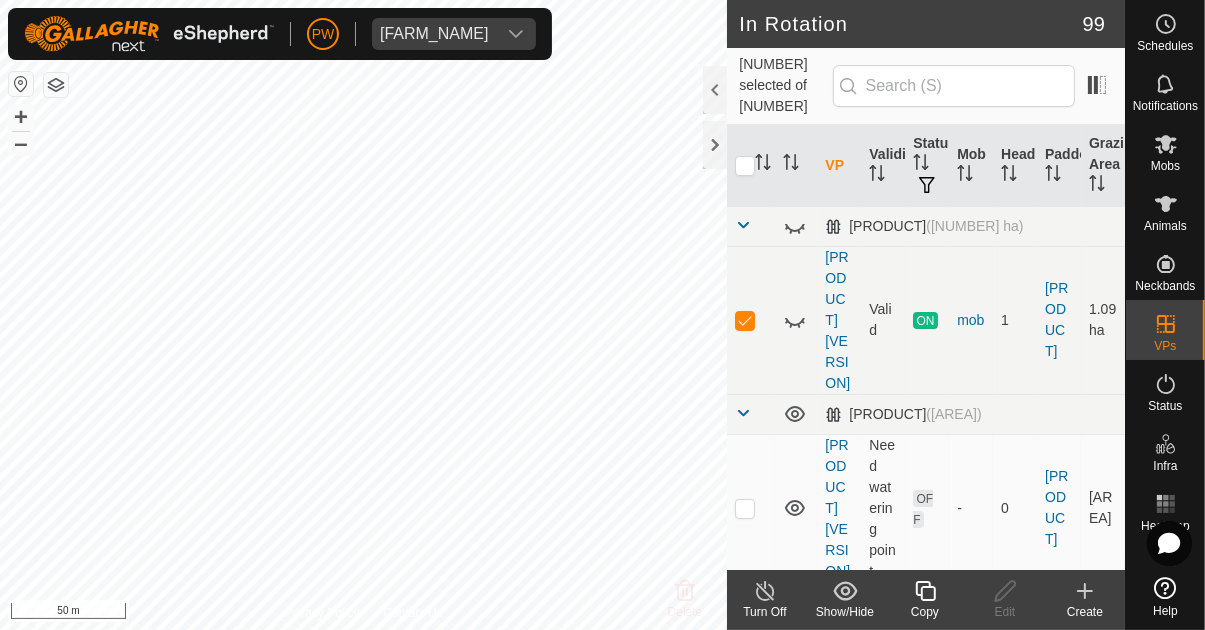 click 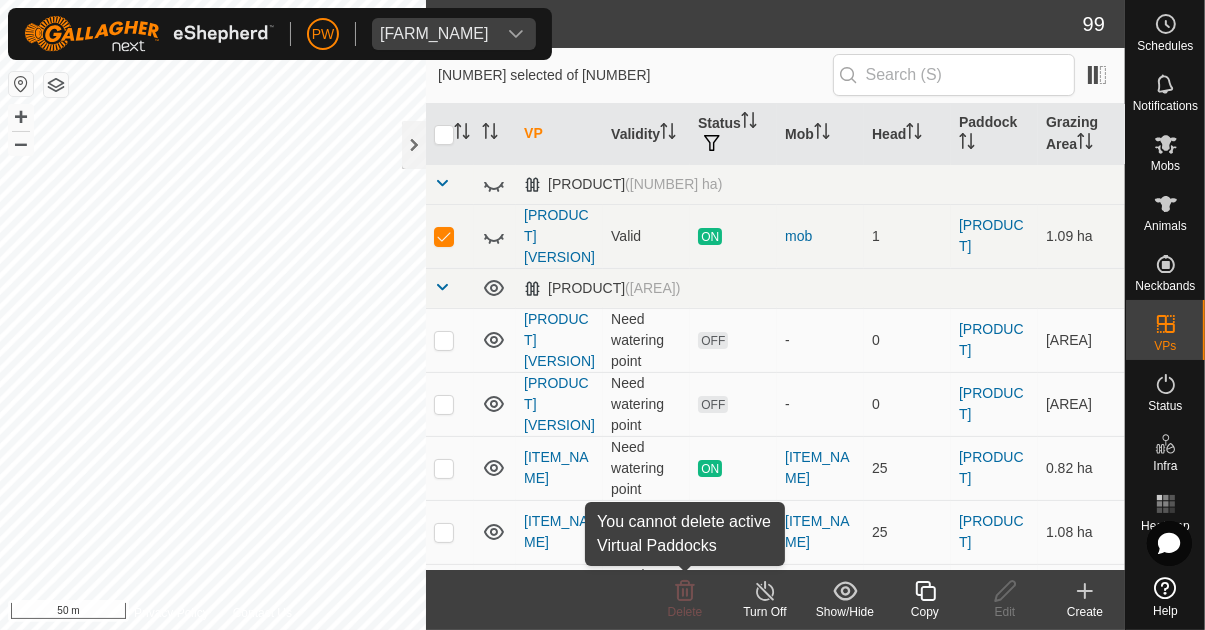 click 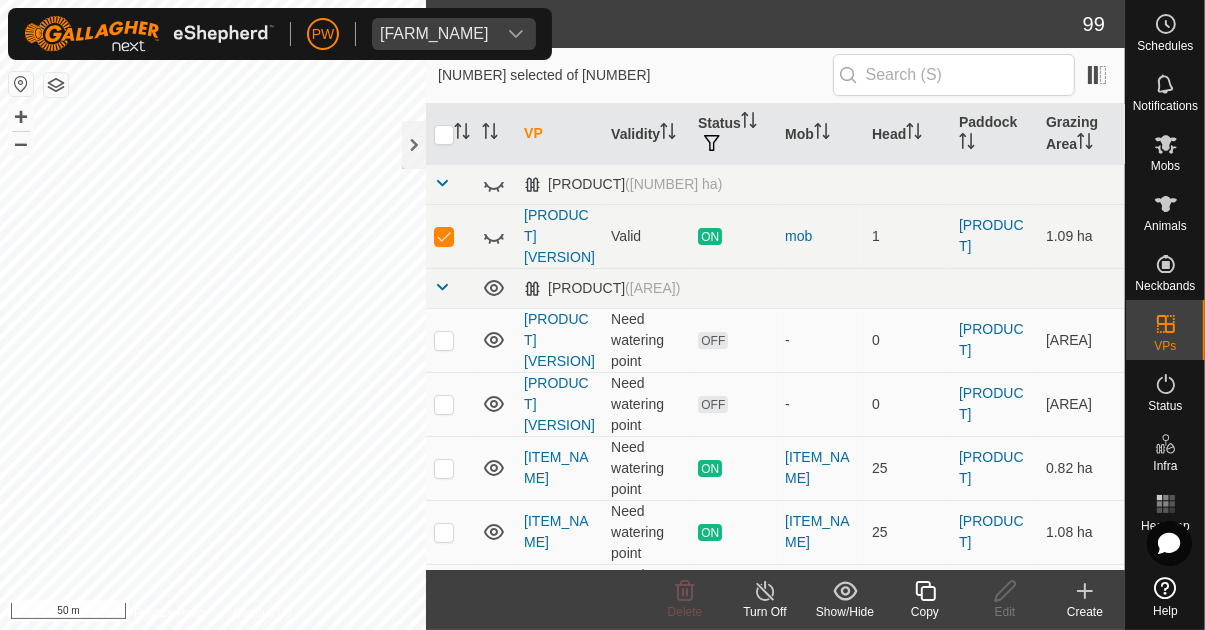 click 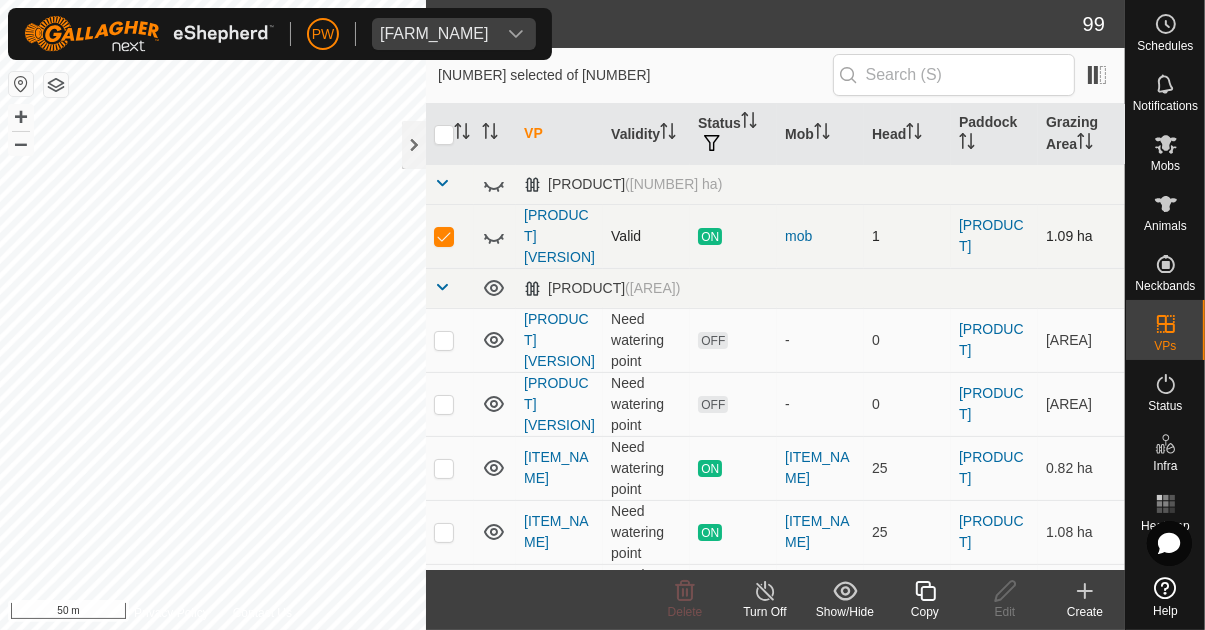 click at bounding box center [444, 236] 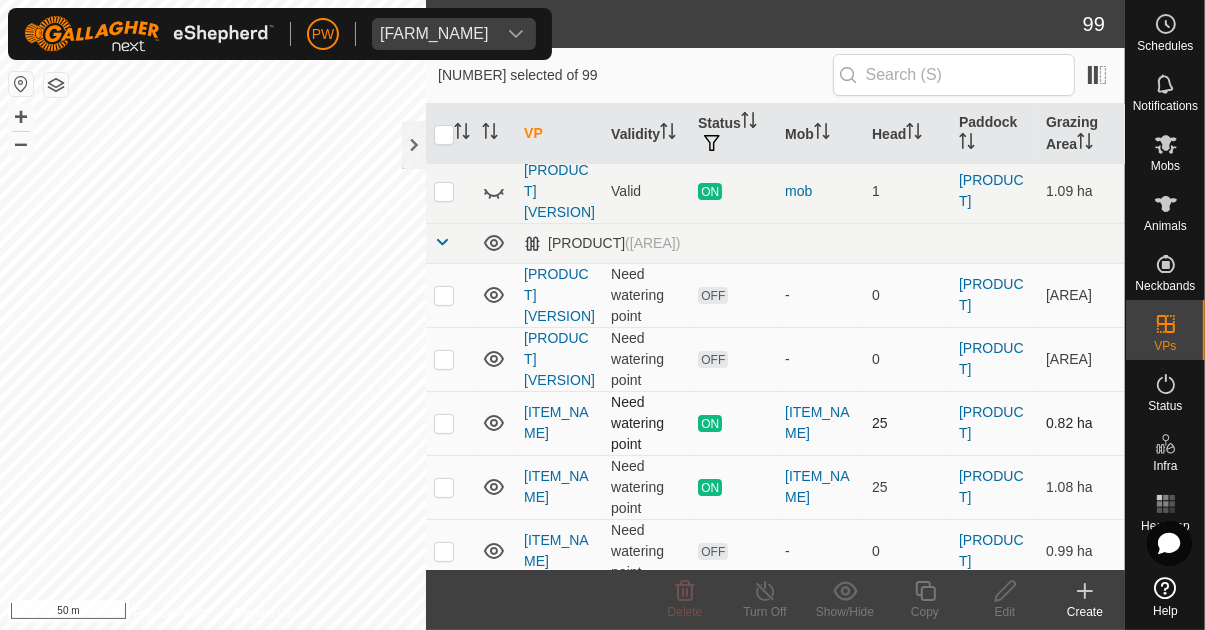 scroll, scrollTop: 45, scrollLeft: 0, axis: vertical 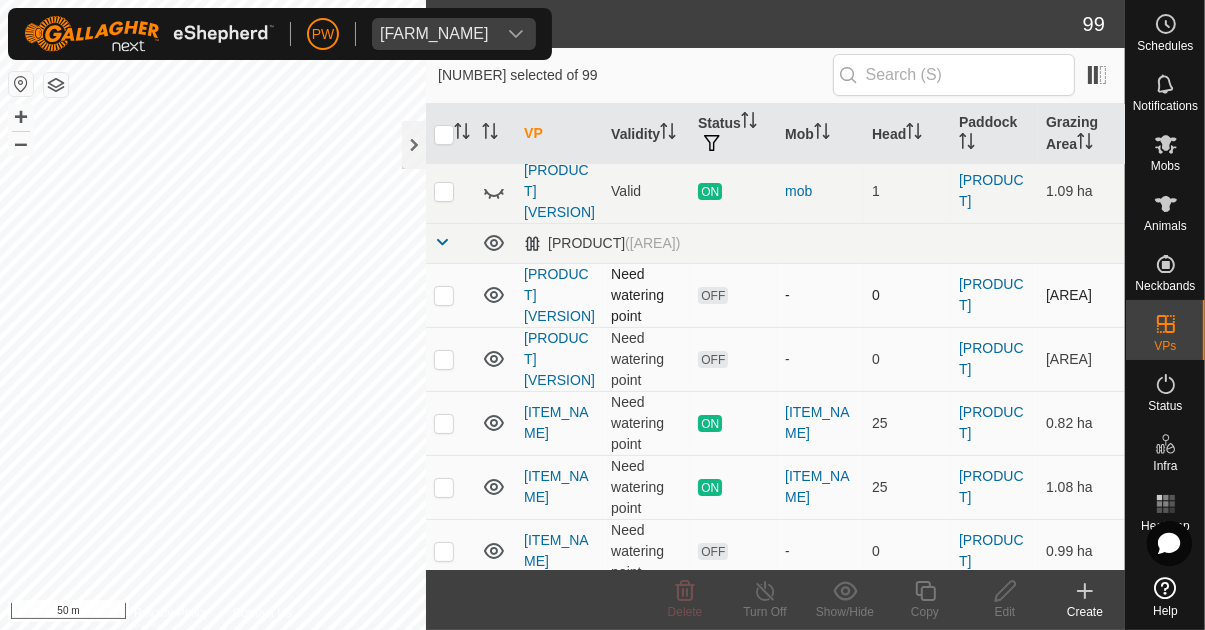 click at bounding box center [444, 295] 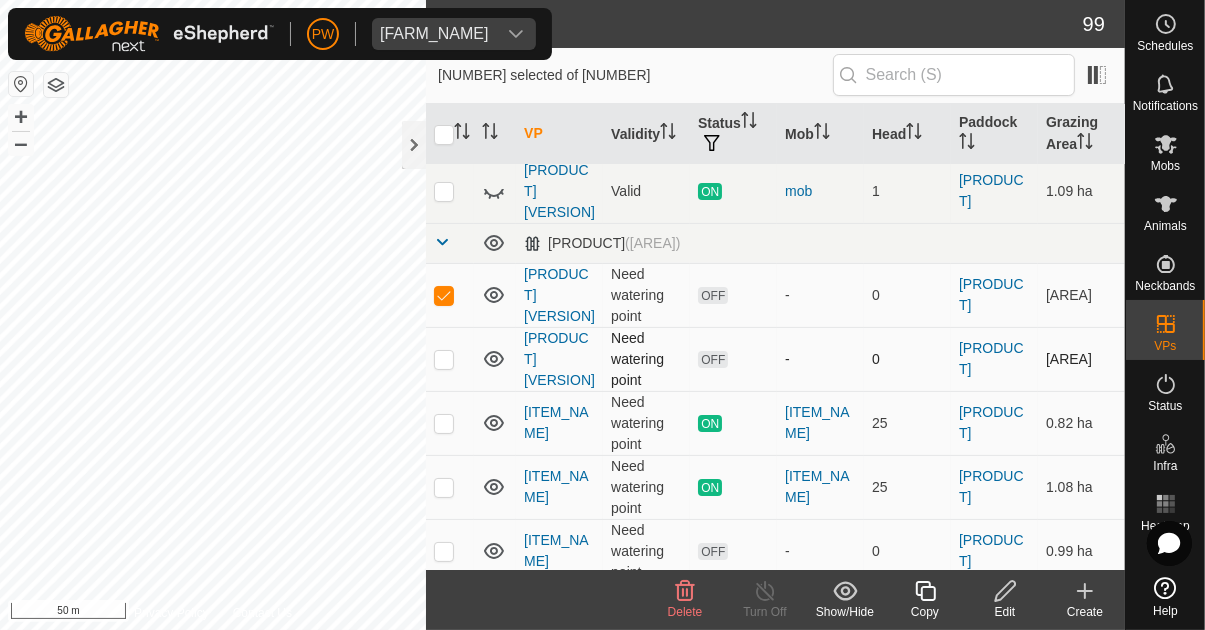 click at bounding box center [444, 359] 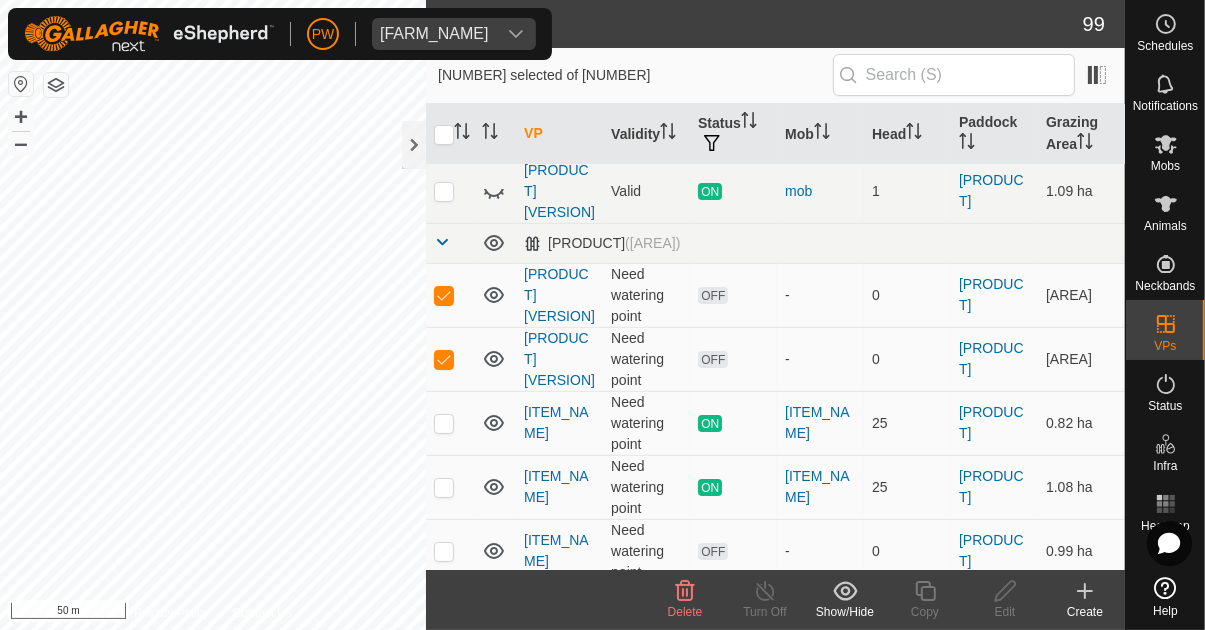 click 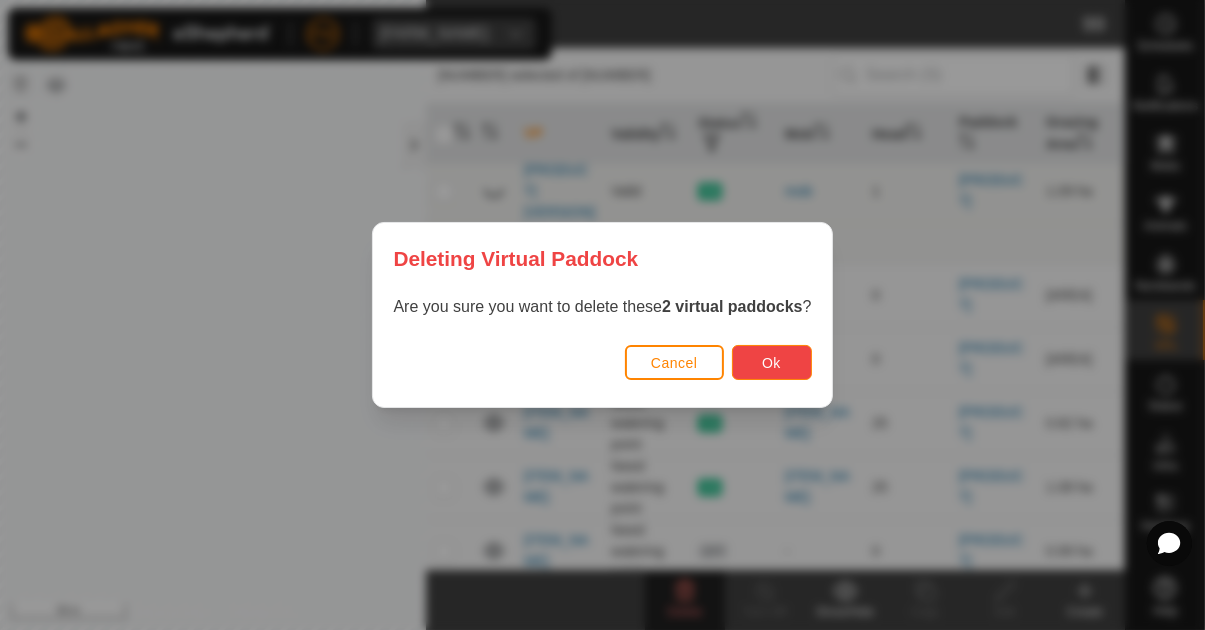 click on "Ok" at bounding box center [772, 362] 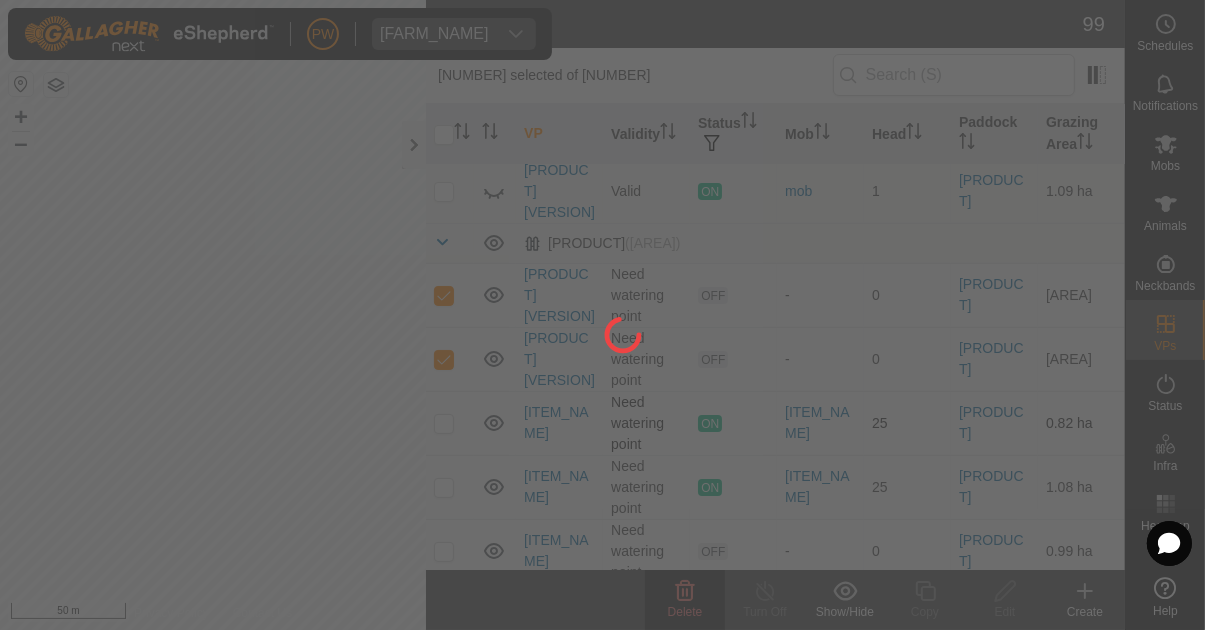 checkbox on "false" 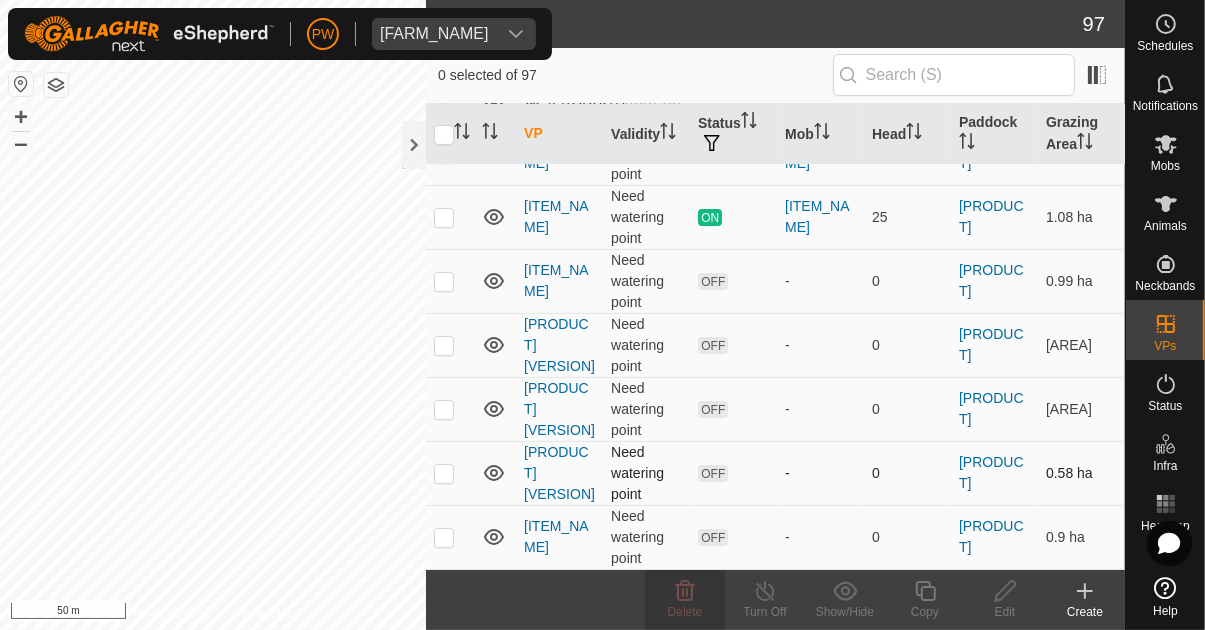 scroll, scrollTop: 184, scrollLeft: 0, axis: vertical 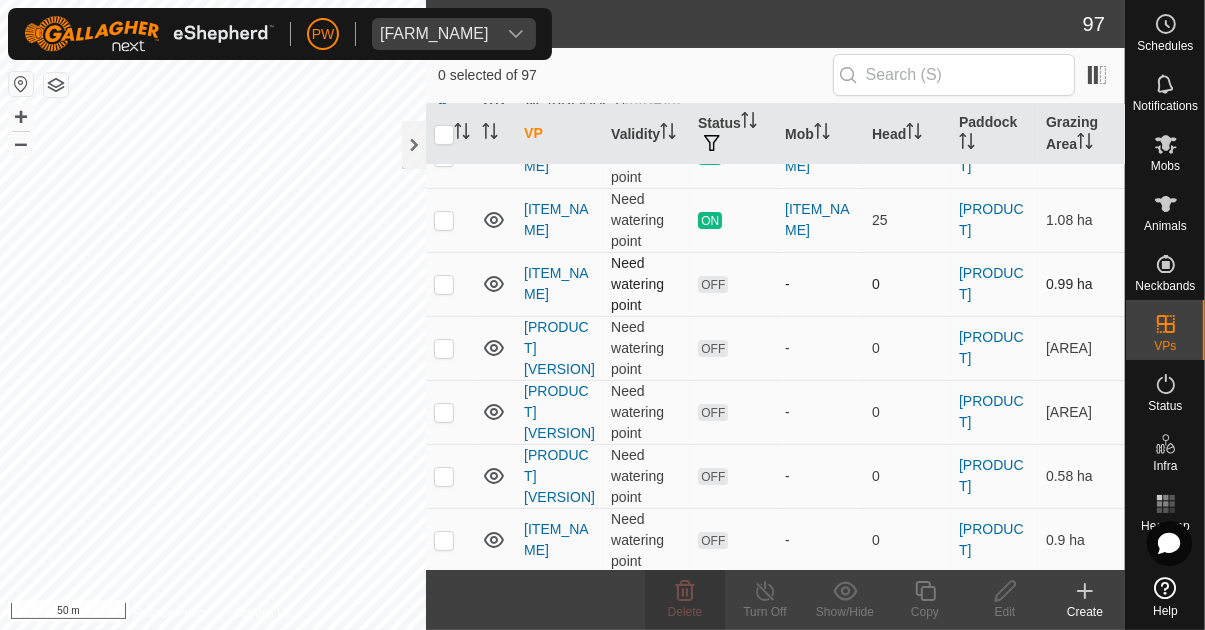 click at bounding box center (444, 284) 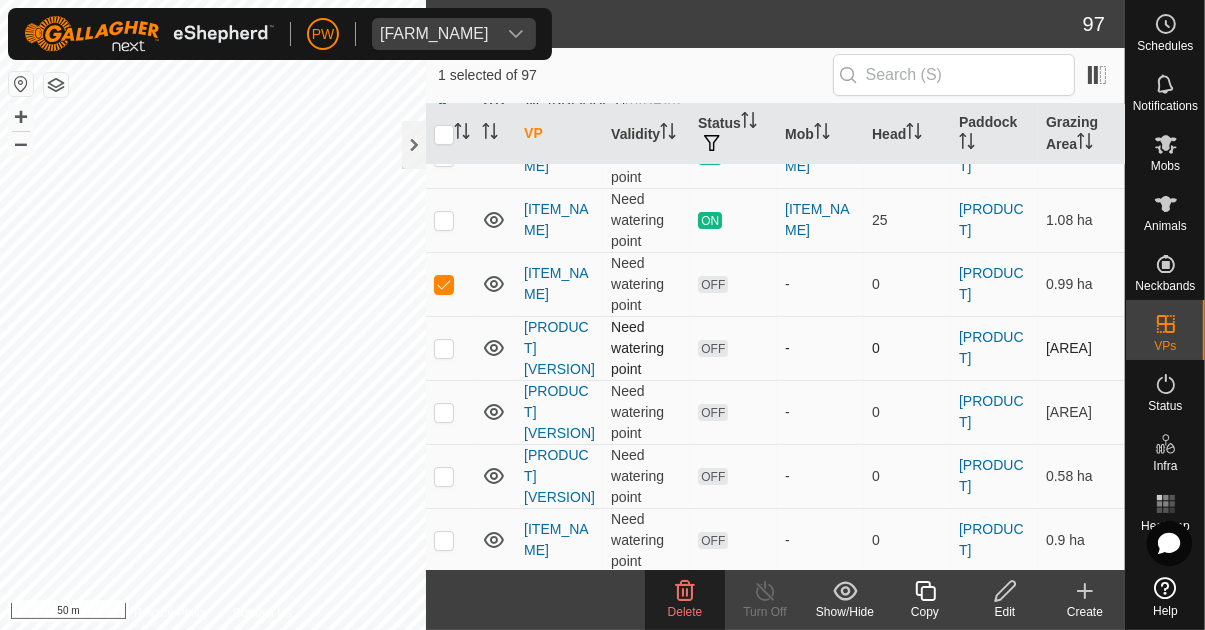 click at bounding box center [444, 348] 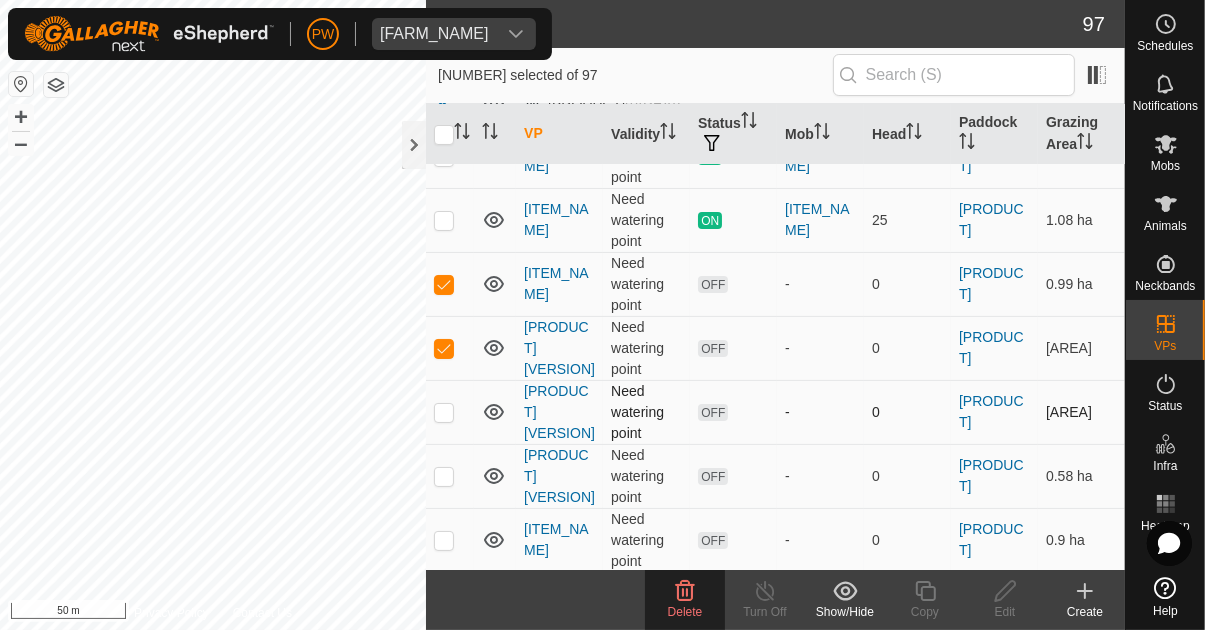 click at bounding box center [444, 412] 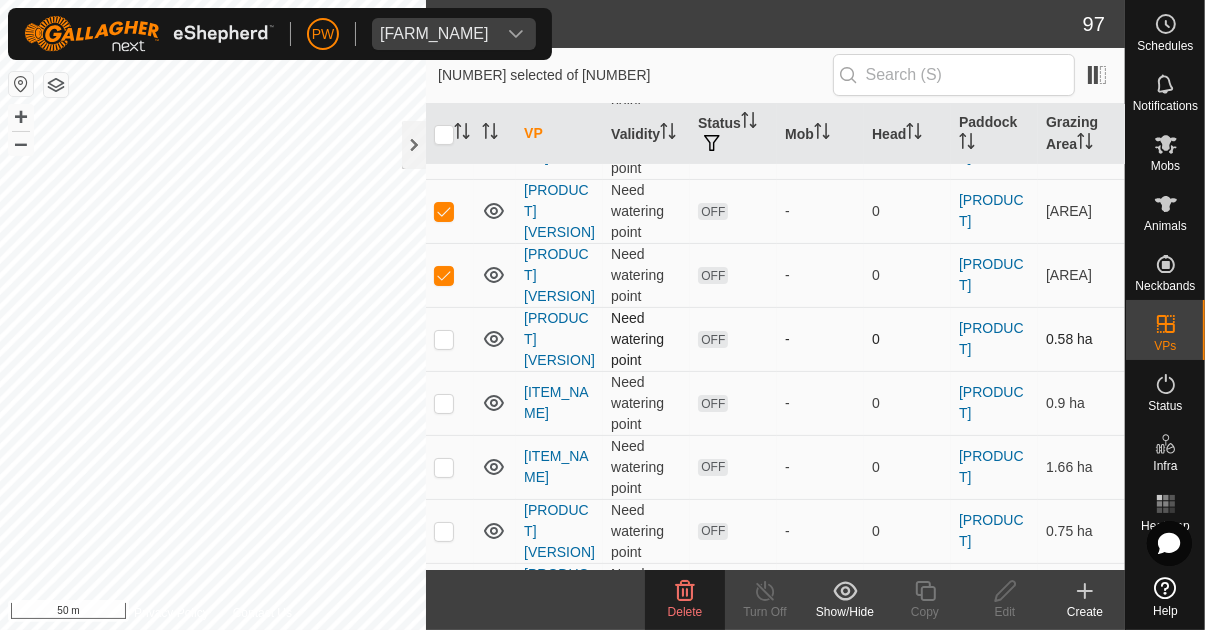 scroll, scrollTop: 320, scrollLeft: 0, axis: vertical 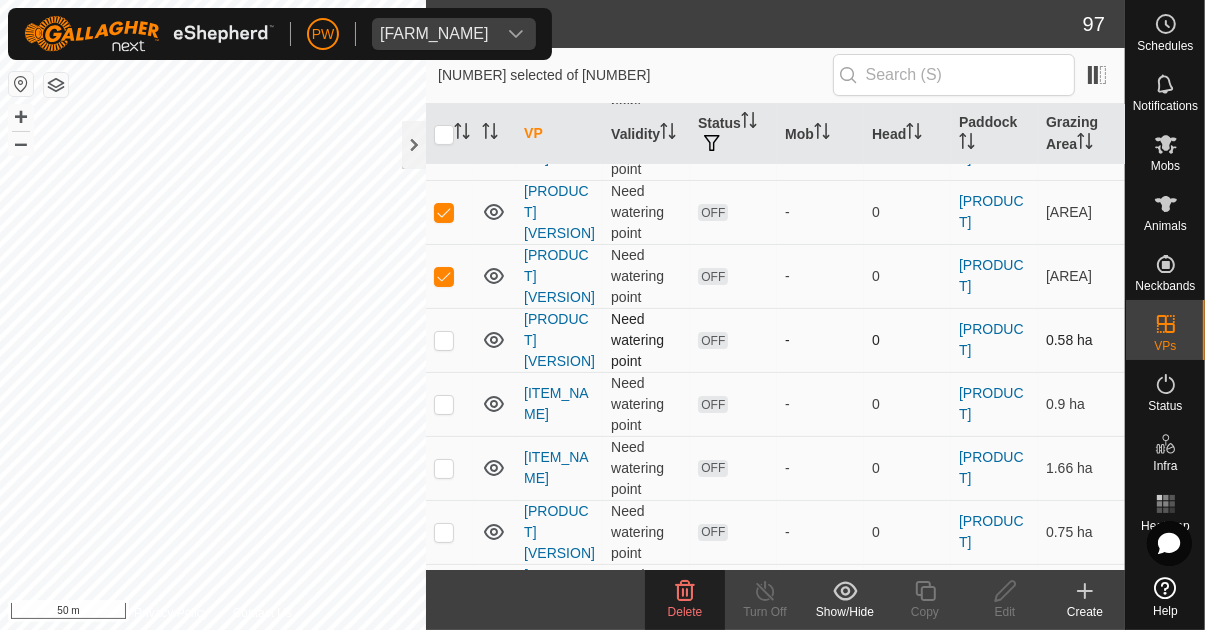 click at bounding box center [444, 340] 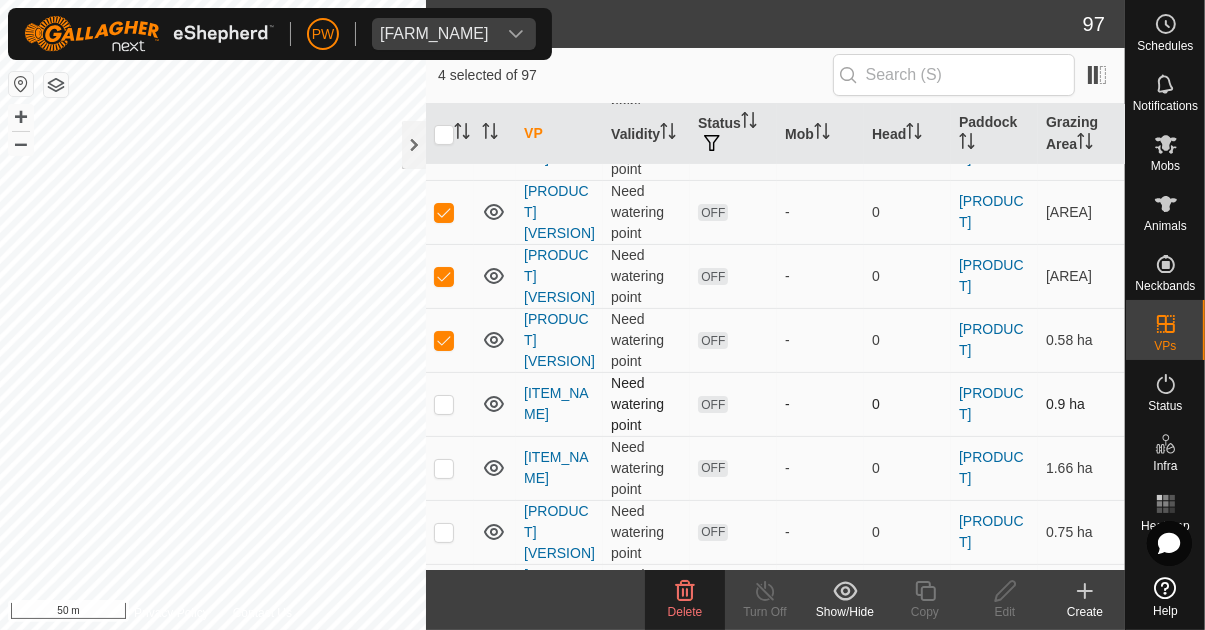 click at bounding box center [444, 404] 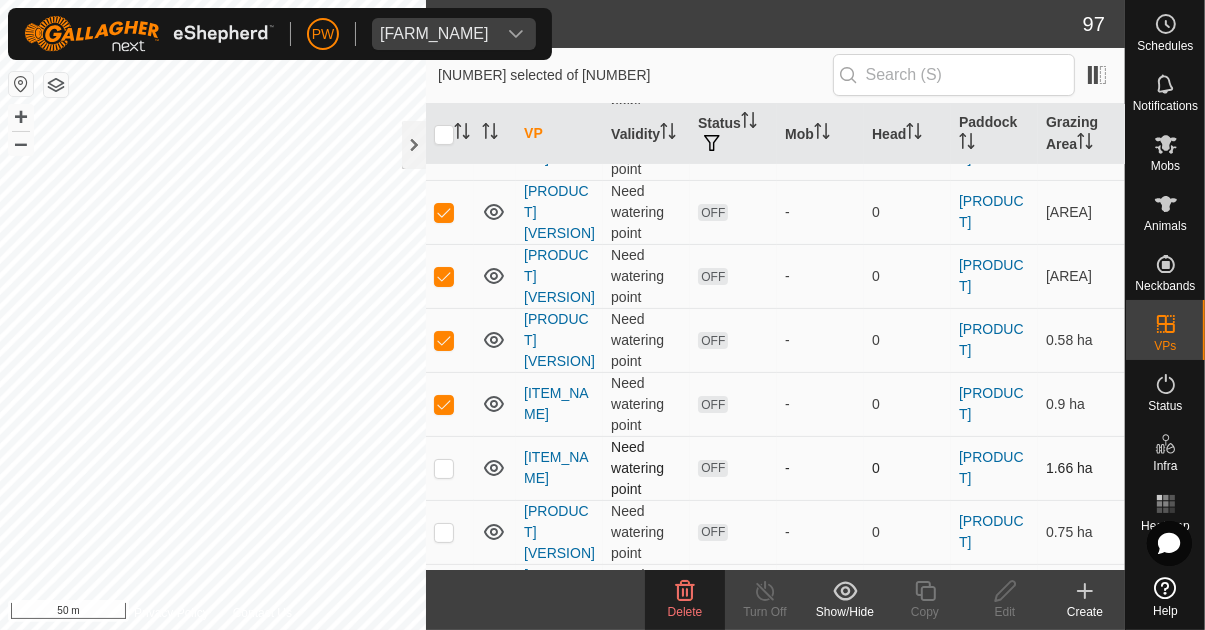 click at bounding box center (444, 468) 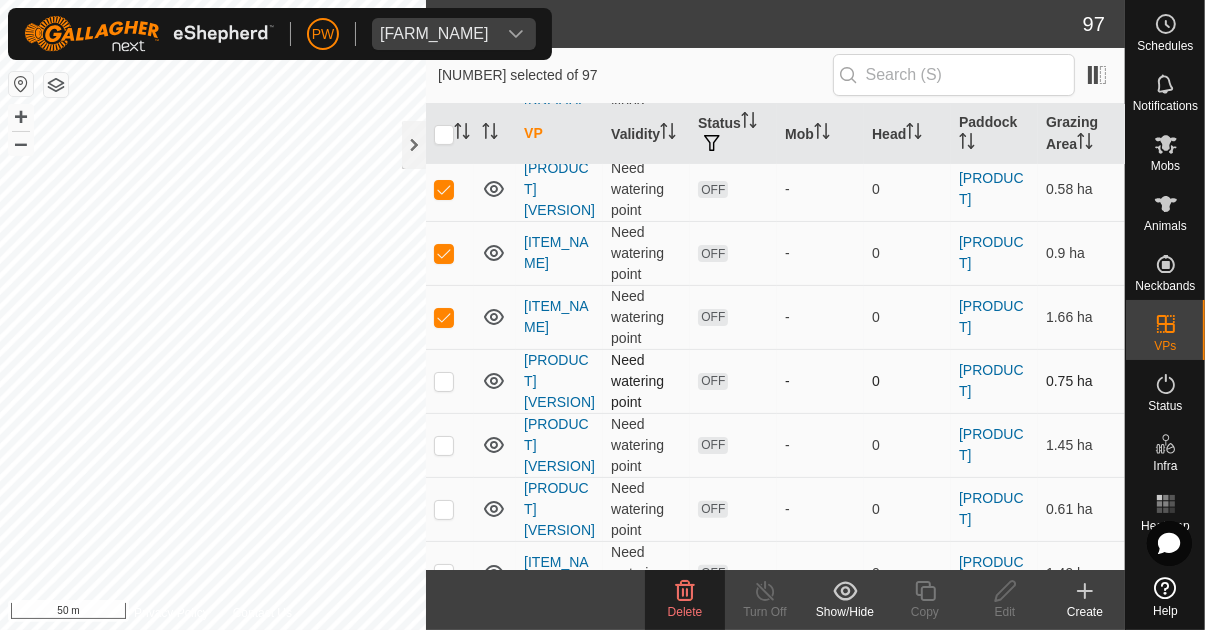 scroll, scrollTop: 481, scrollLeft: 0, axis: vertical 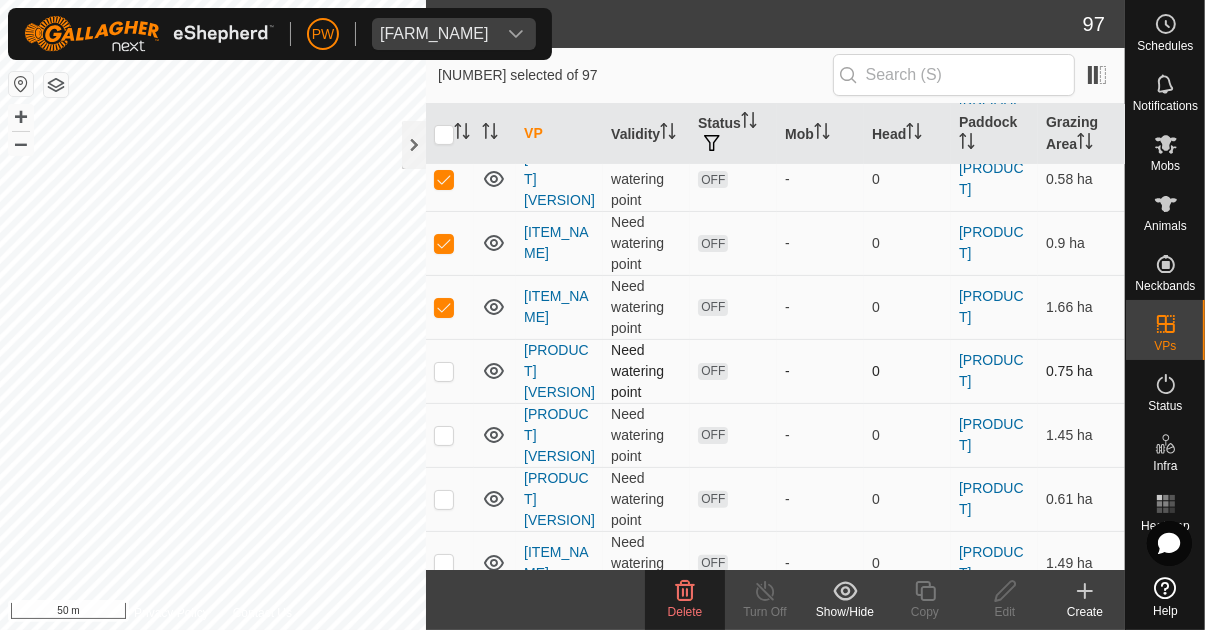 click at bounding box center (444, 371) 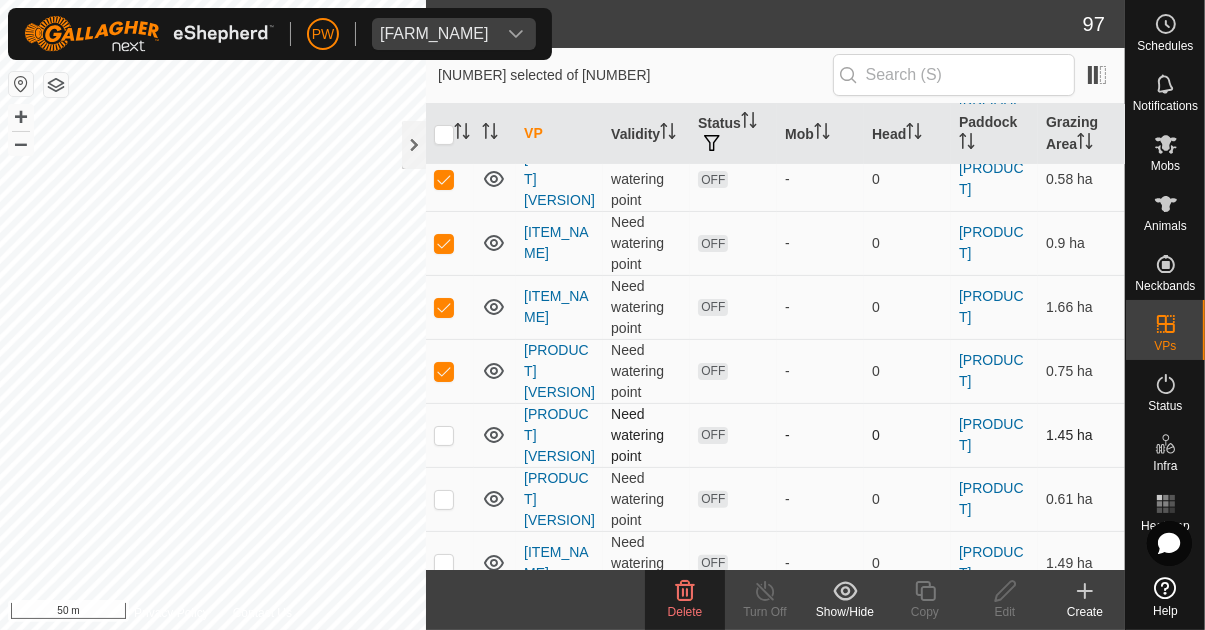 click at bounding box center (444, 435) 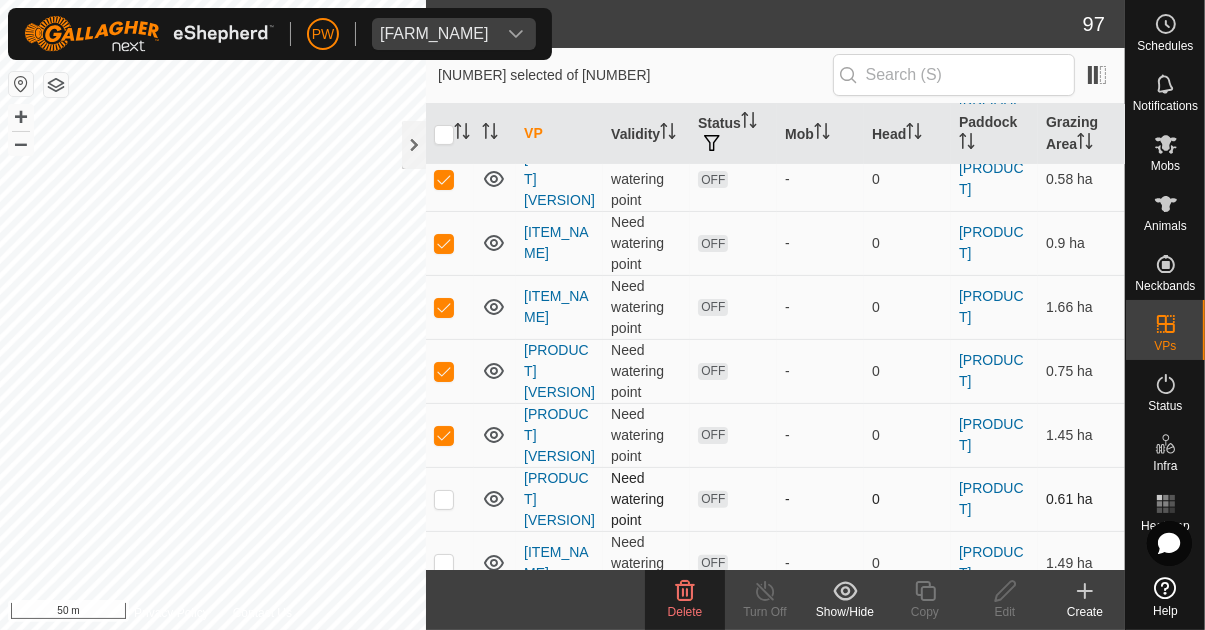 click at bounding box center (444, 499) 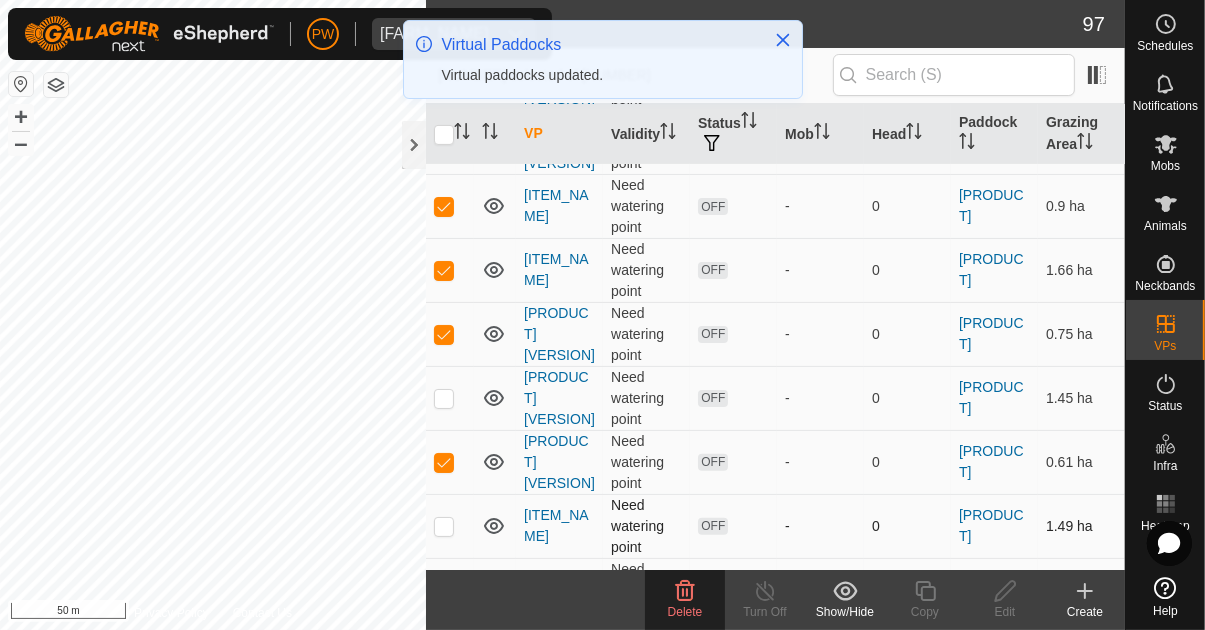 scroll, scrollTop: 683, scrollLeft: 0, axis: vertical 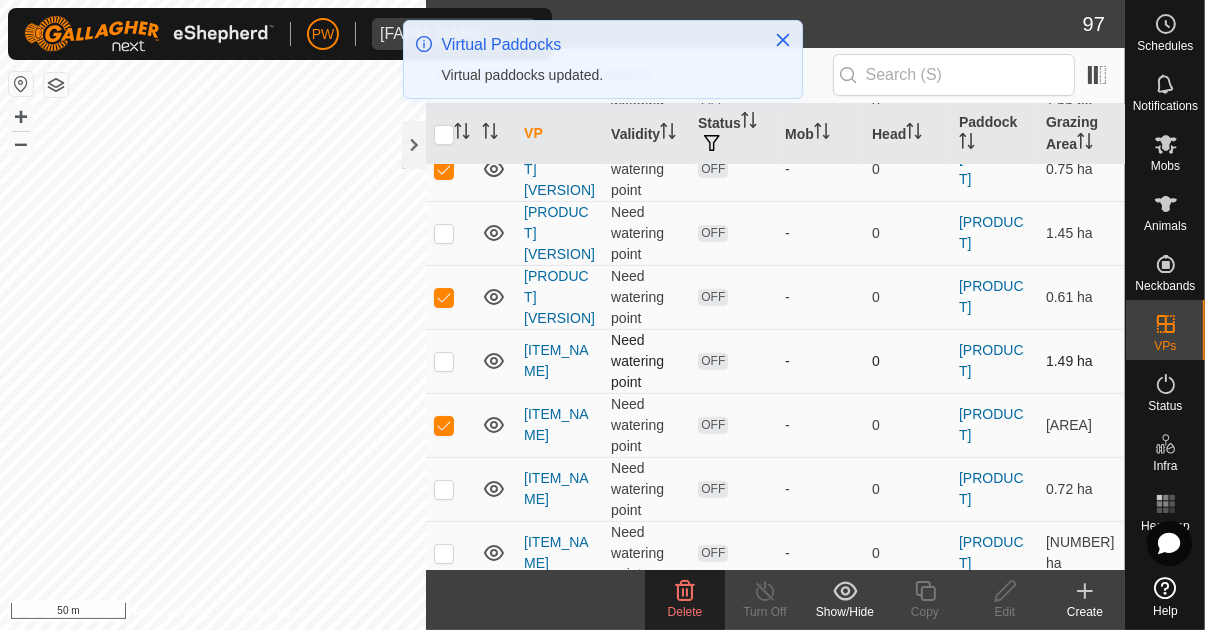 click at bounding box center [444, 361] 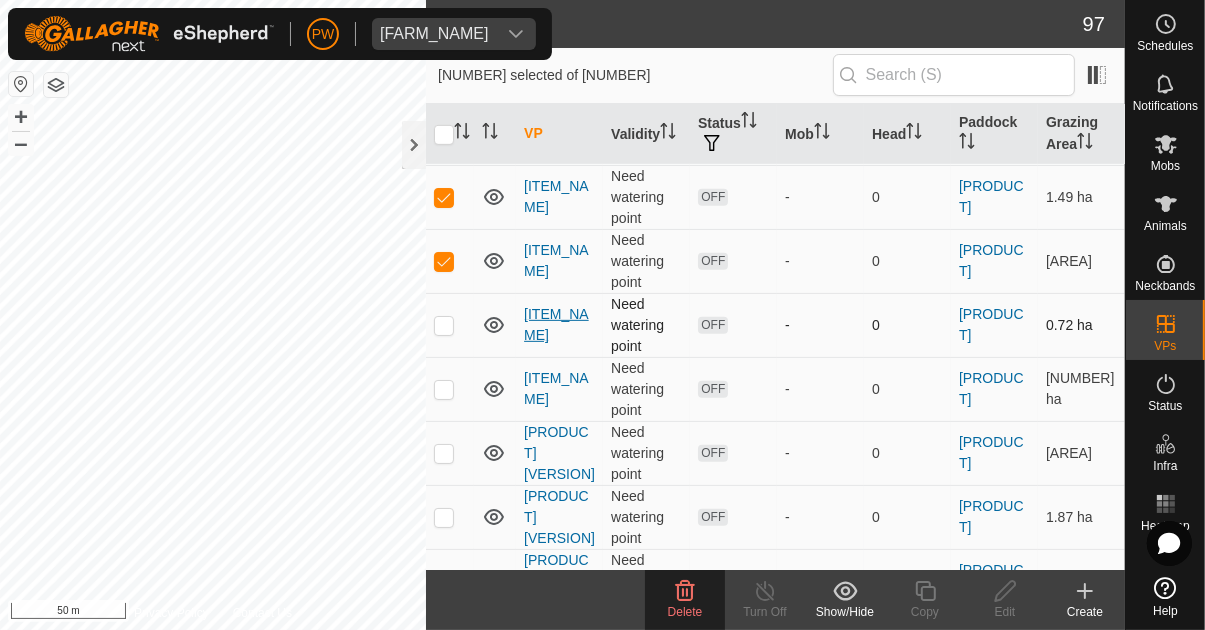 scroll, scrollTop: 848, scrollLeft: 0, axis: vertical 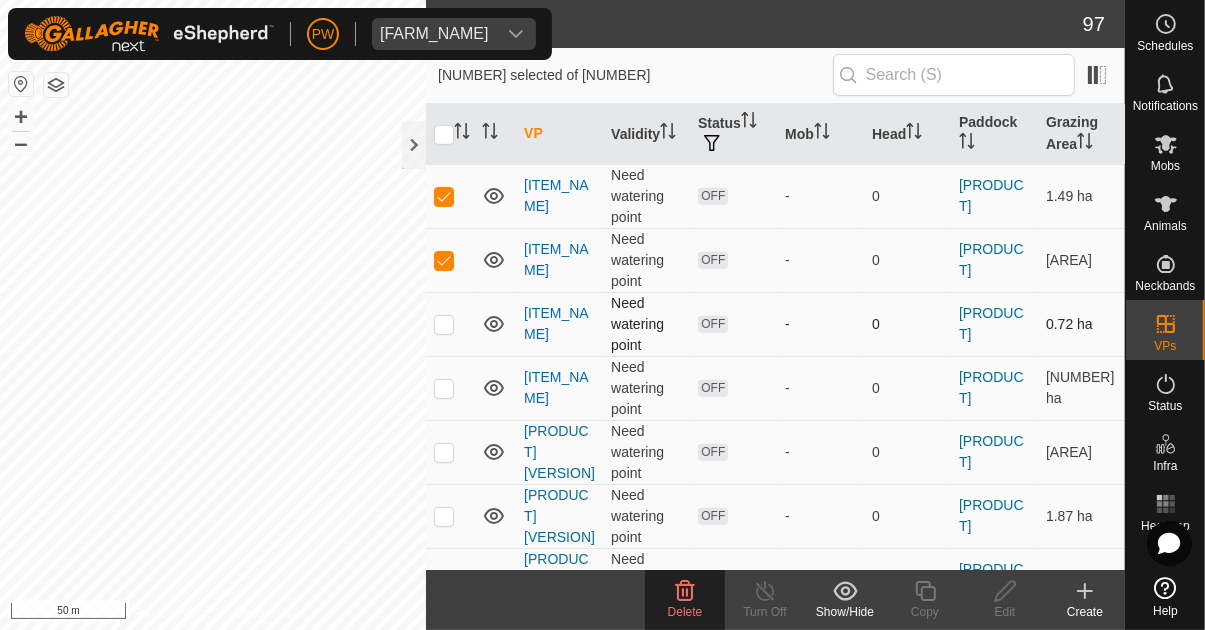 click at bounding box center [444, 324] 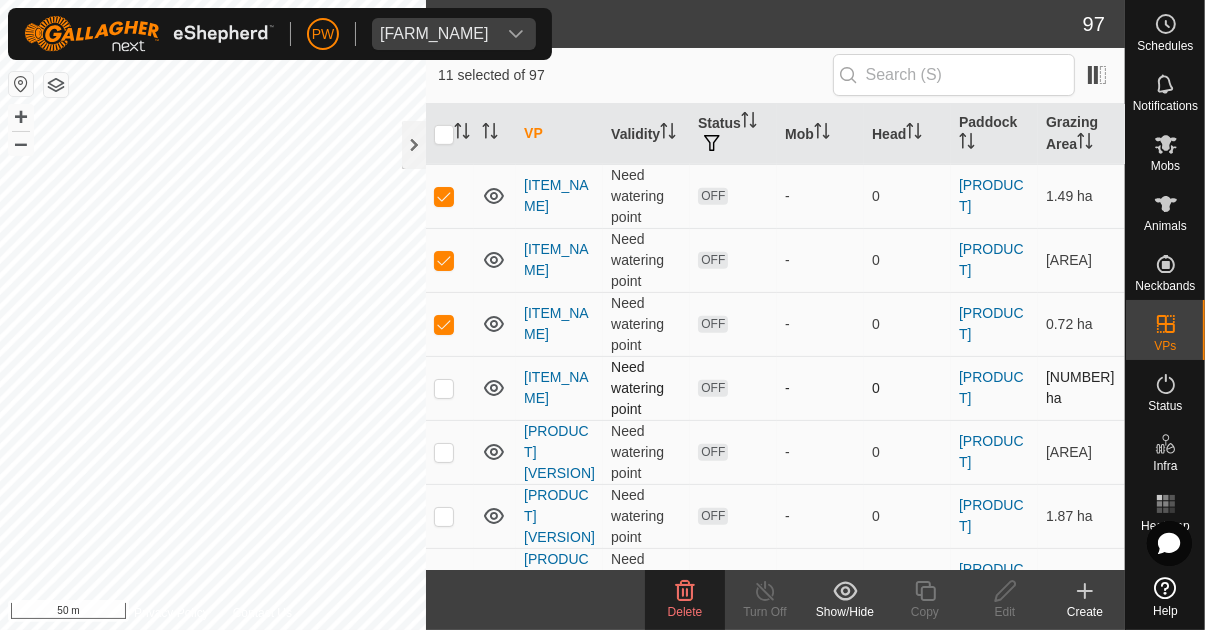 click at bounding box center [444, 388] 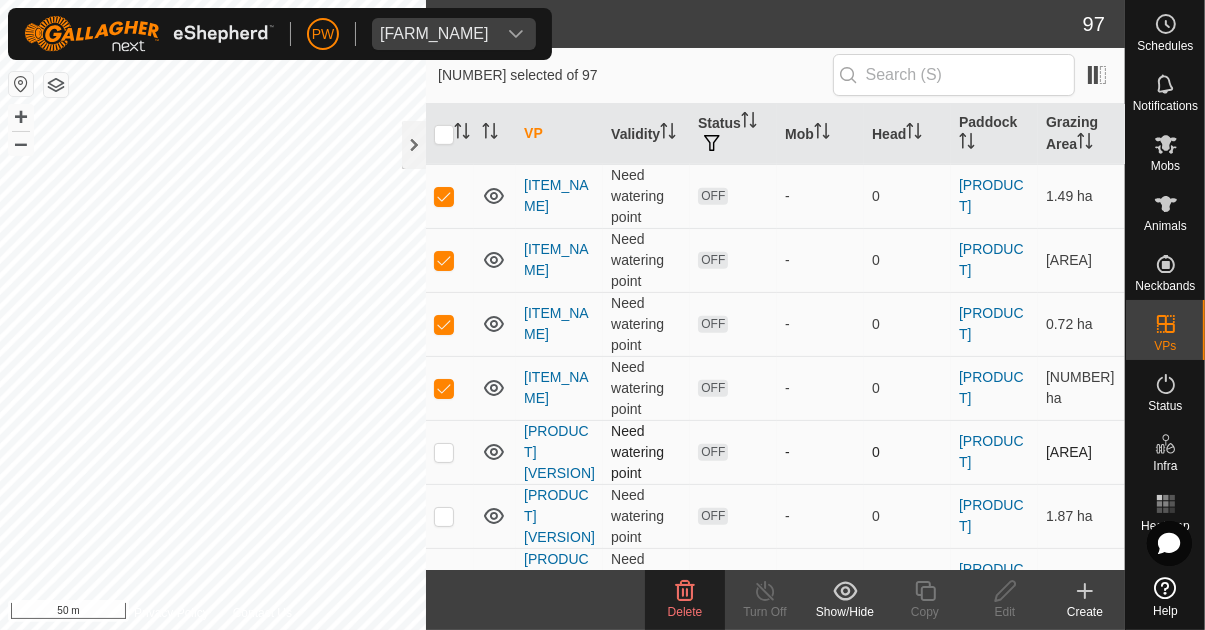 click at bounding box center [444, 452] 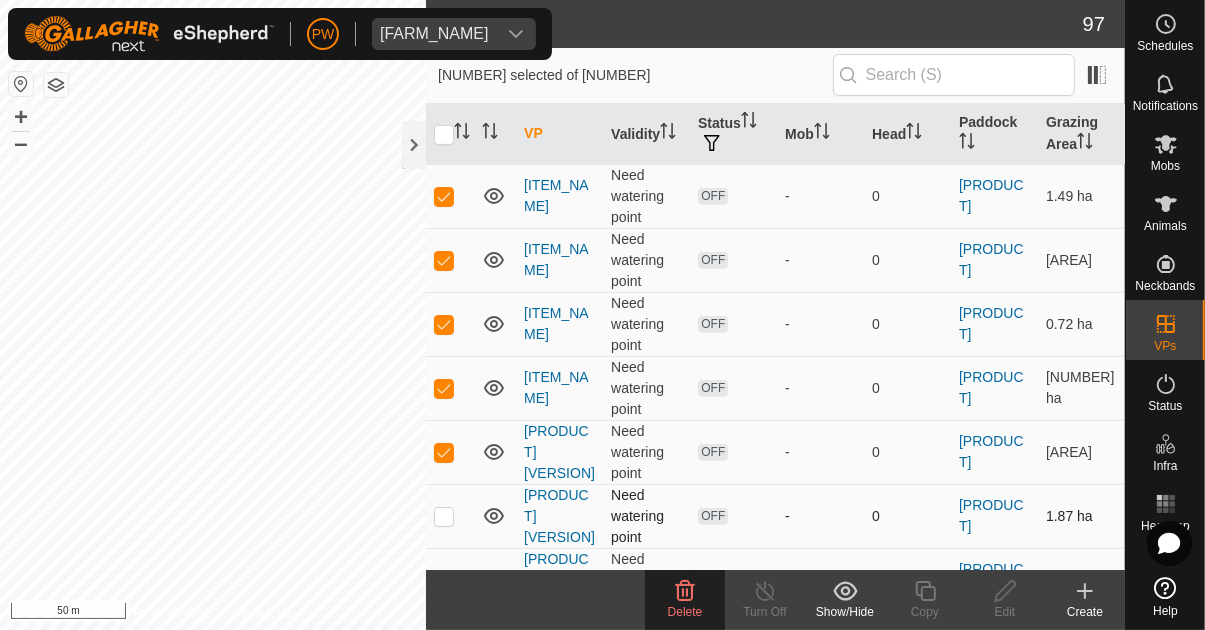 click at bounding box center [444, 516] 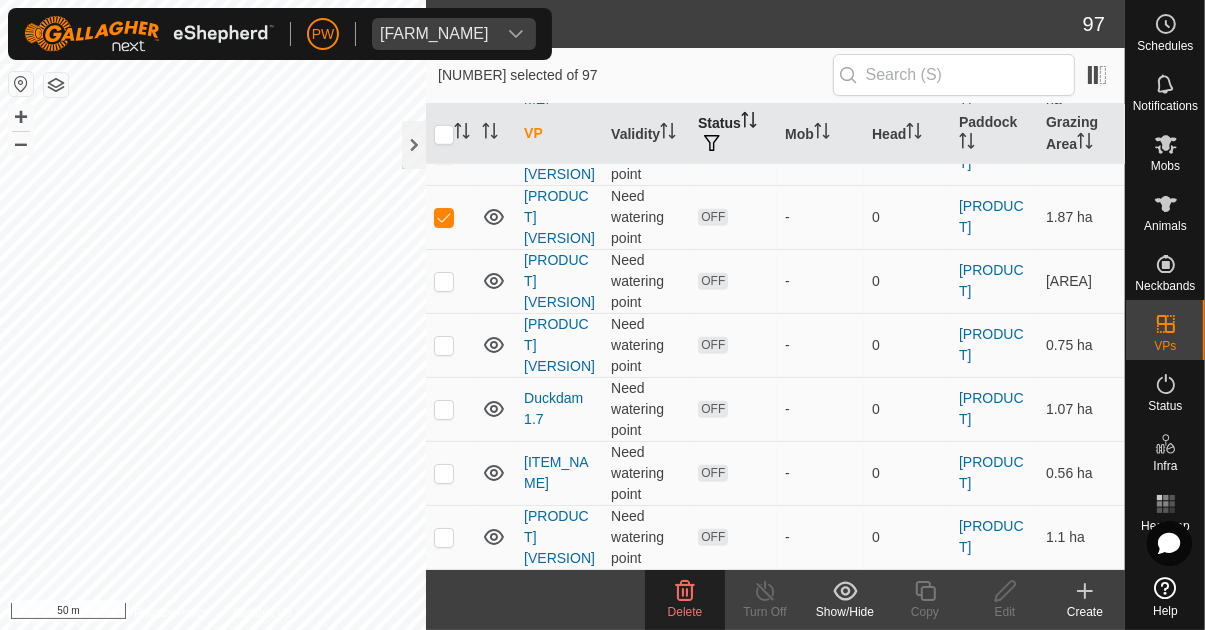 scroll, scrollTop: 1148, scrollLeft: 0, axis: vertical 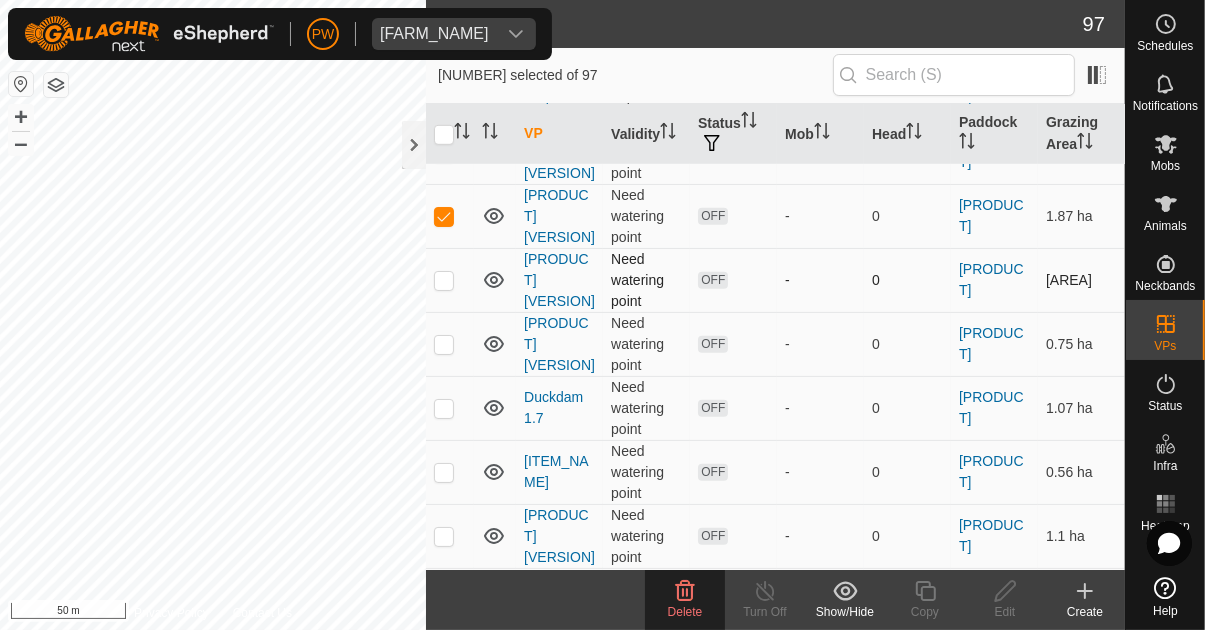 click at bounding box center [444, 280] 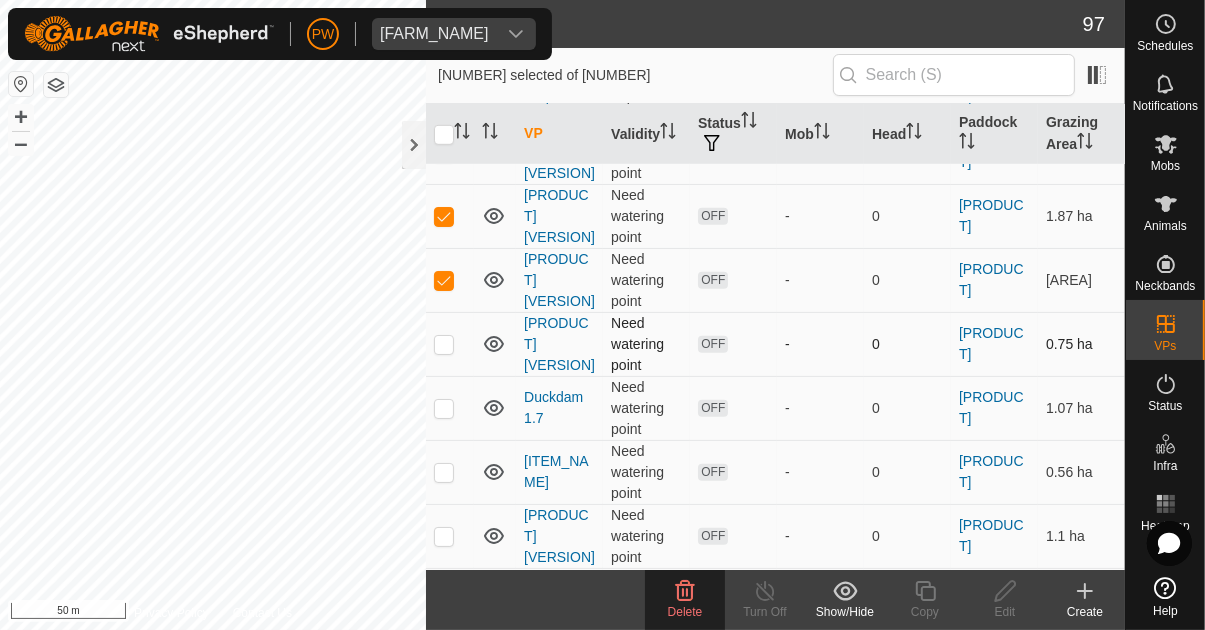 click at bounding box center [444, 344] 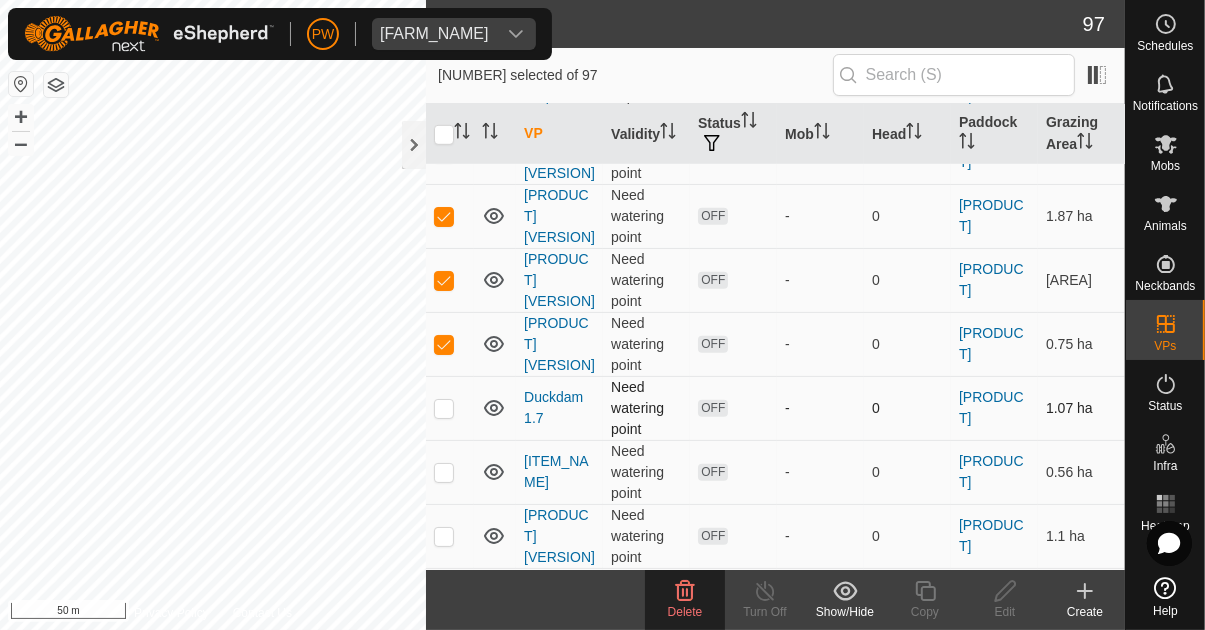 click at bounding box center [444, 408] 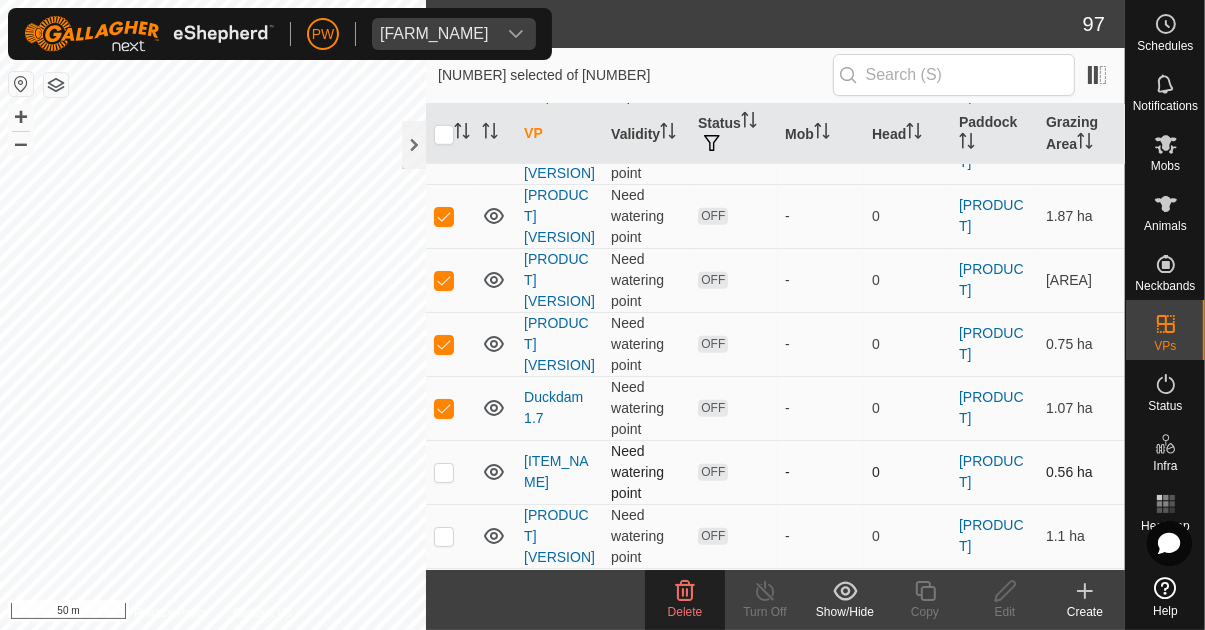 click at bounding box center (450, 472) 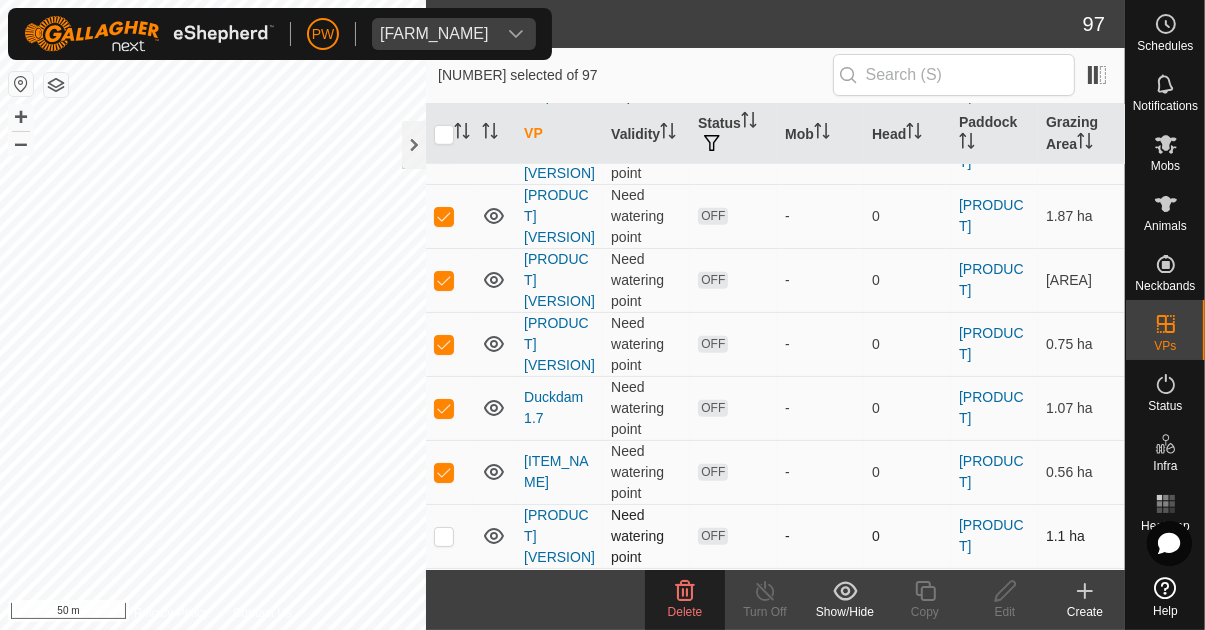click at bounding box center (444, 536) 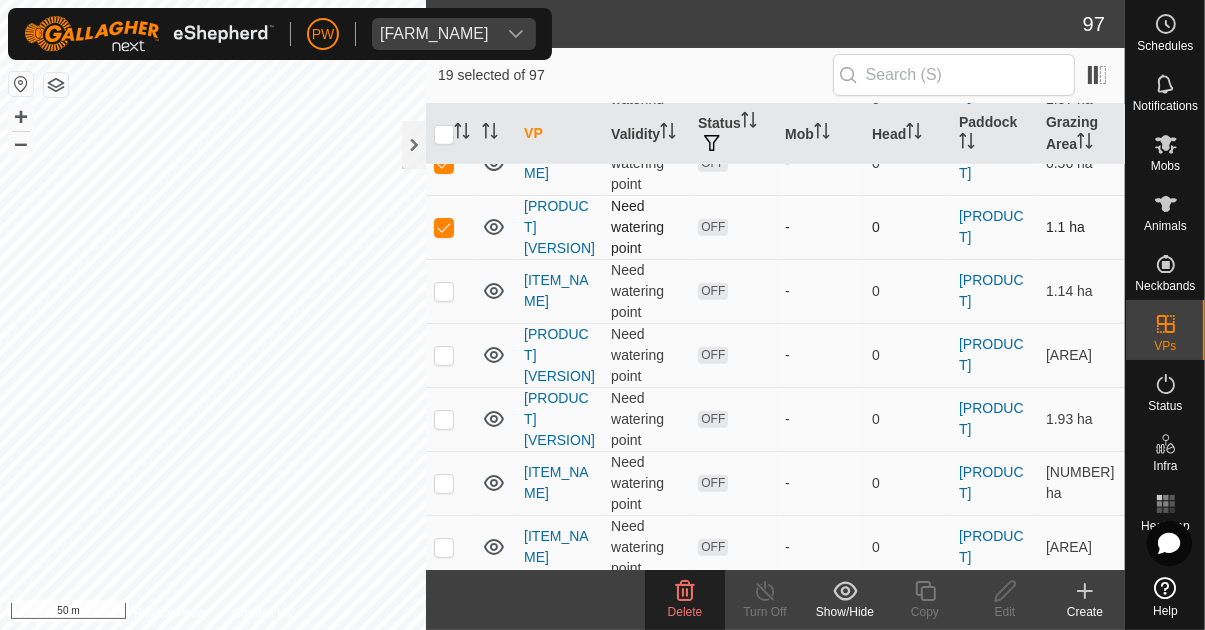 scroll, scrollTop: 1455, scrollLeft: 0, axis: vertical 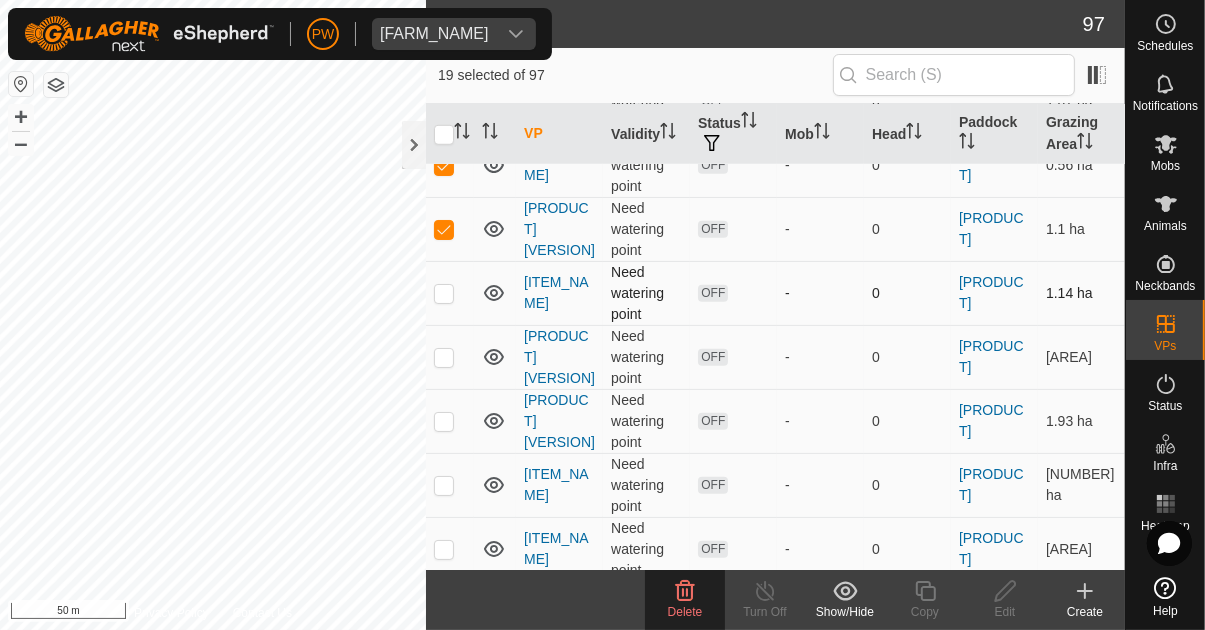 click at bounding box center [444, 293] 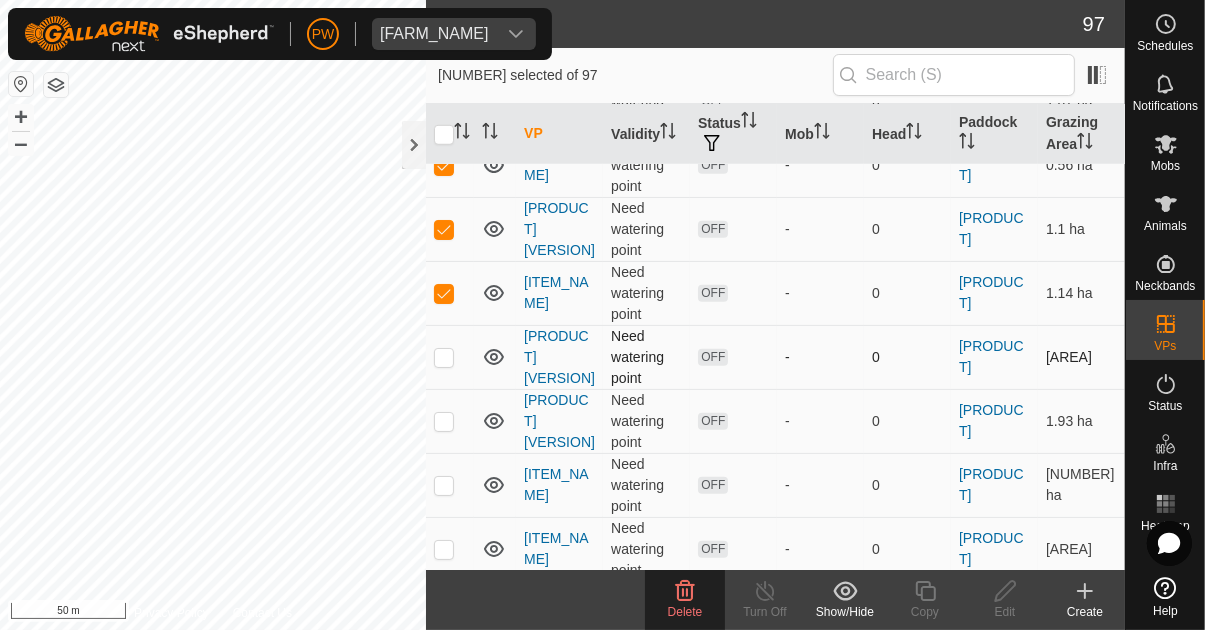 click at bounding box center (450, 357) 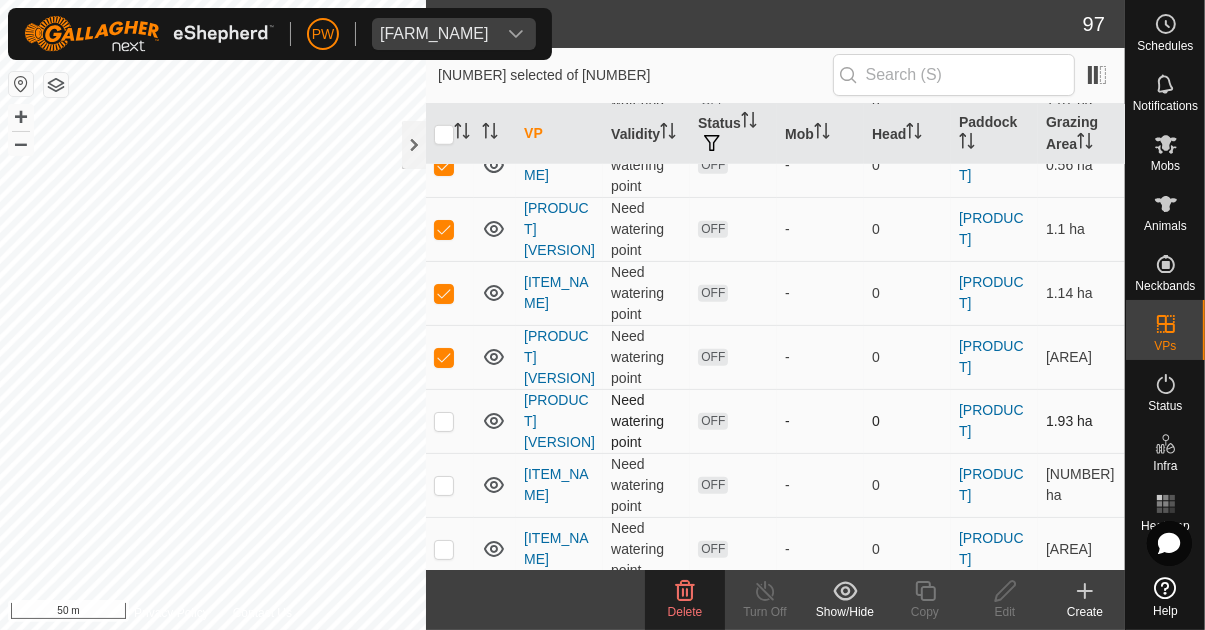 click at bounding box center (444, 421) 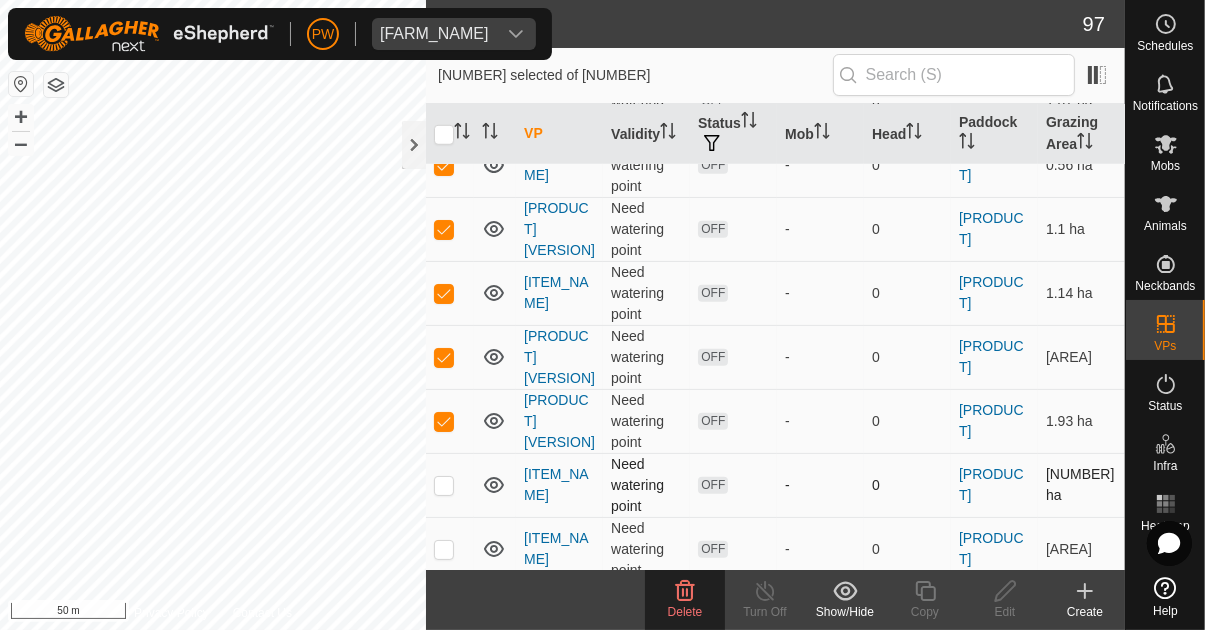 click at bounding box center [444, 485] 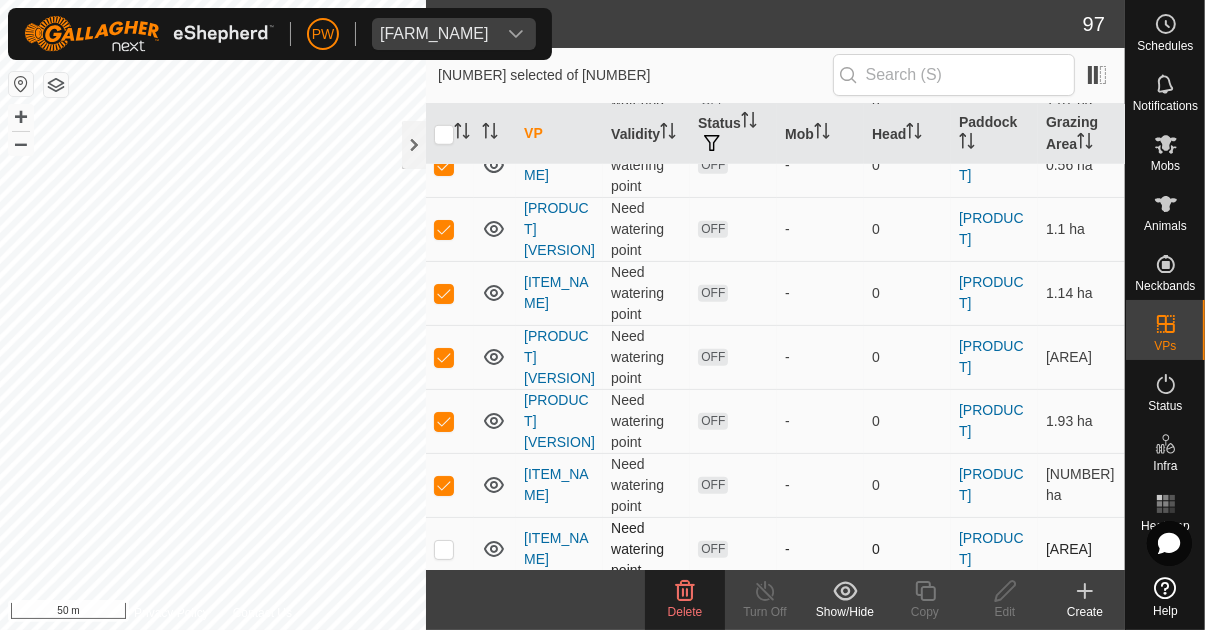 click at bounding box center (450, 549) 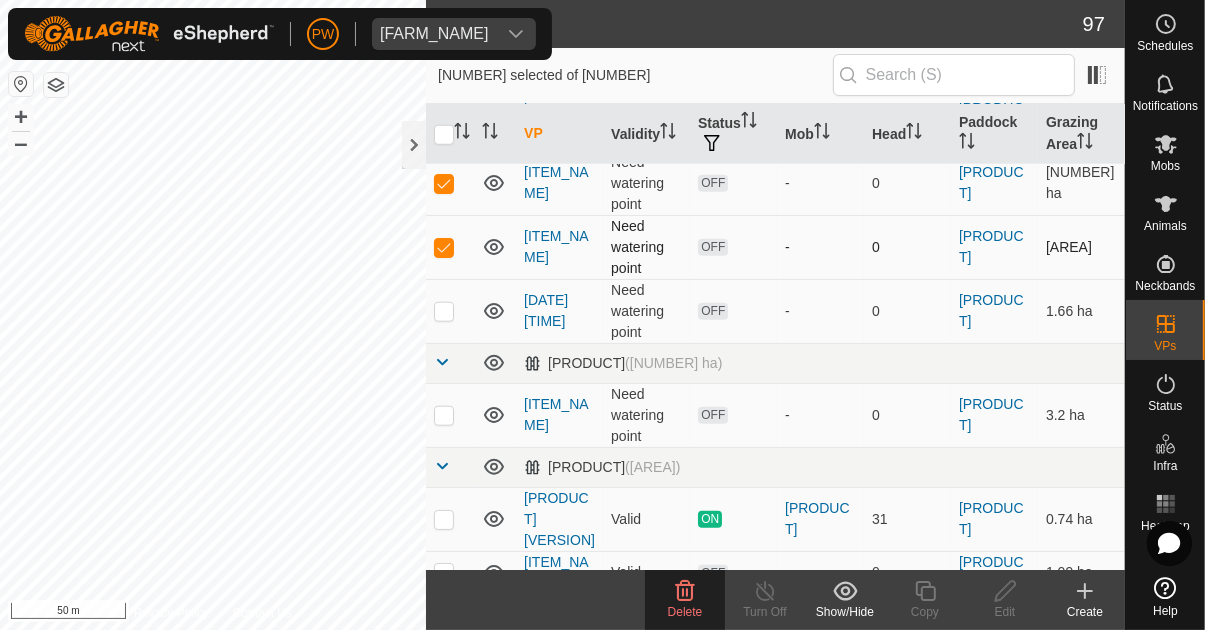 scroll, scrollTop: 1763, scrollLeft: 0, axis: vertical 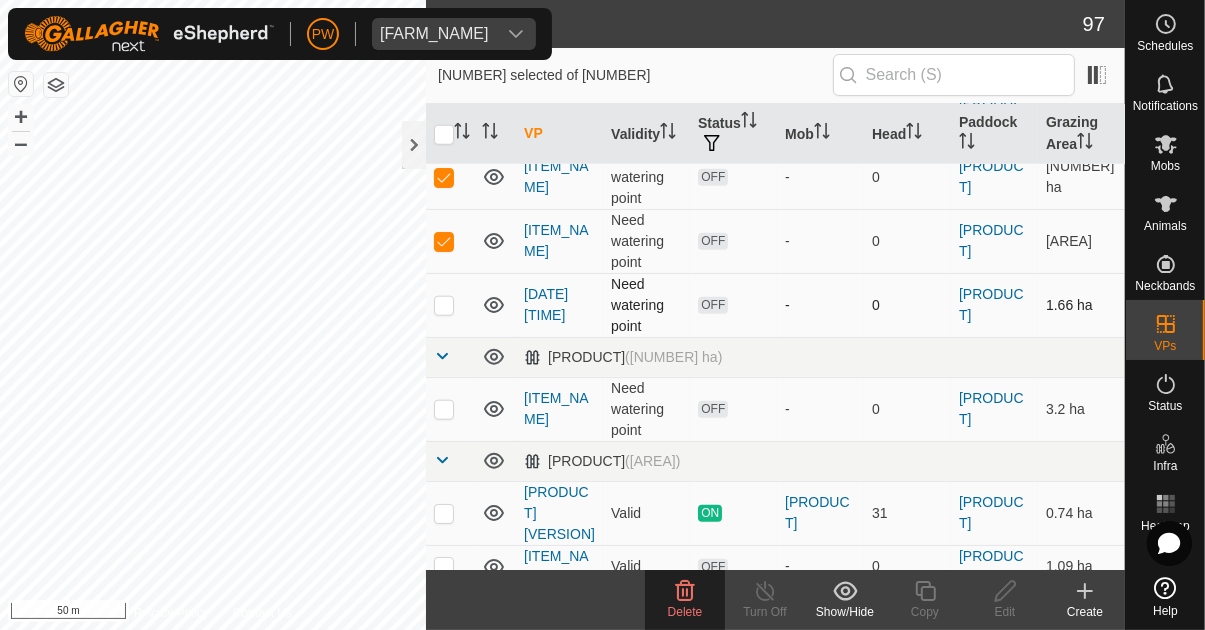 click at bounding box center (444, 305) 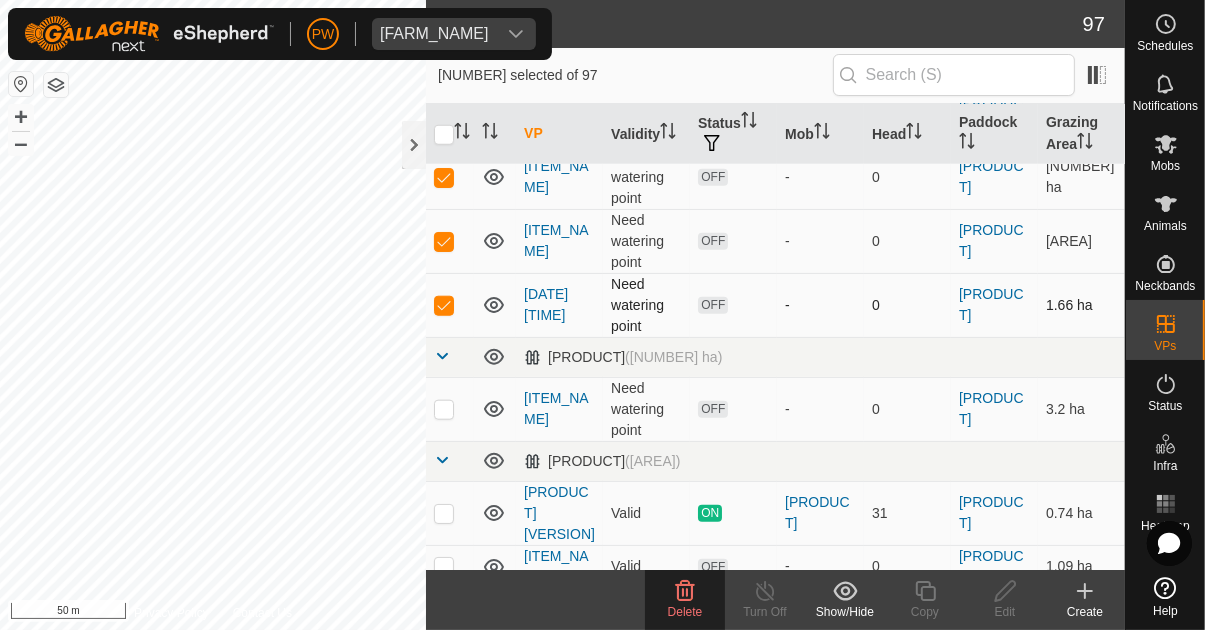 checkbox on "true" 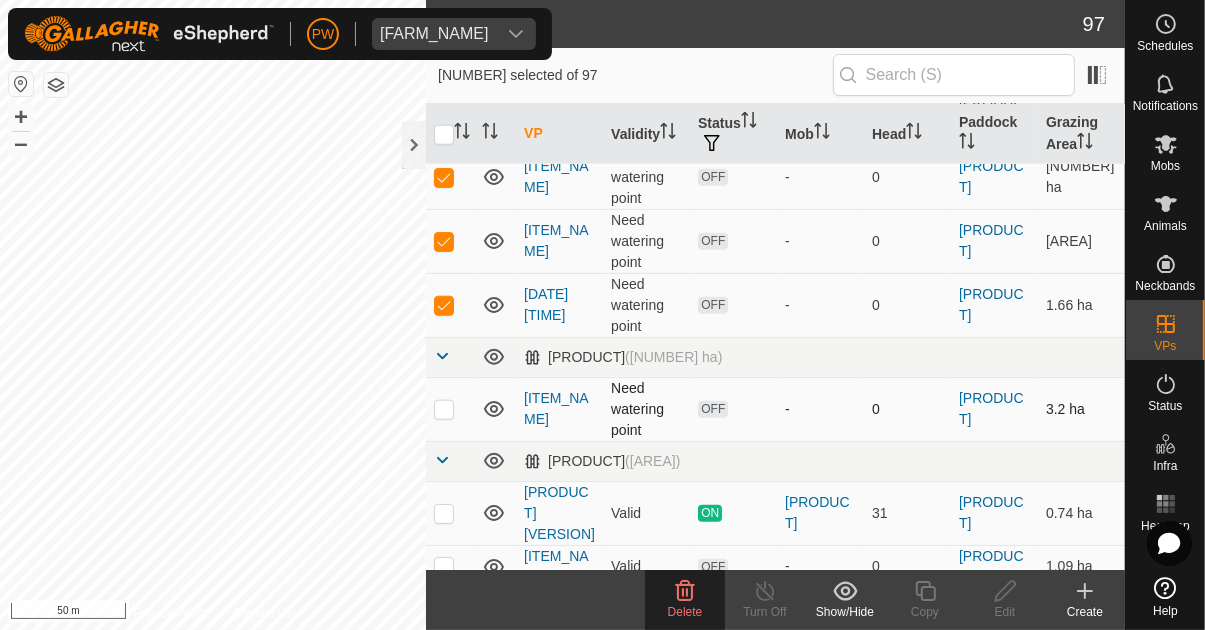 click at bounding box center (444, 409) 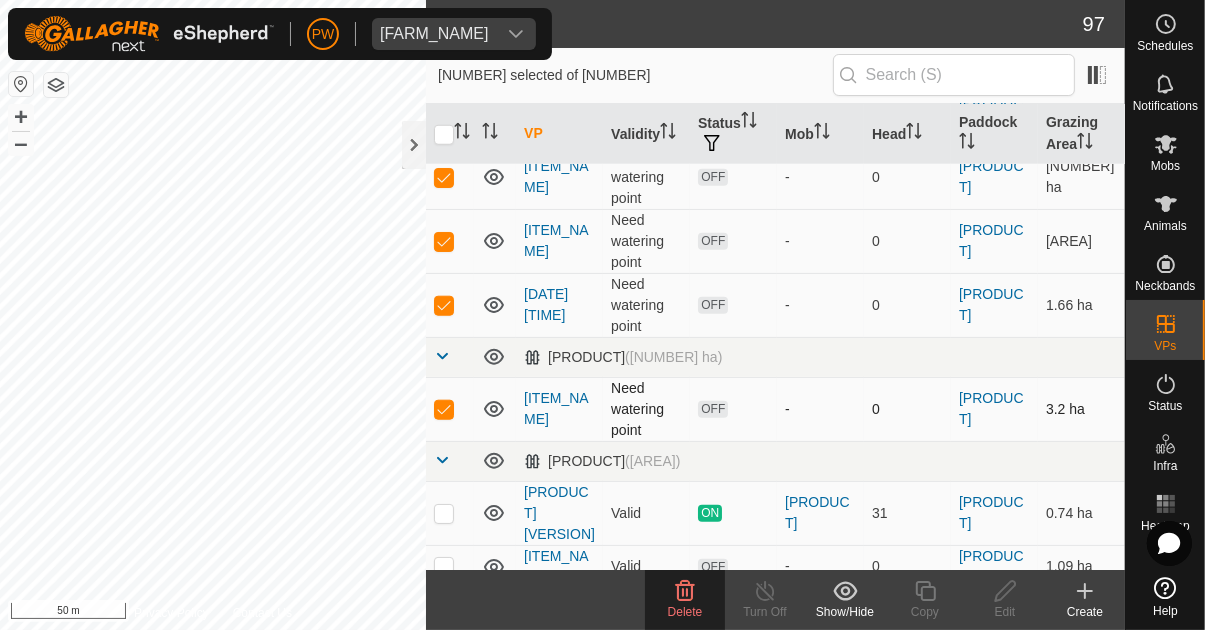 checkbox on "true" 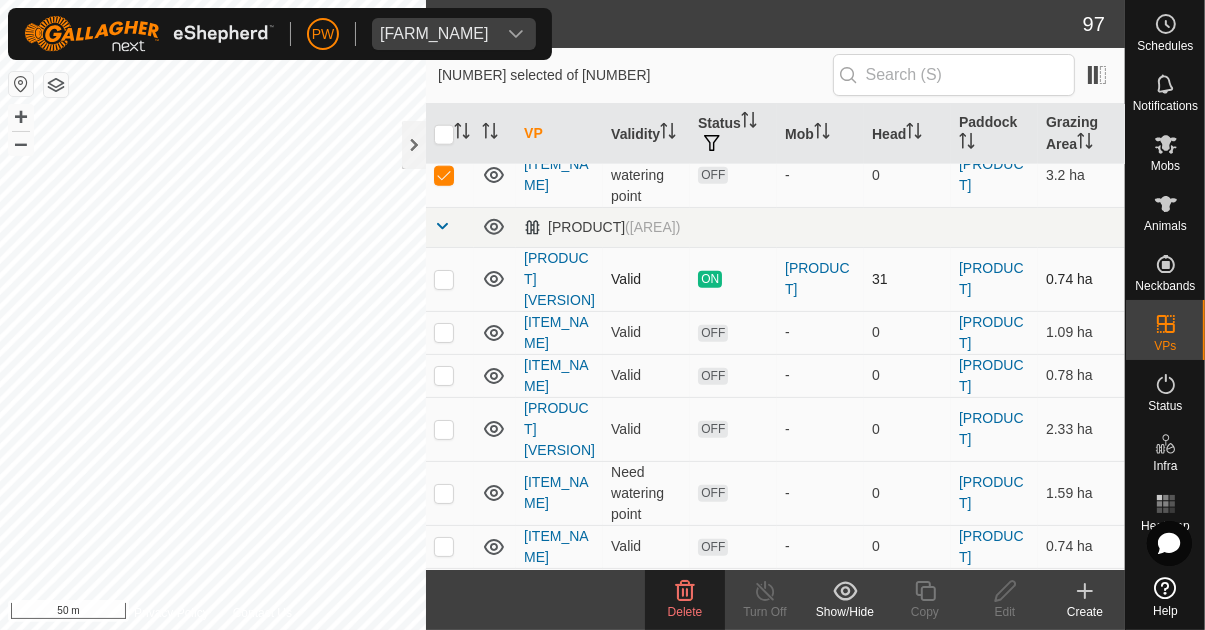 scroll, scrollTop: 1999, scrollLeft: 0, axis: vertical 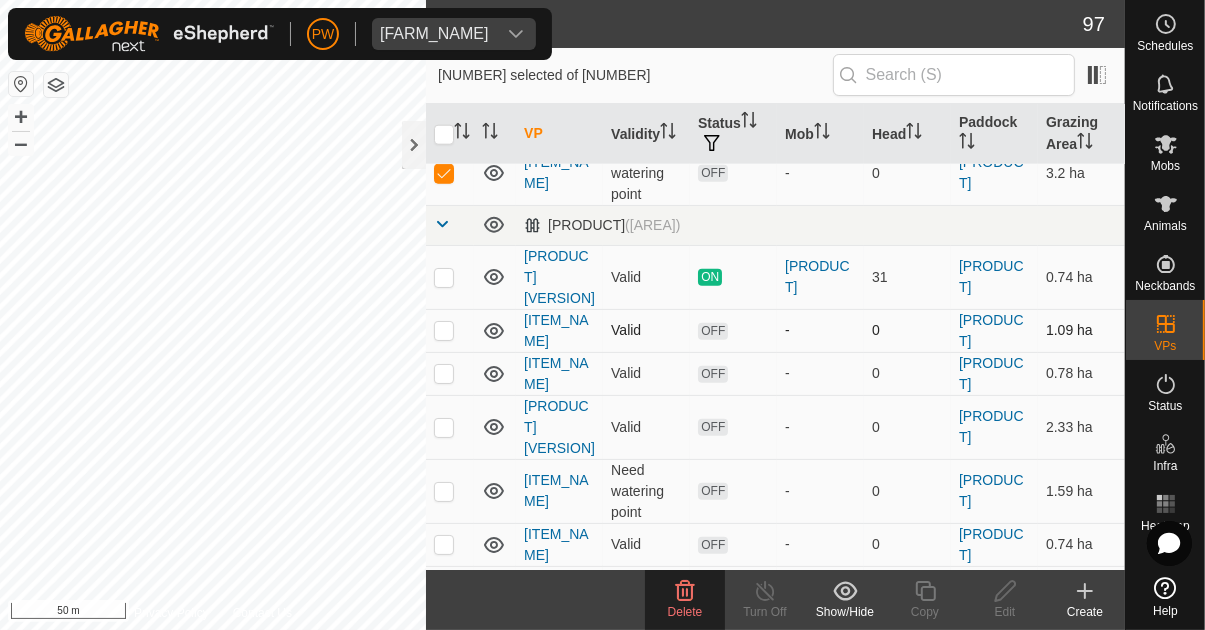 click at bounding box center (444, 330) 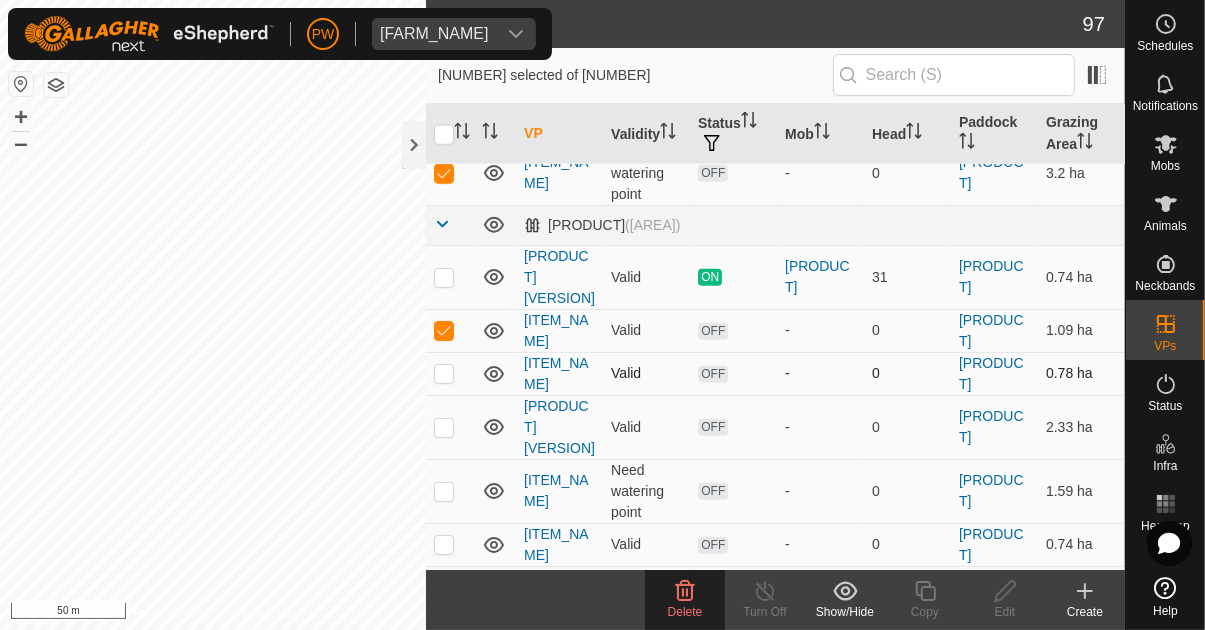 click at bounding box center (444, 373) 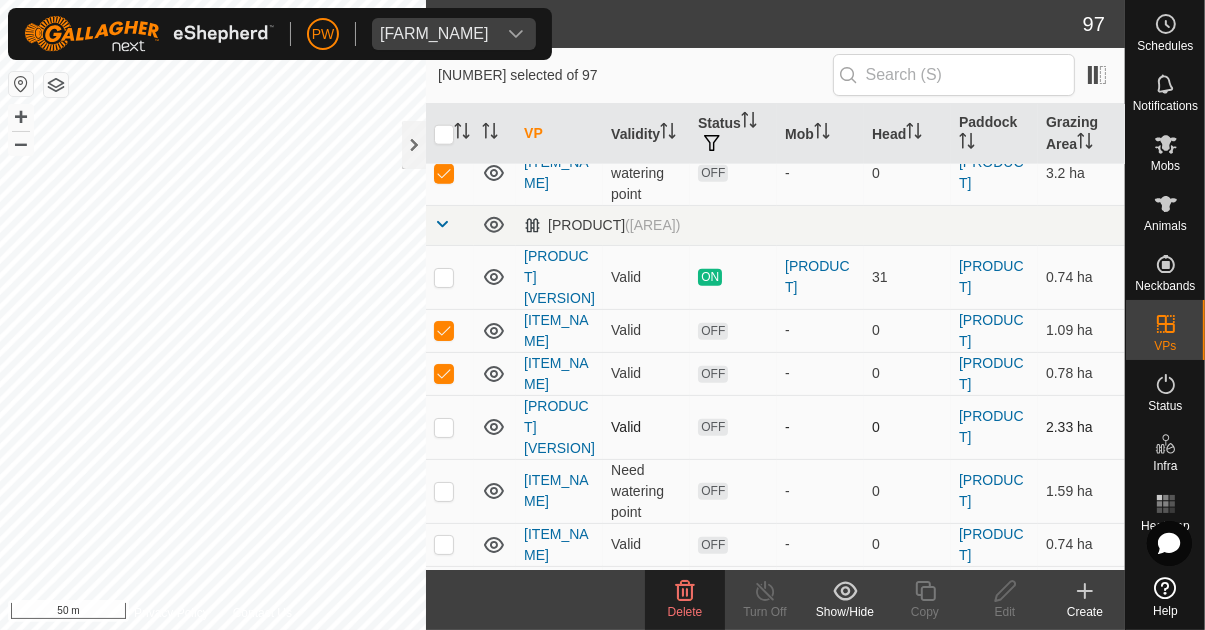 click at bounding box center (444, 427) 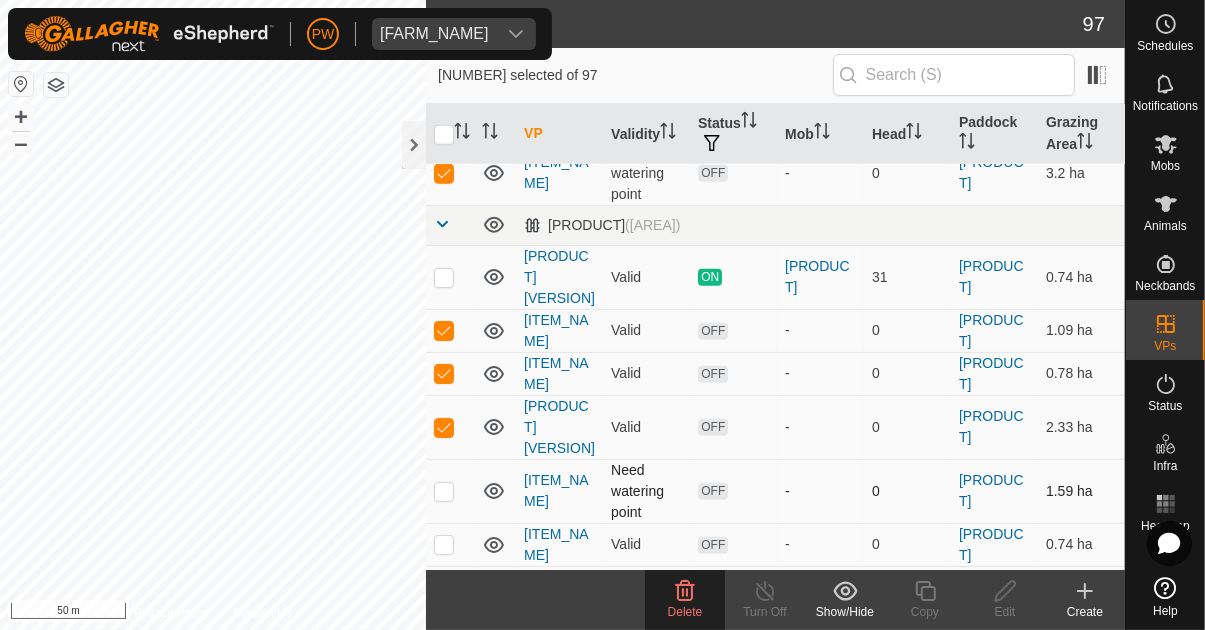 click at bounding box center [444, 491] 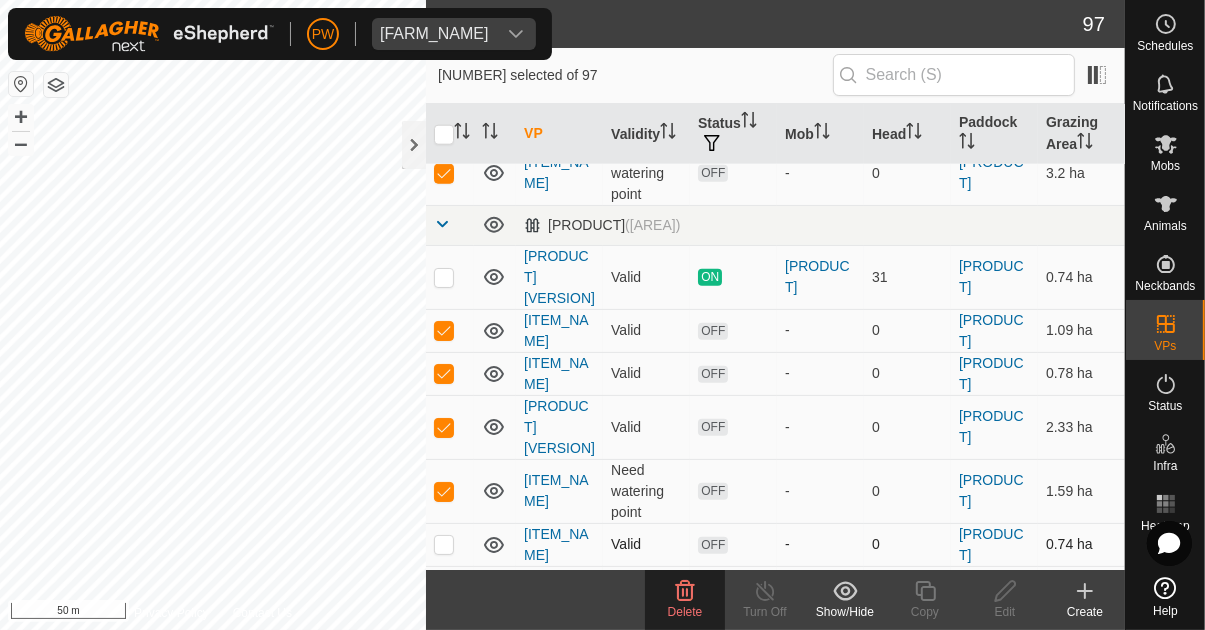 click at bounding box center (444, 544) 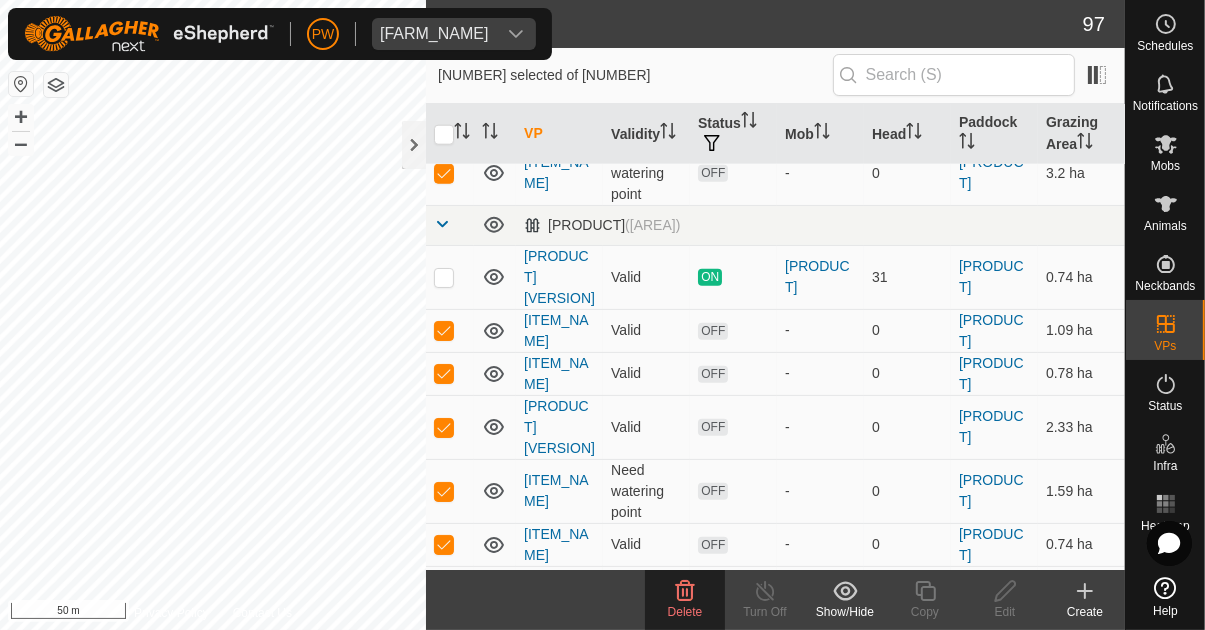 click at bounding box center (444, 598) 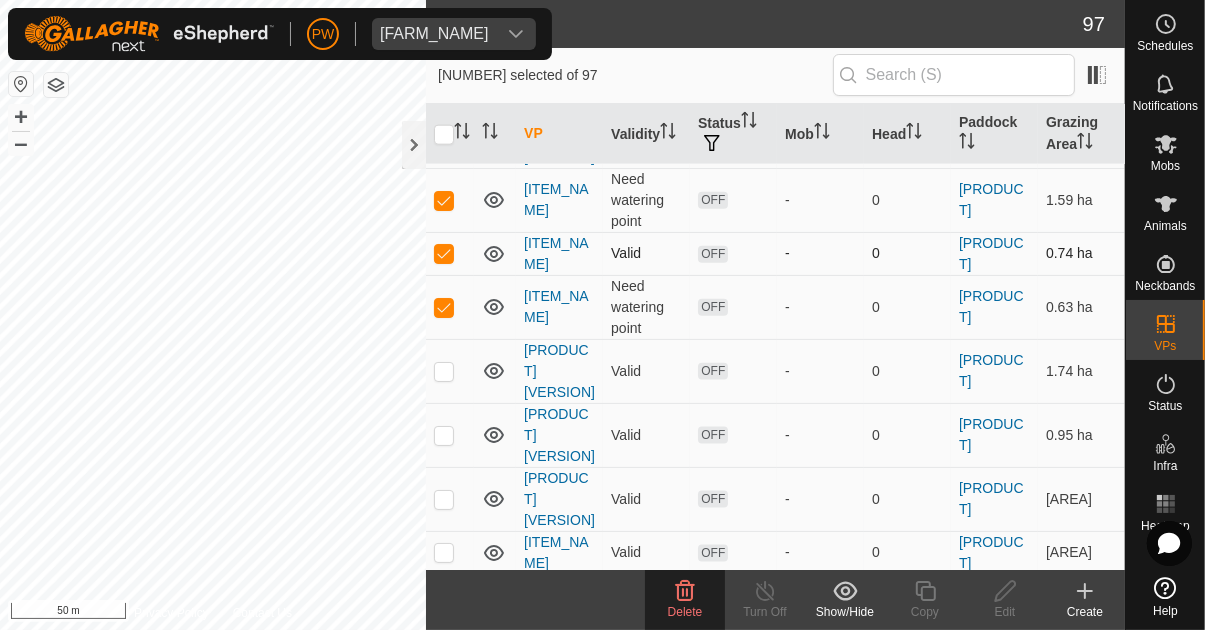 scroll, scrollTop: 2289, scrollLeft: 0, axis: vertical 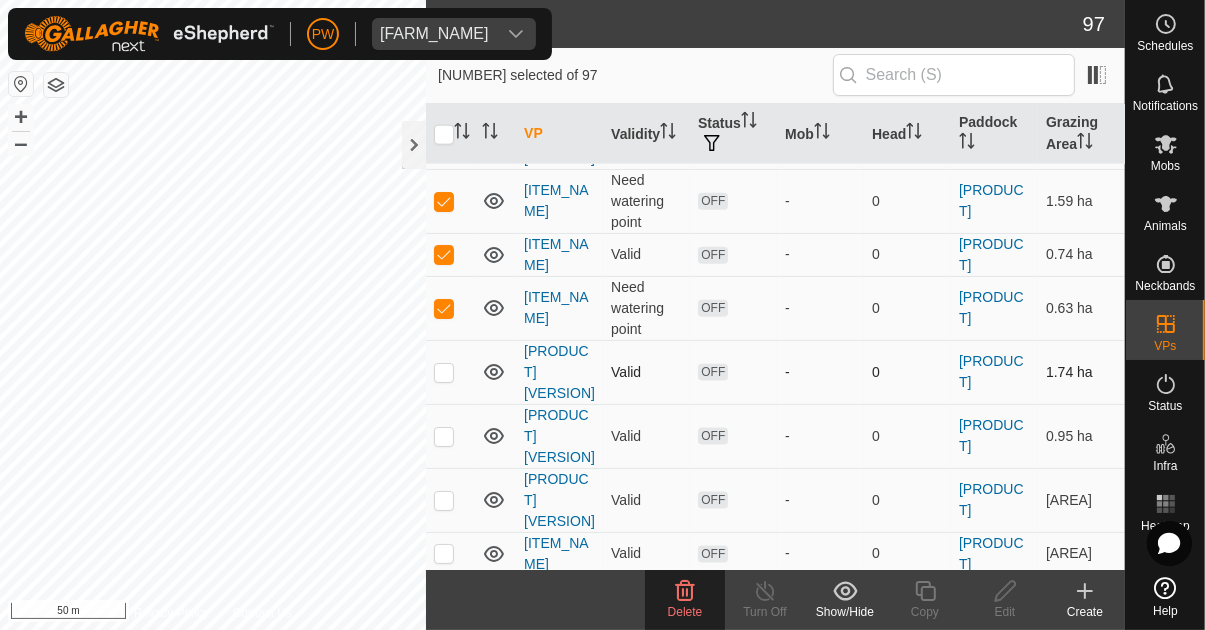 click at bounding box center (444, 372) 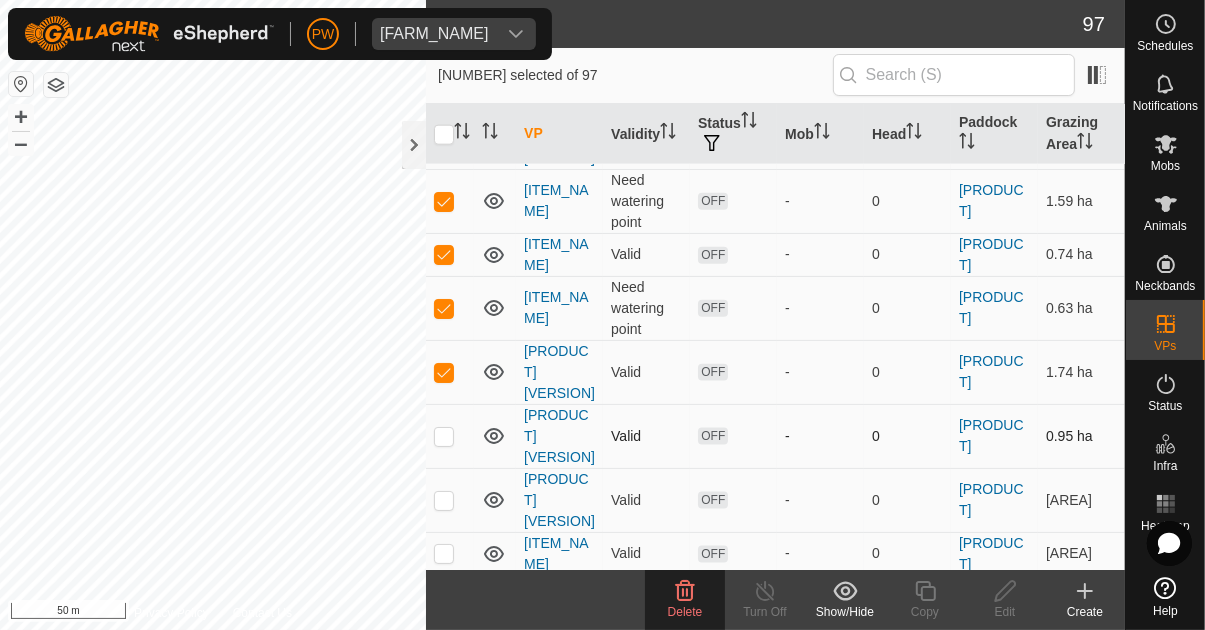 click at bounding box center (444, 436) 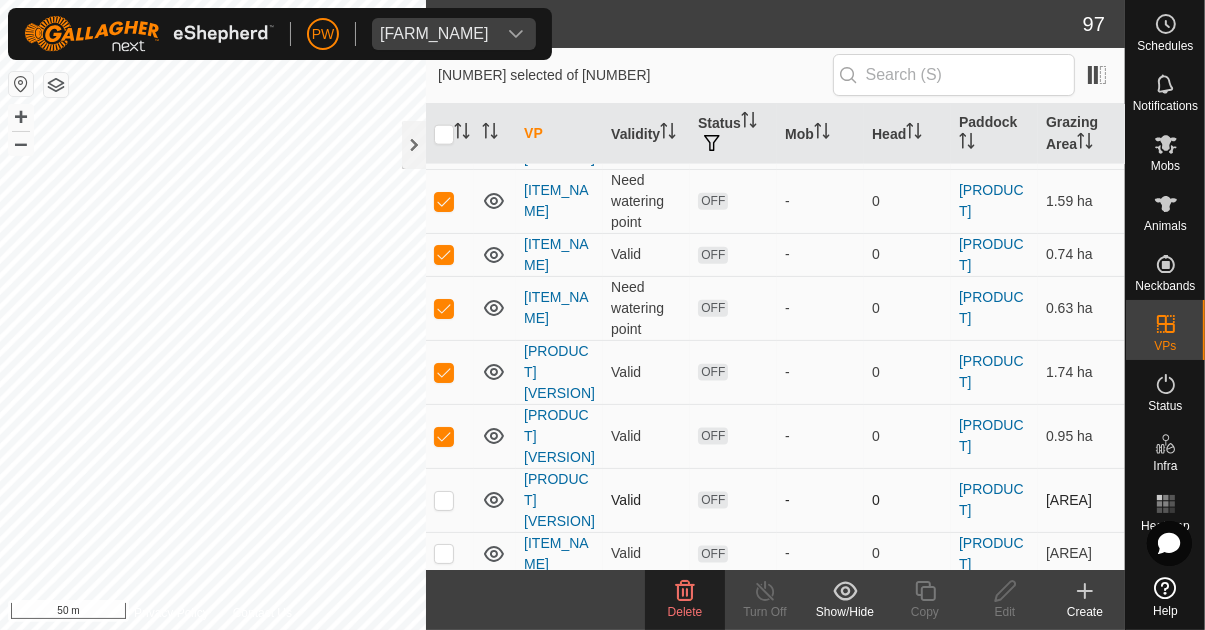 click at bounding box center [444, 500] 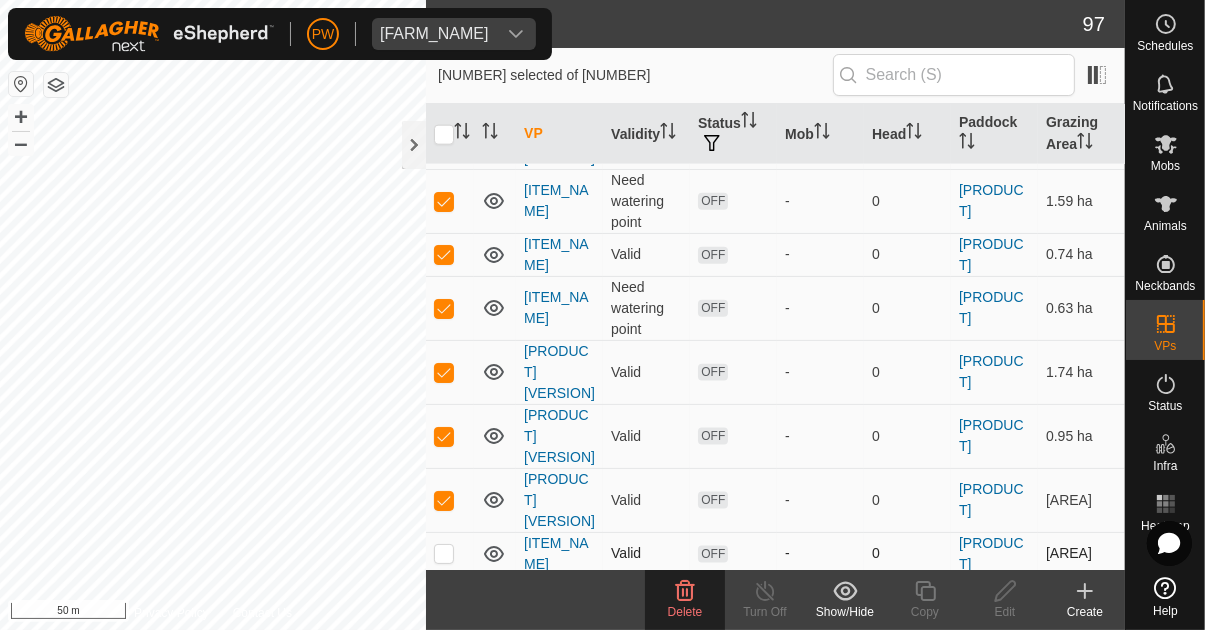 click at bounding box center [444, 553] 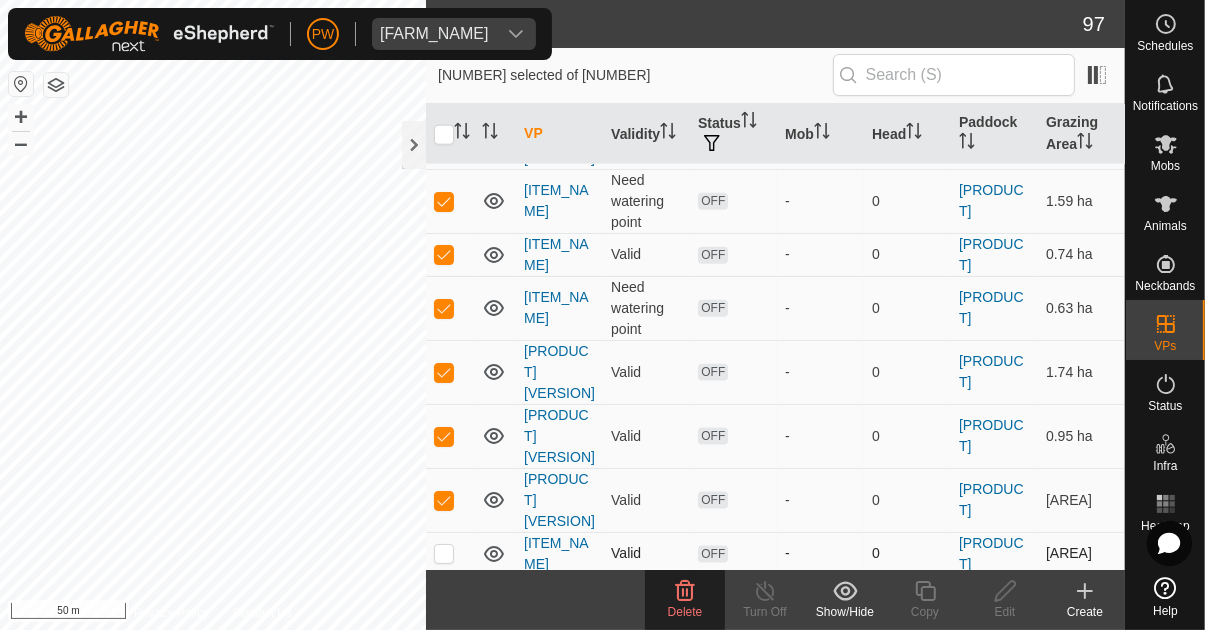 click at bounding box center [444, 553] 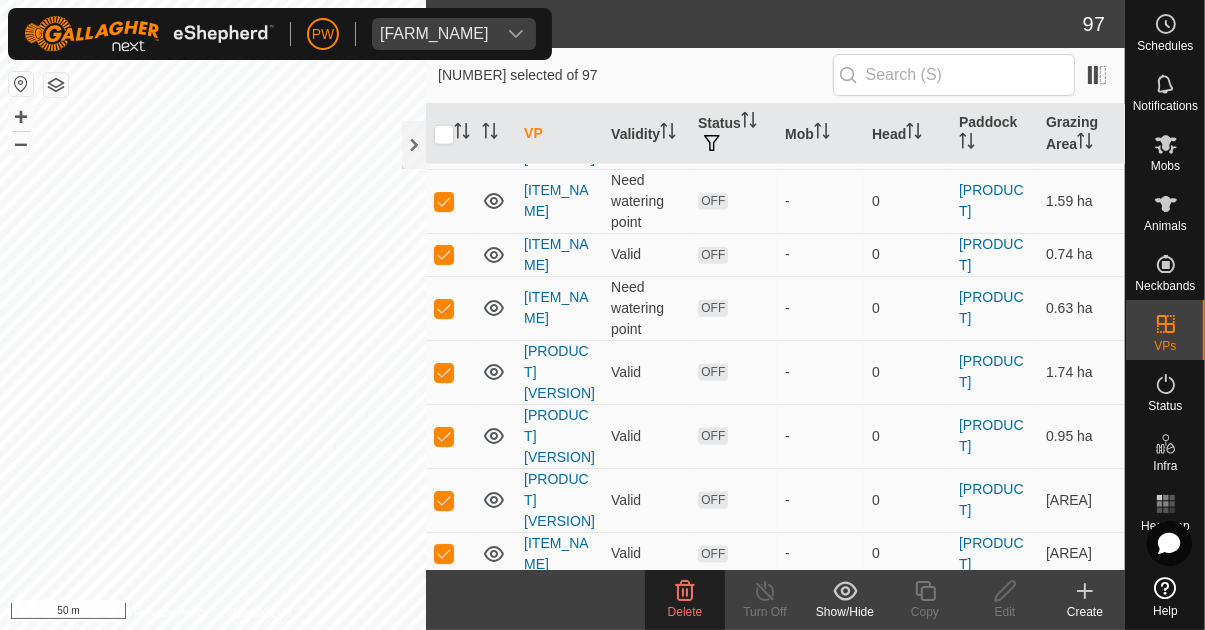 click at bounding box center (444, 596) 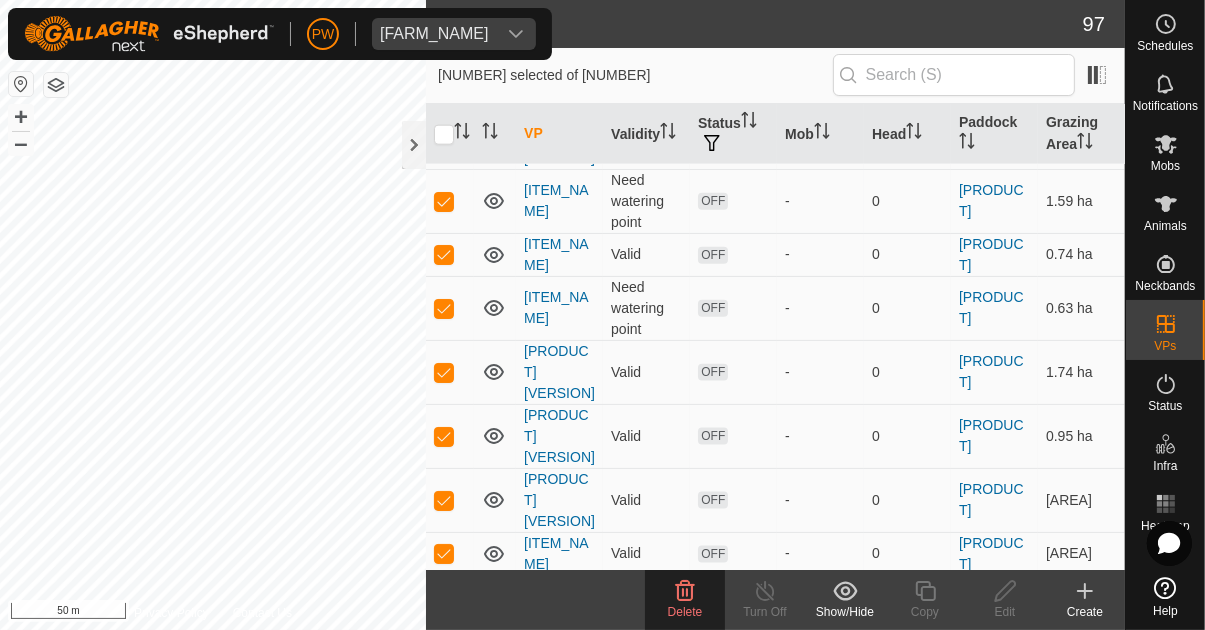 click at bounding box center [450, 650] 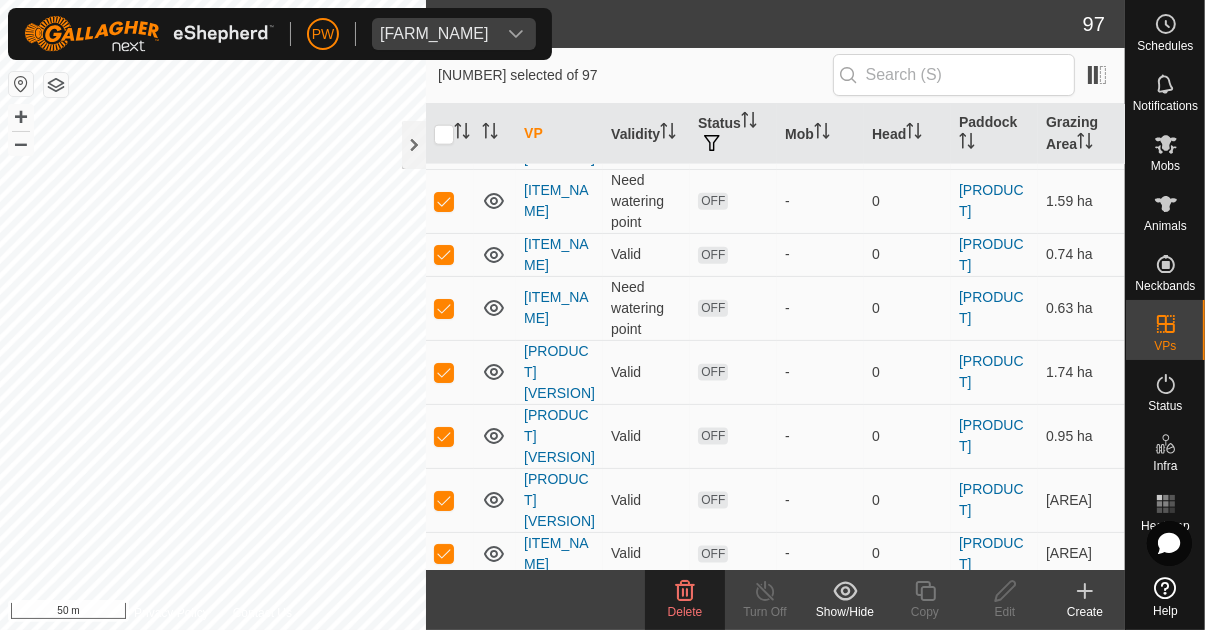 click at bounding box center (444, 778) 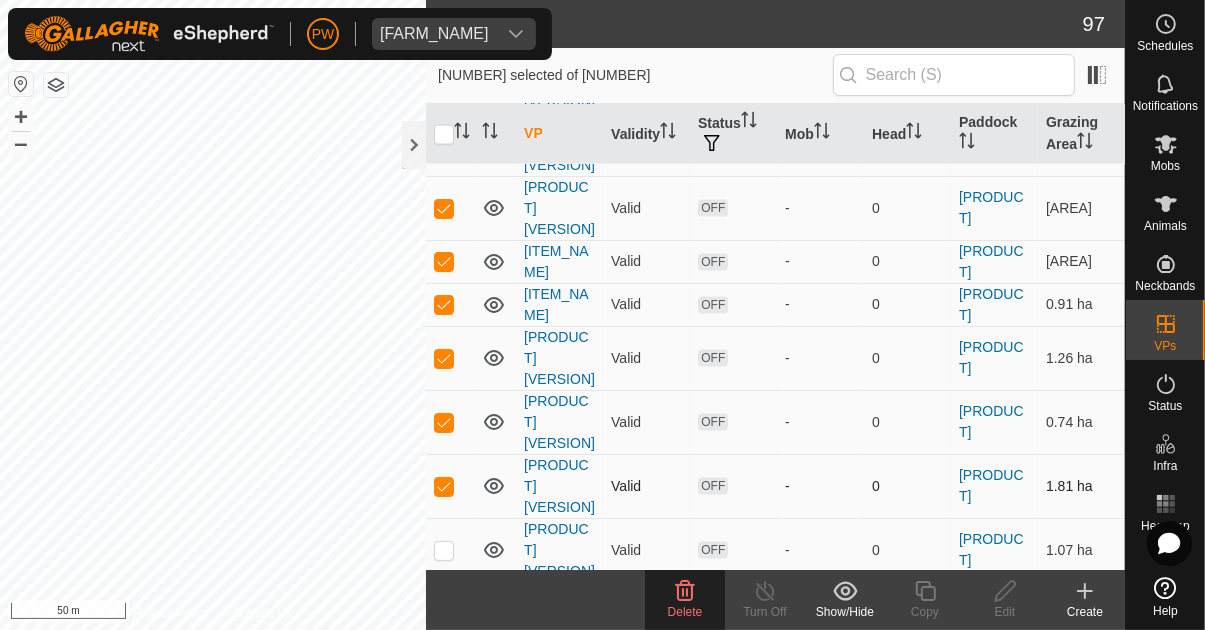 scroll, scrollTop: 2582, scrollLeft: 0, axis: vertical 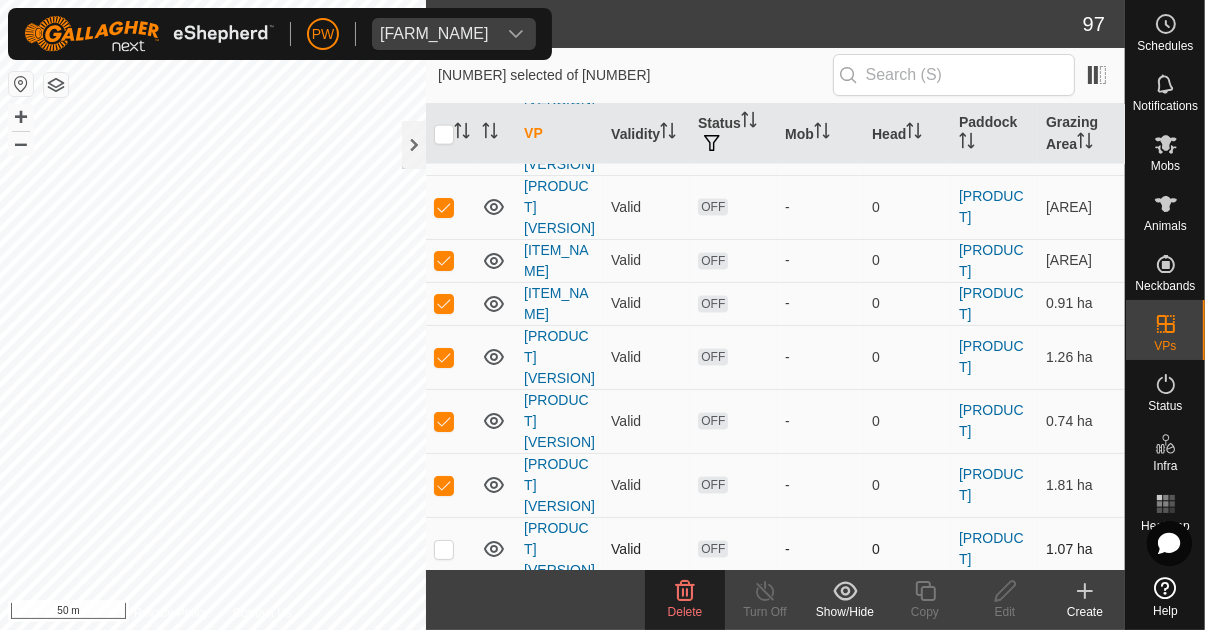 click at bounding box center [444, 549] 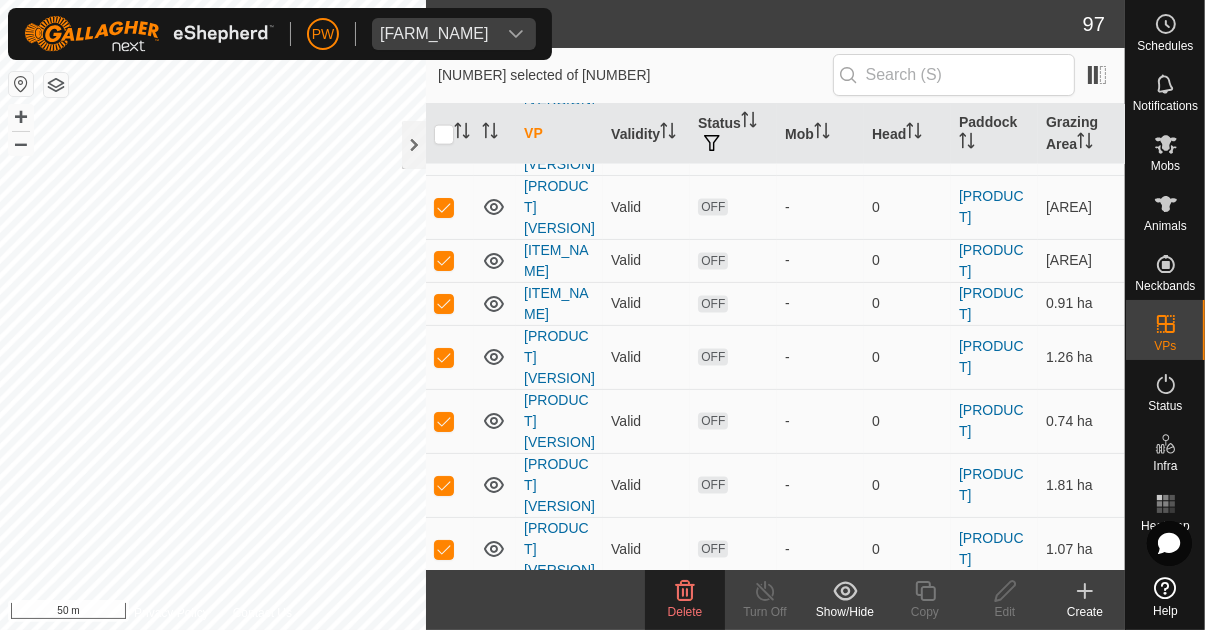 click at bounding box center [444, 613] 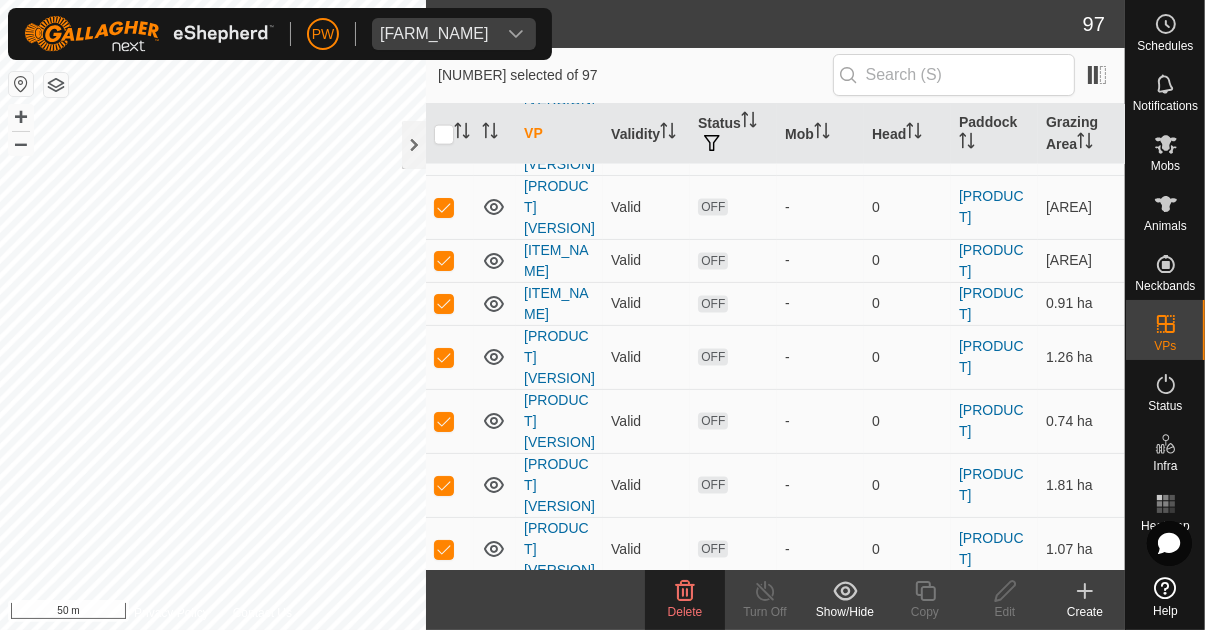 click at bounding box center [444, 677] 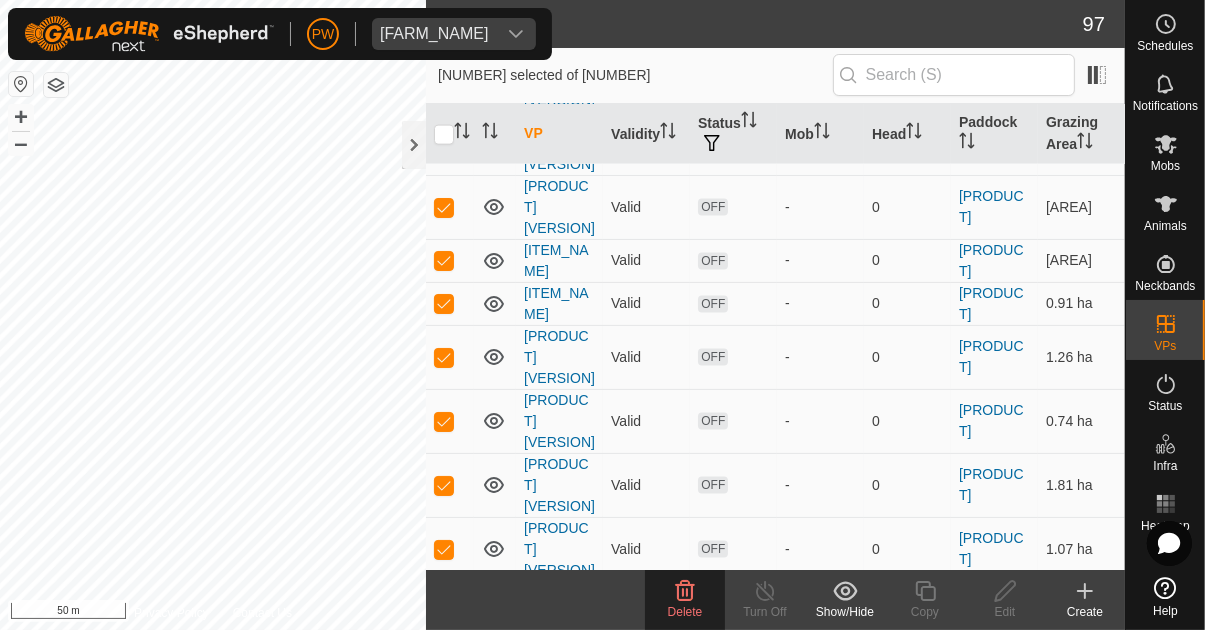 click at bounding box center (450, 730) 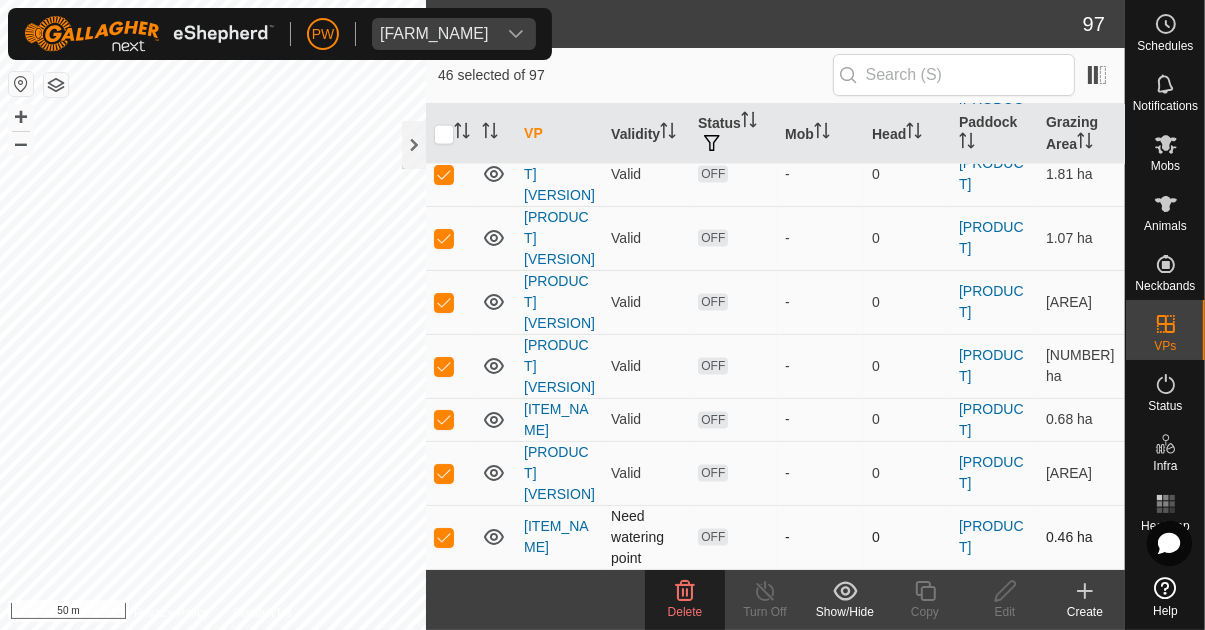scroll, scrollTop: 2901, scrollLeft: 0, axis: vertical 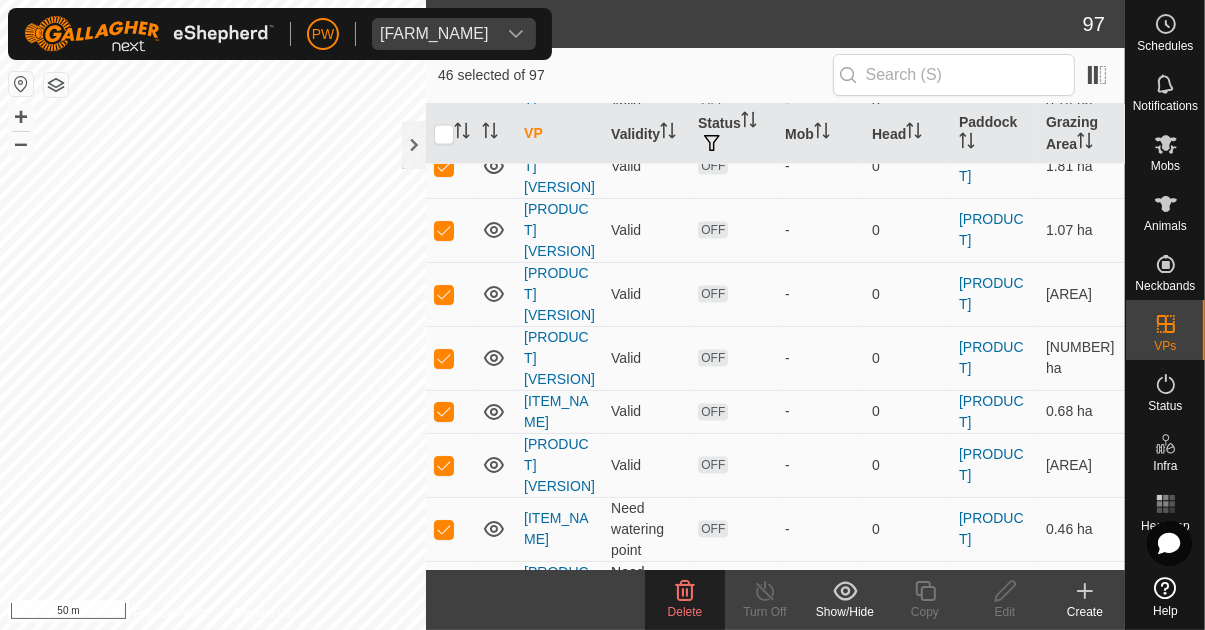 click at bounding box center (444, 593) 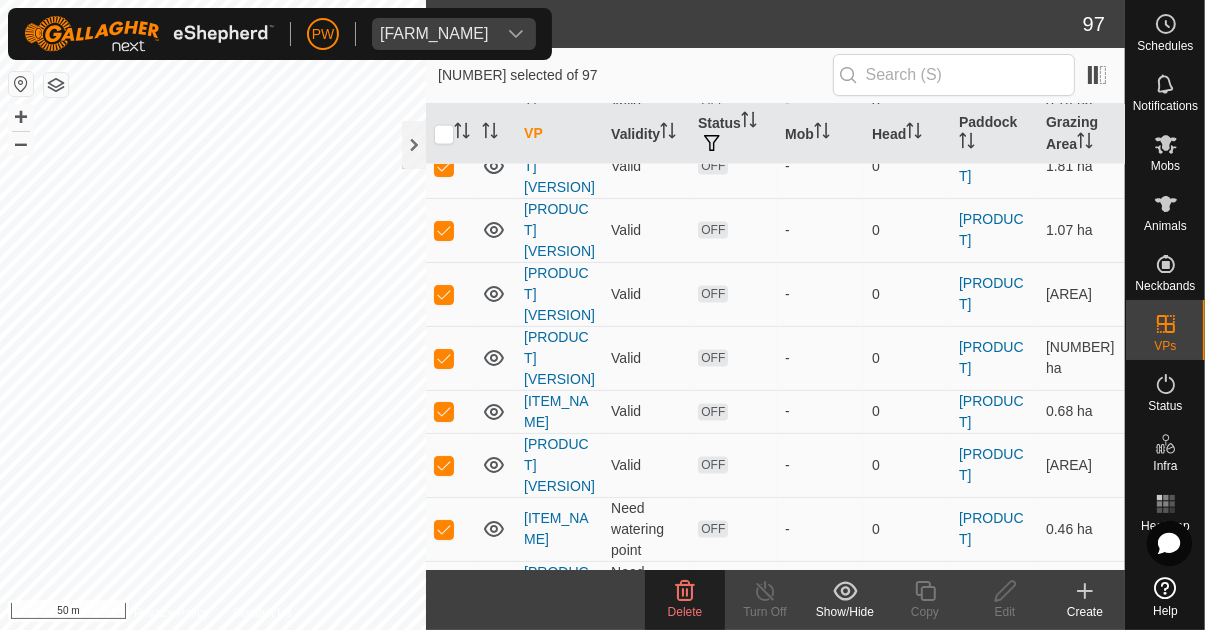 click at bounding box center (444, 657) 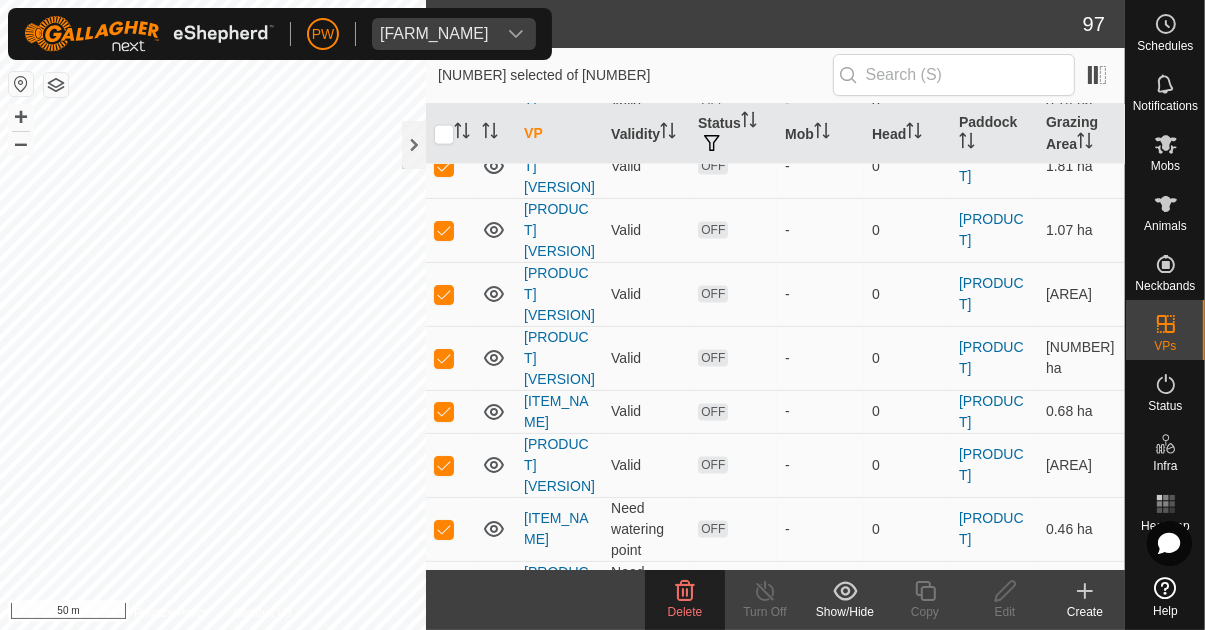 click at bounding box center [444, 785] 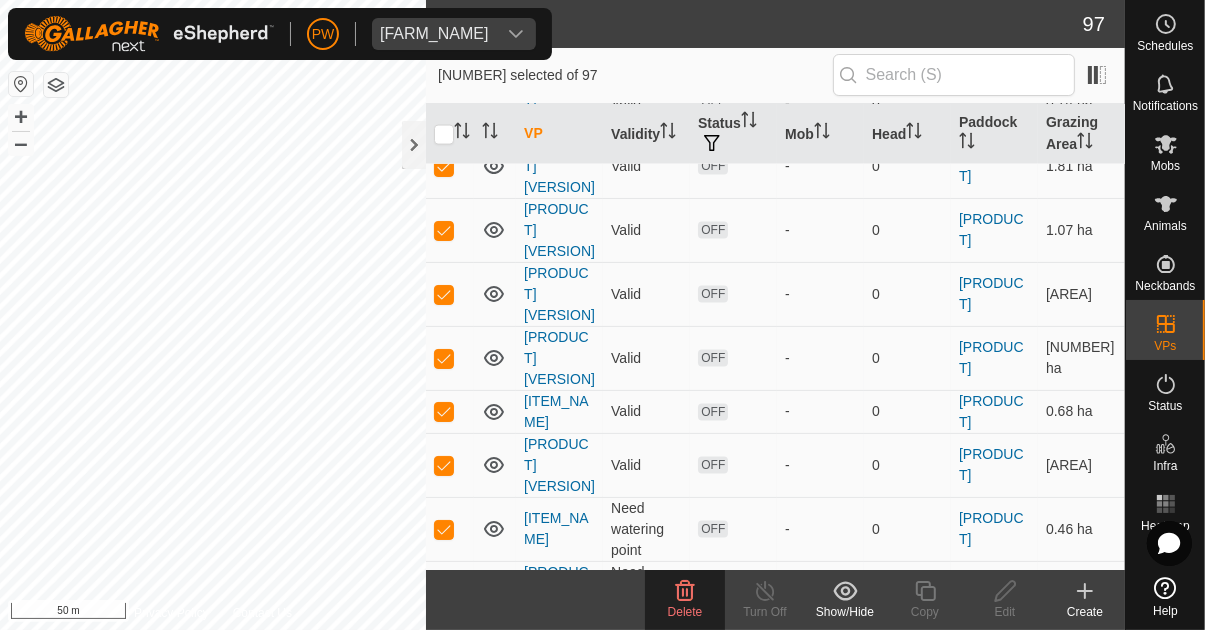 click 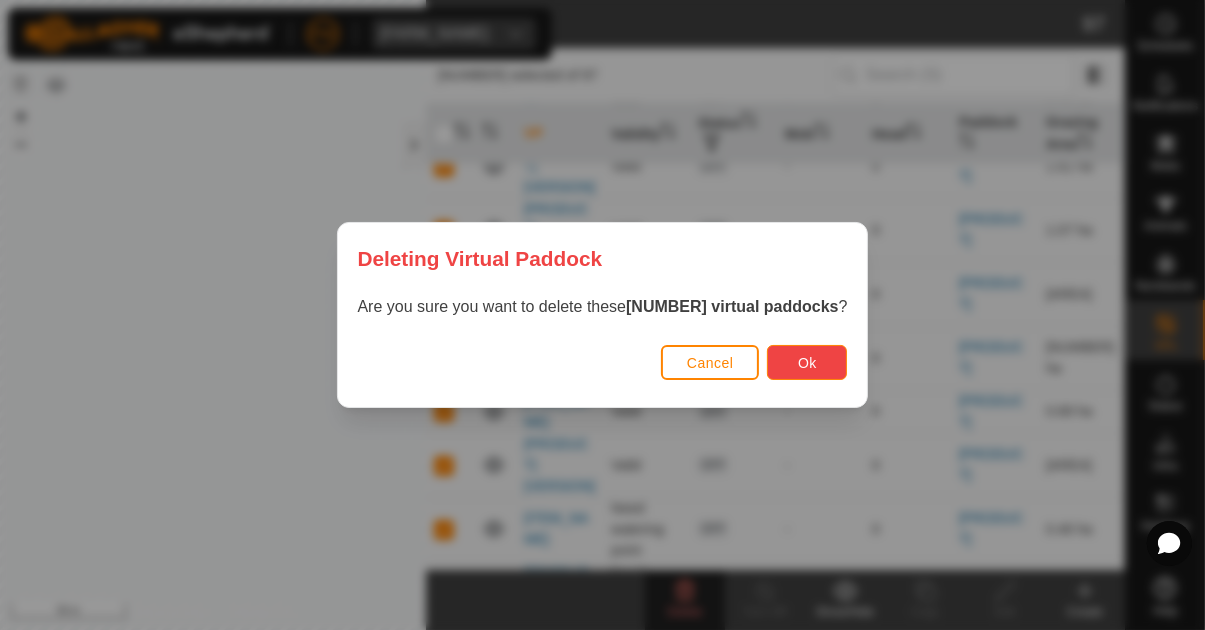 click on "Ok" at bounding box center (807, 362) 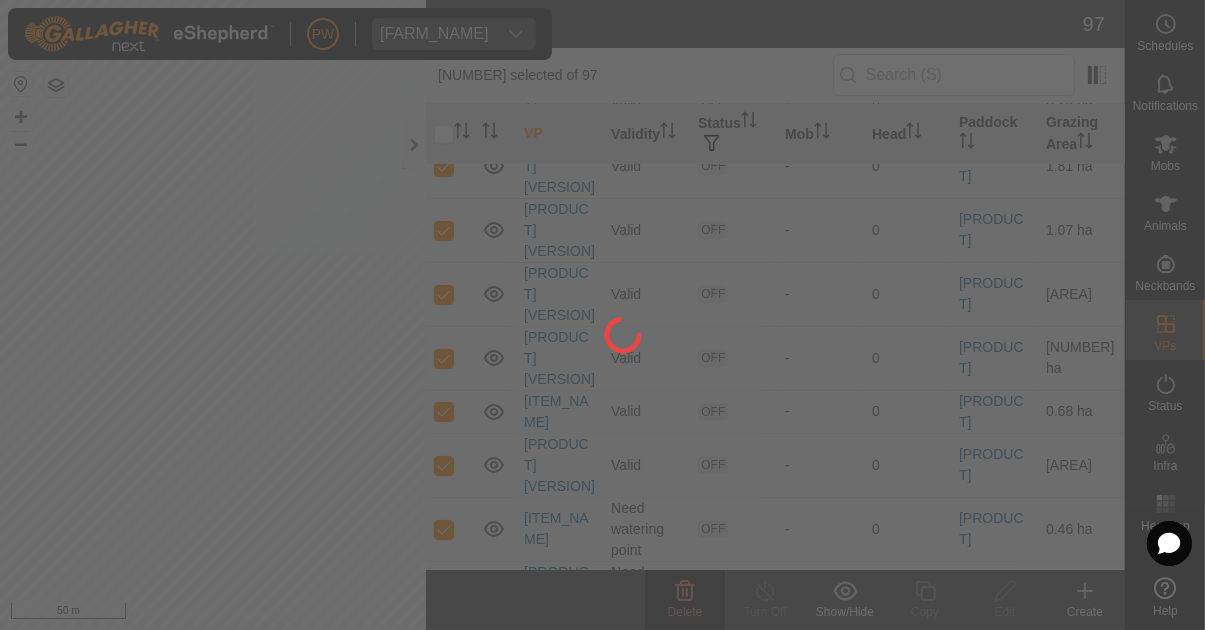 checkbox on "false" 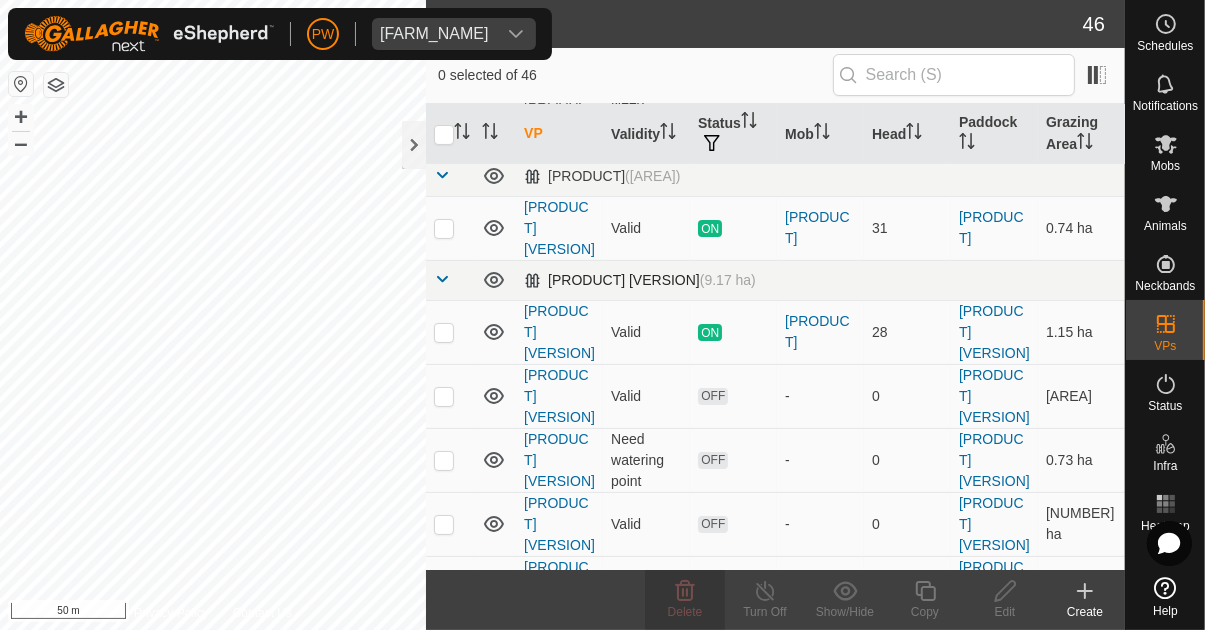scroll, scrollTop: 345, scrollLeft: 0, axis: vertical 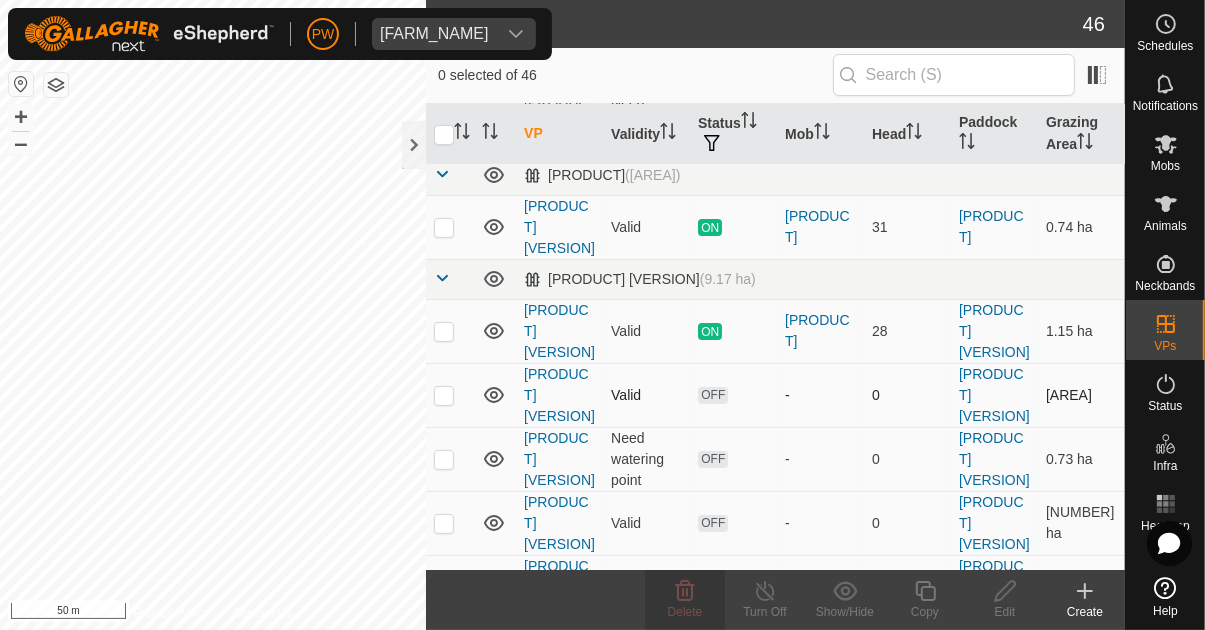 click at bounding box center [444, 395] 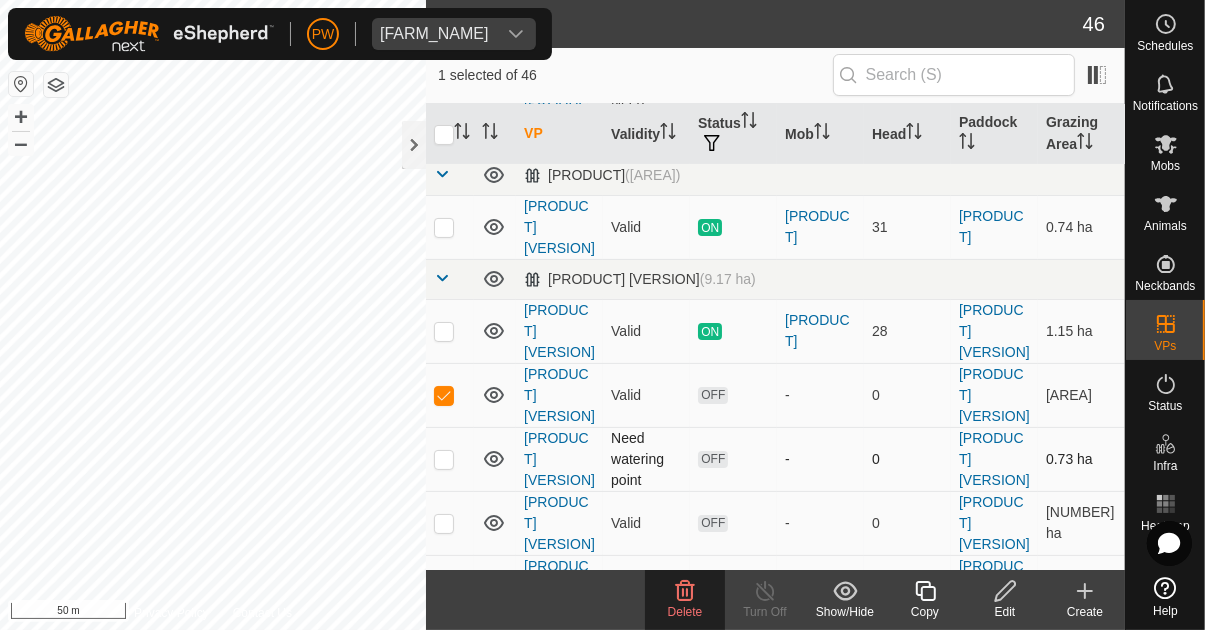 click at bounding box center [444, 459] 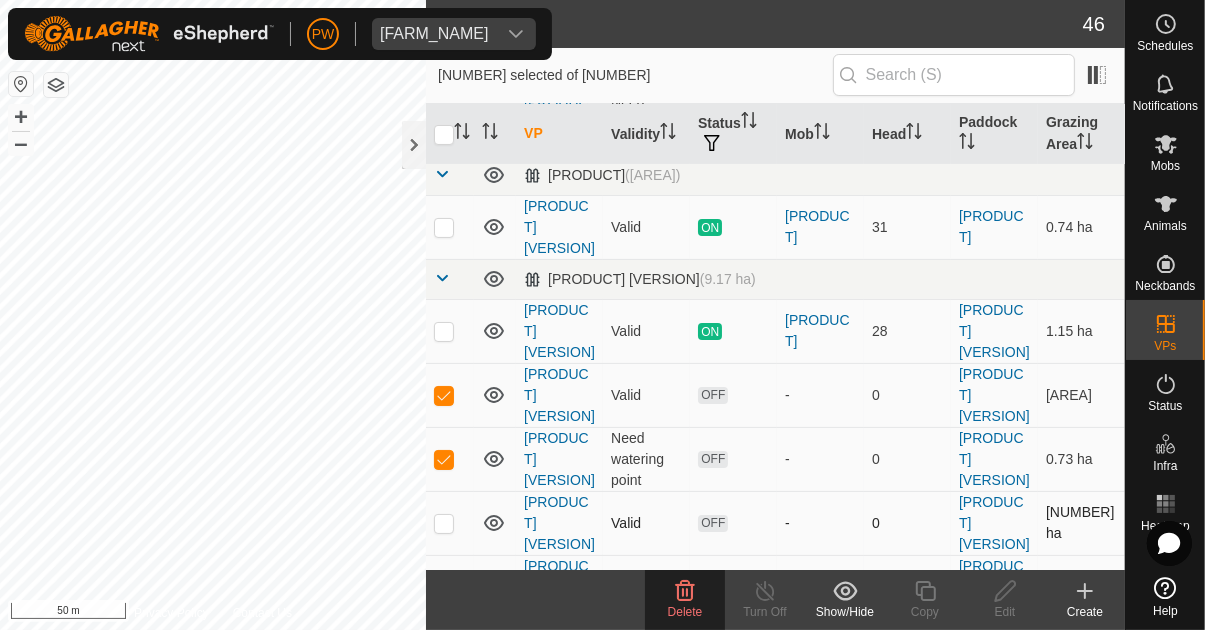 click at bounding box center [444, 523] 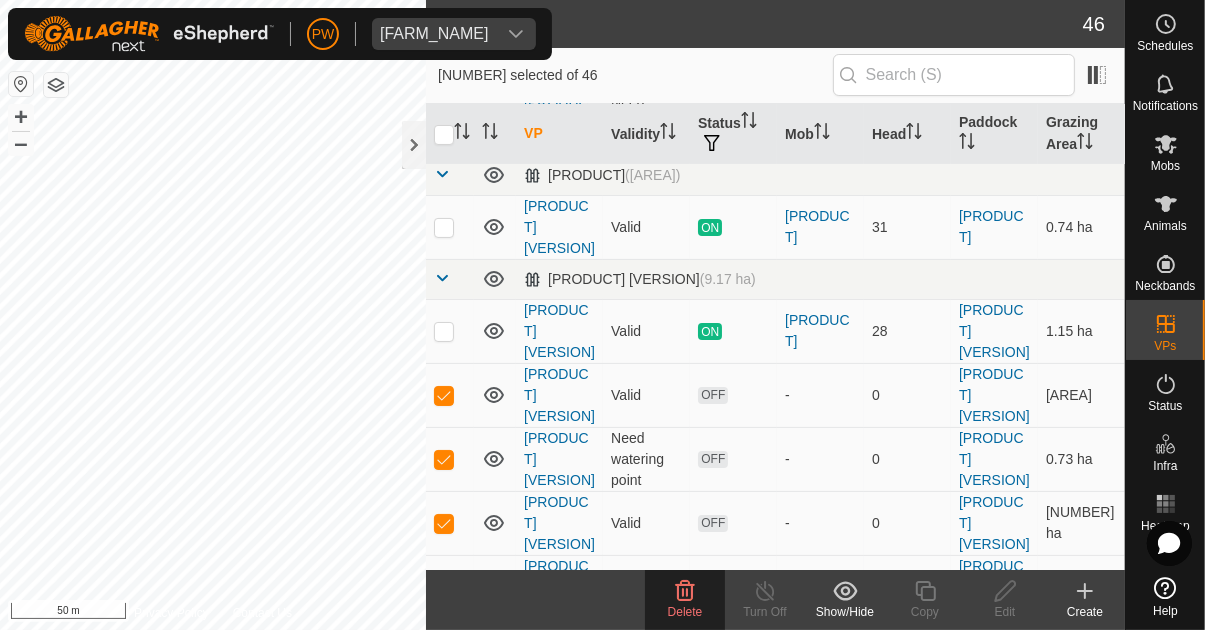 click at bounding box center [444, 587] 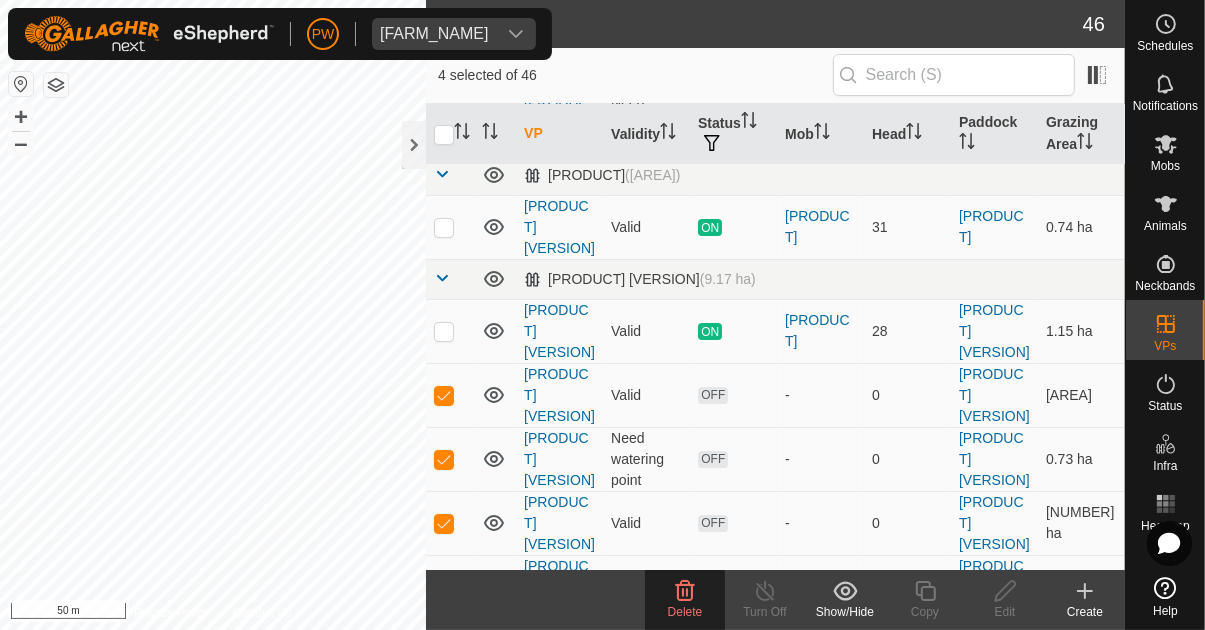 click at bounding box center [444, 587] 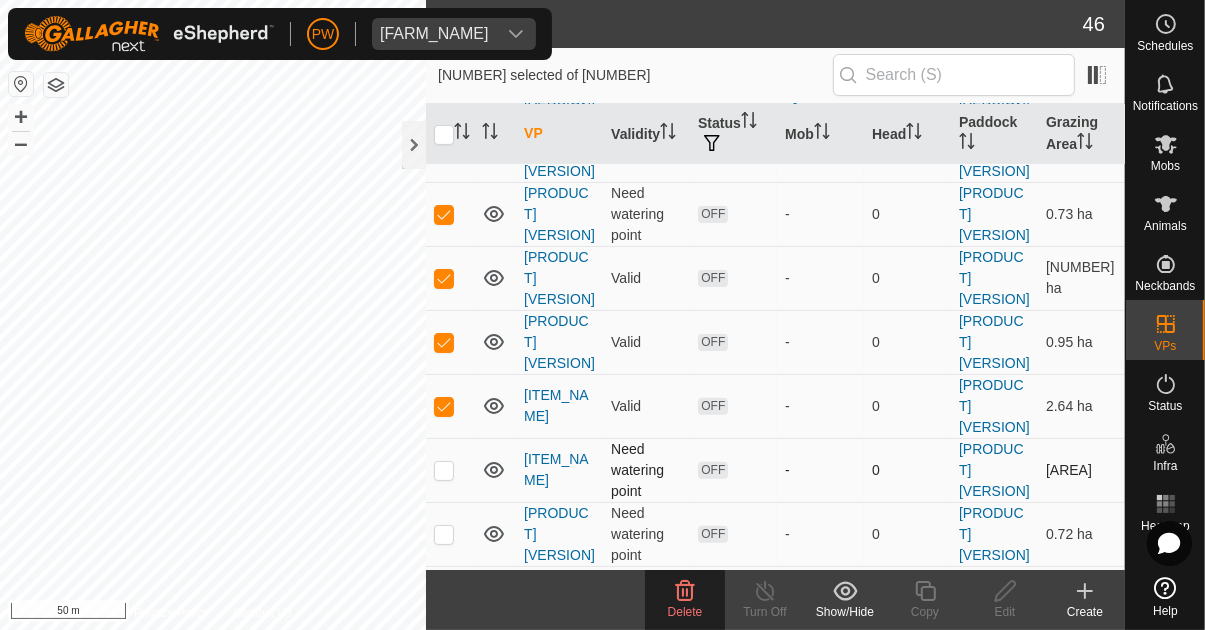 scroll, scrollTop: 592, scrollLeft: 0, axis: vertical 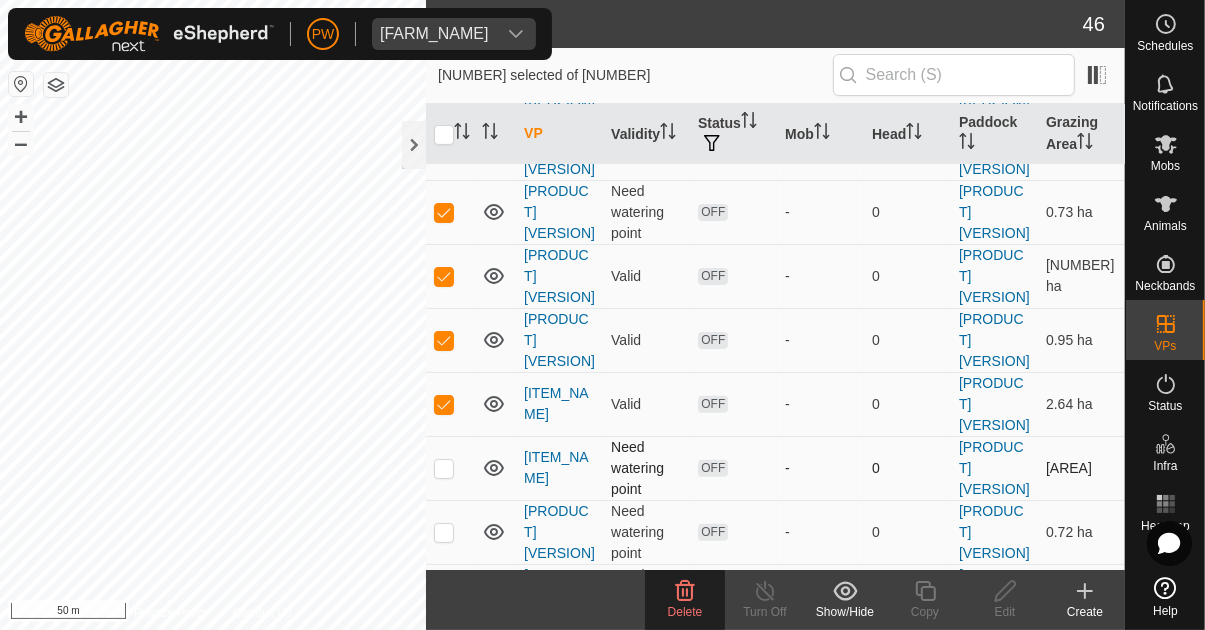 click at bounding box center (444, 468) 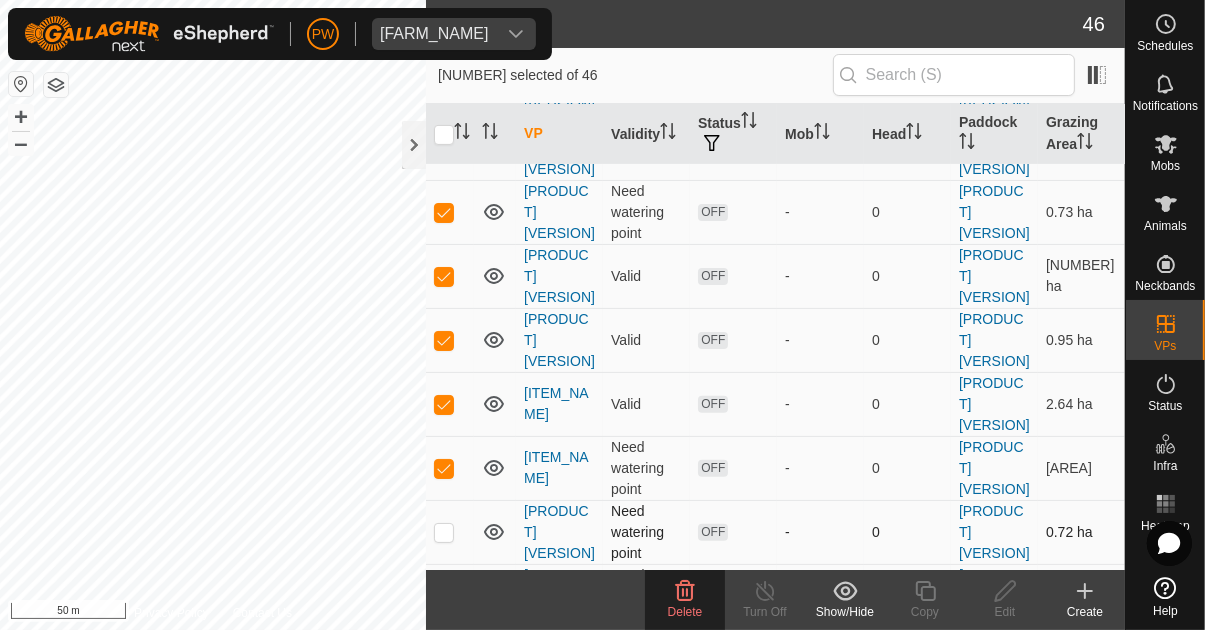 click at bounding box center (444, 532) 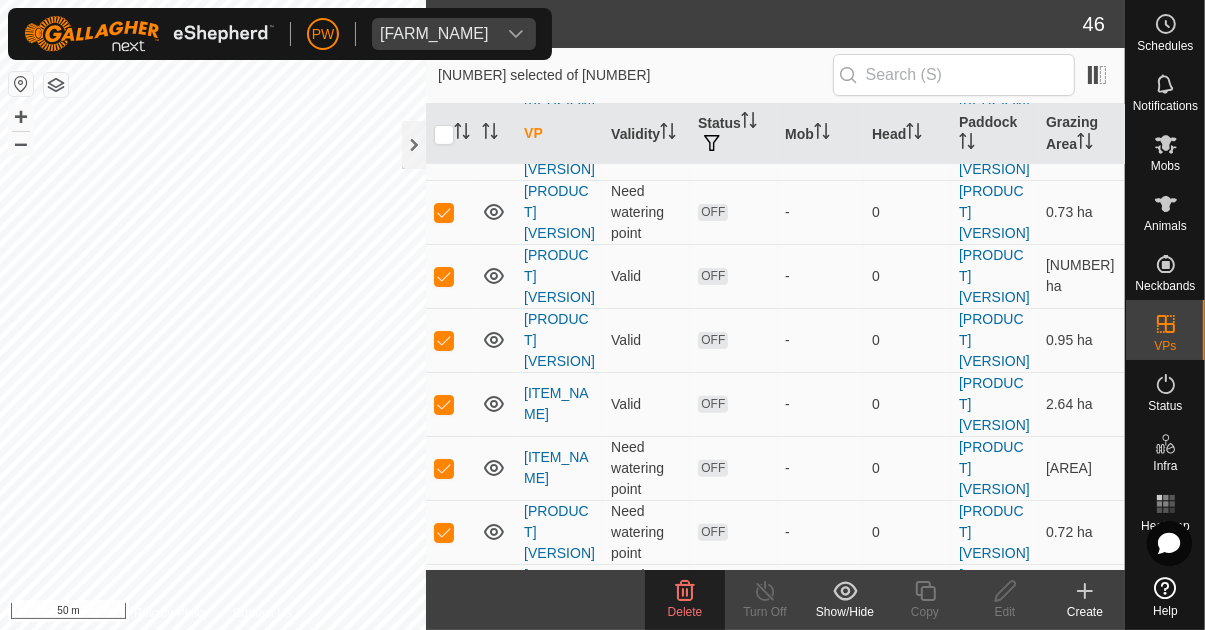 click at bounding box center [444, 596] 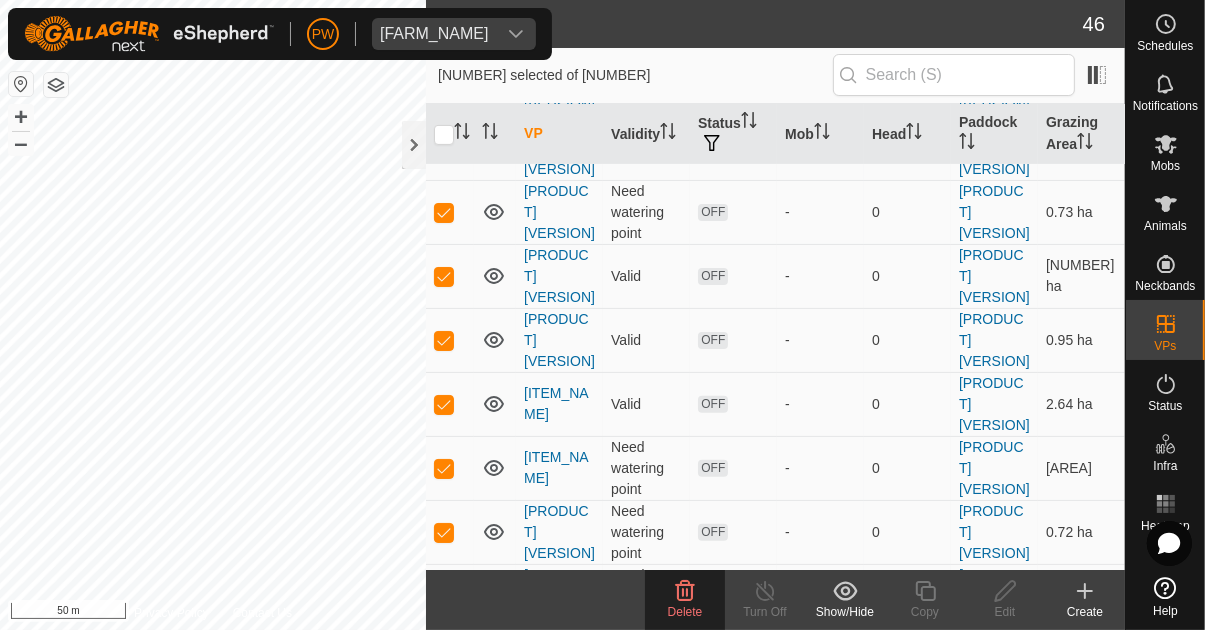 click at bounding box center [444, 660] 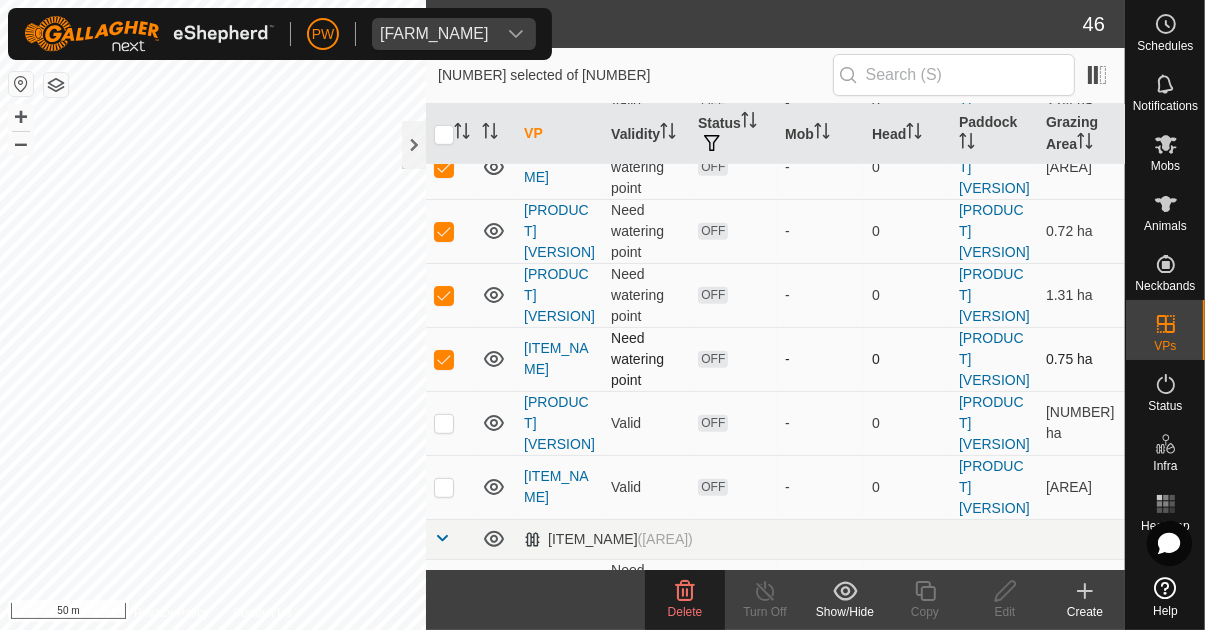 scroll, scrollTop: 907, scrollLeft: 0, axis: vertical 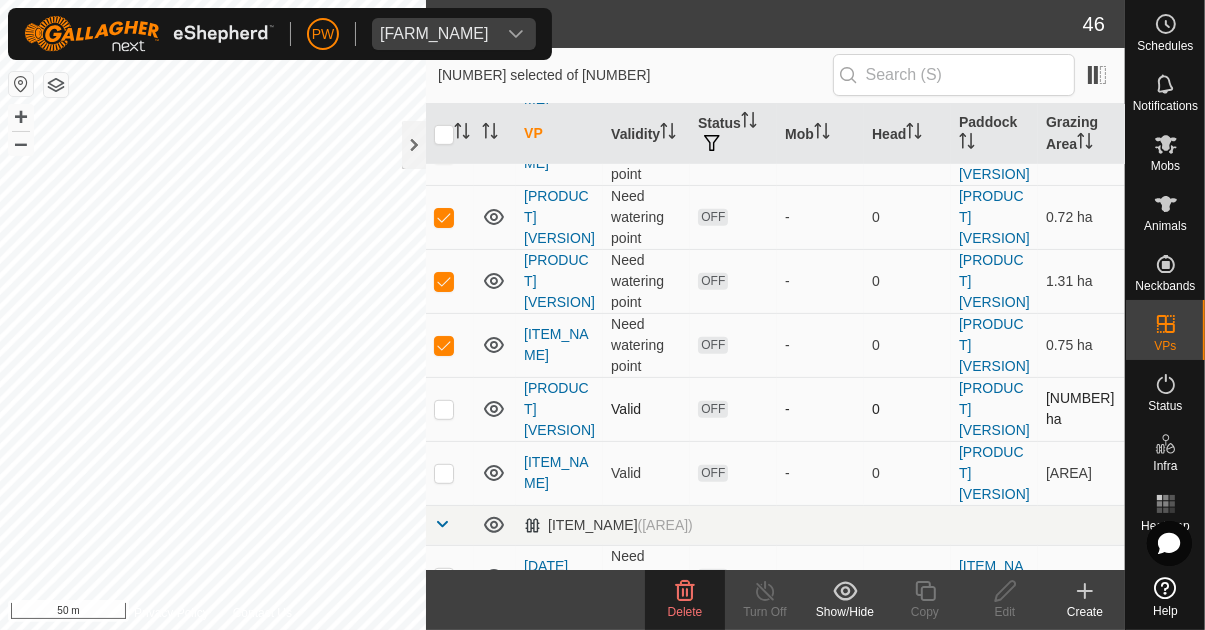 click at bounding box center (444, 409) 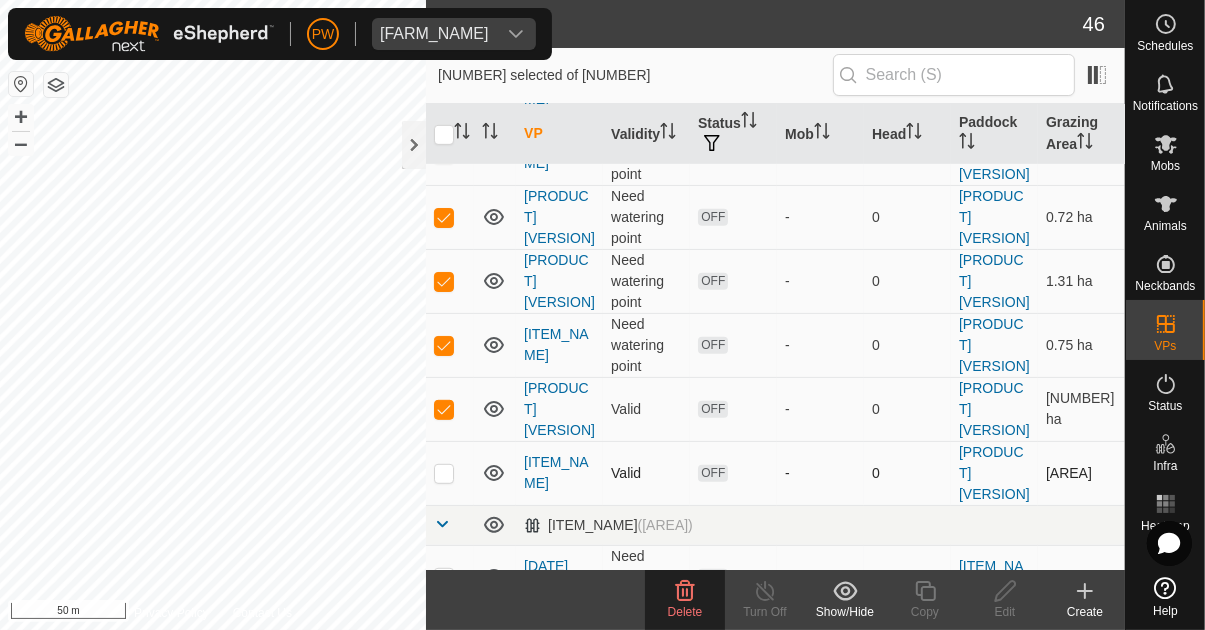 click at bounding box center (444, 473) 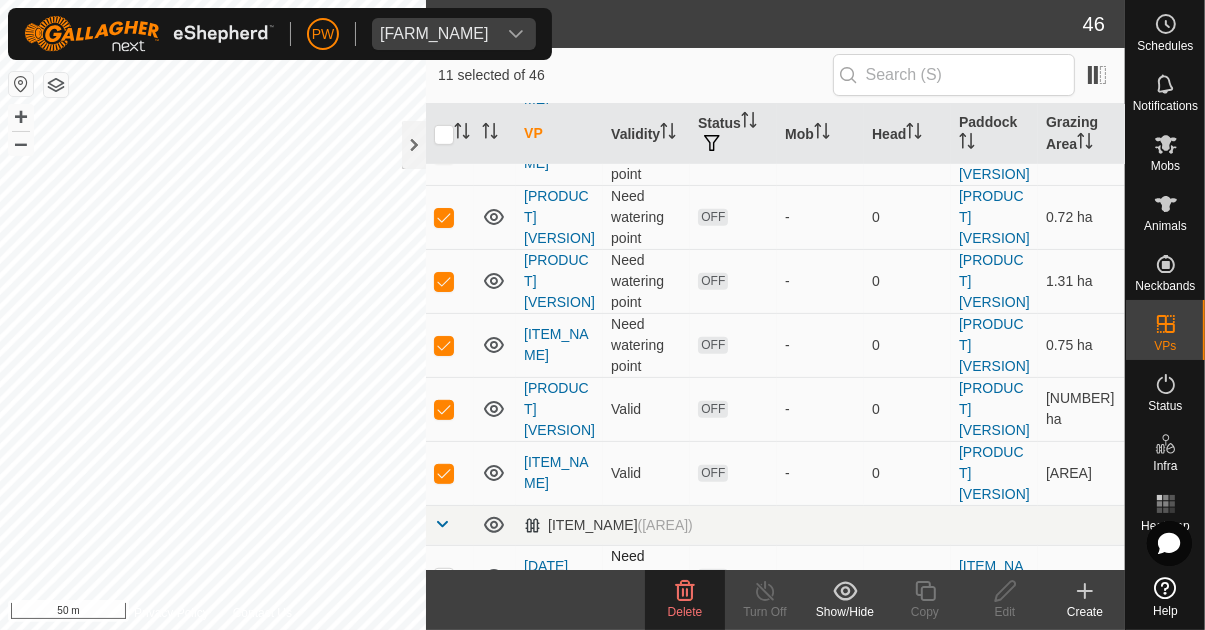 click at bounding box center [444, 577] 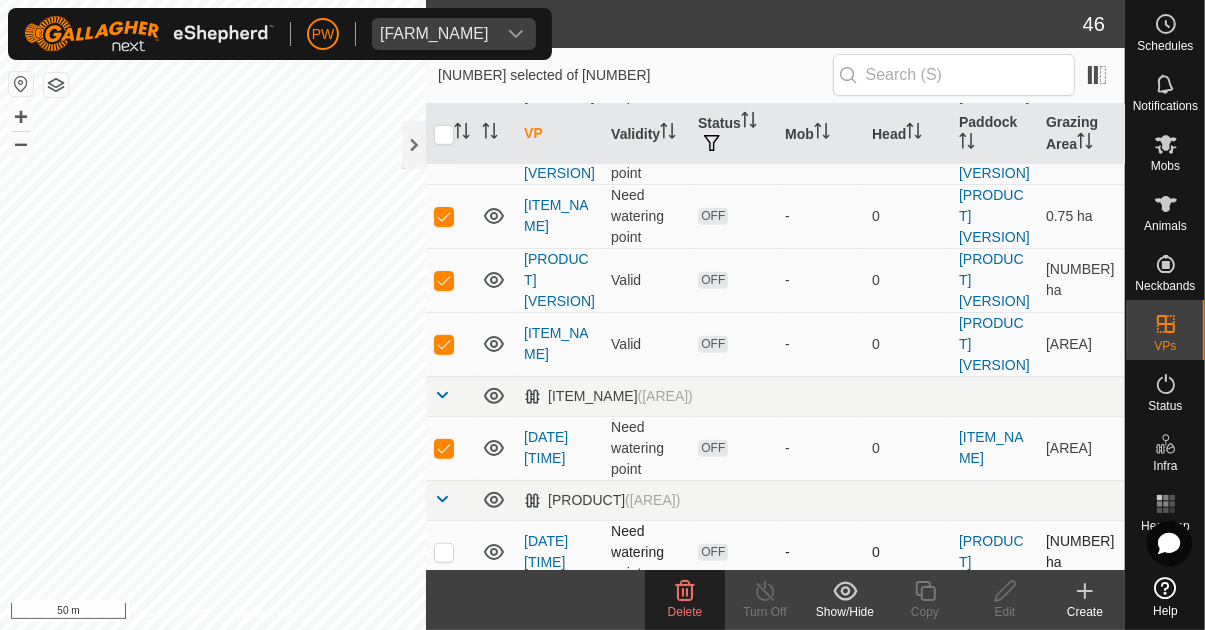 scroll, scrollTop: 1040, scrollLeft: 0, axis: vertical 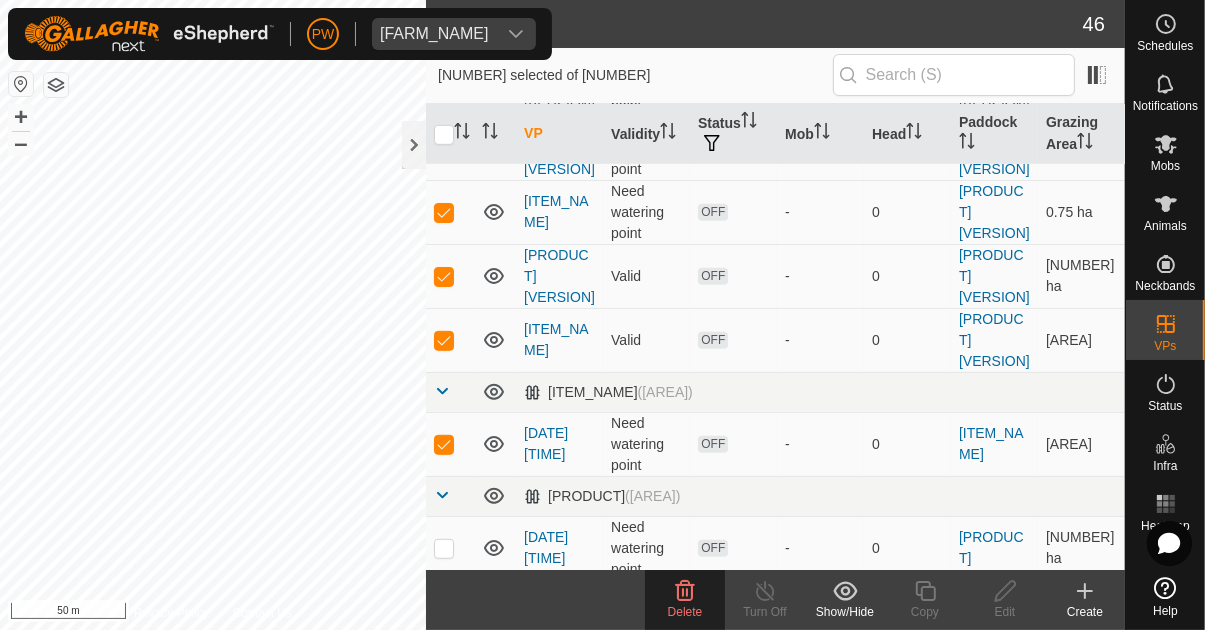 click at bounding box center (444, 548) 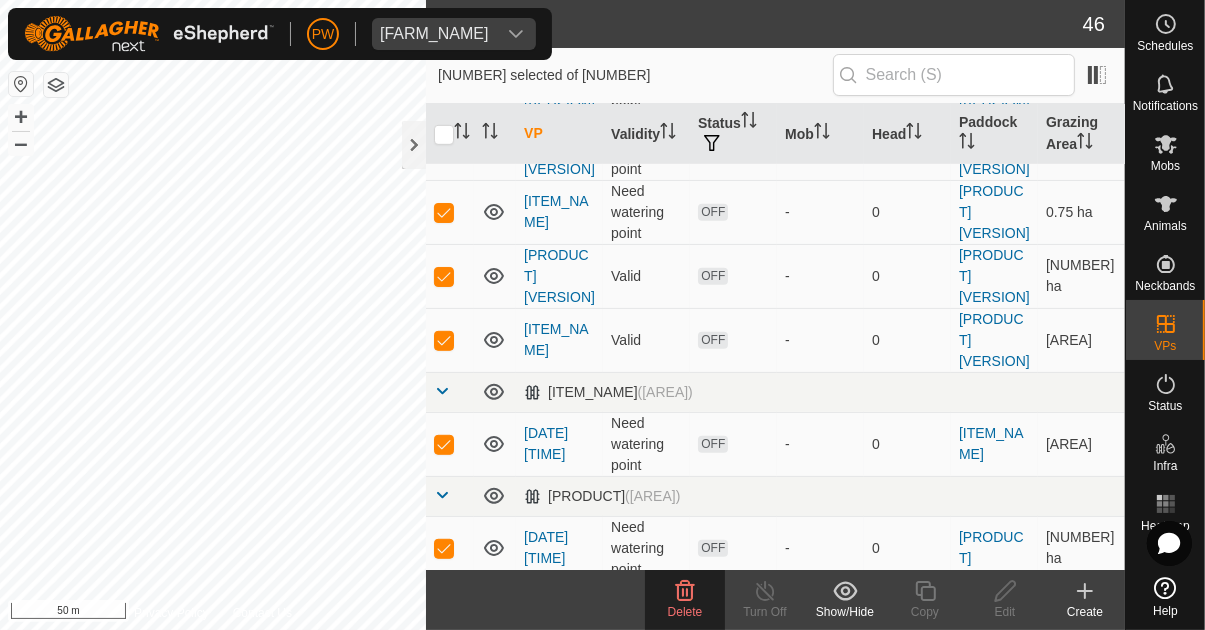 checkbox on "true" 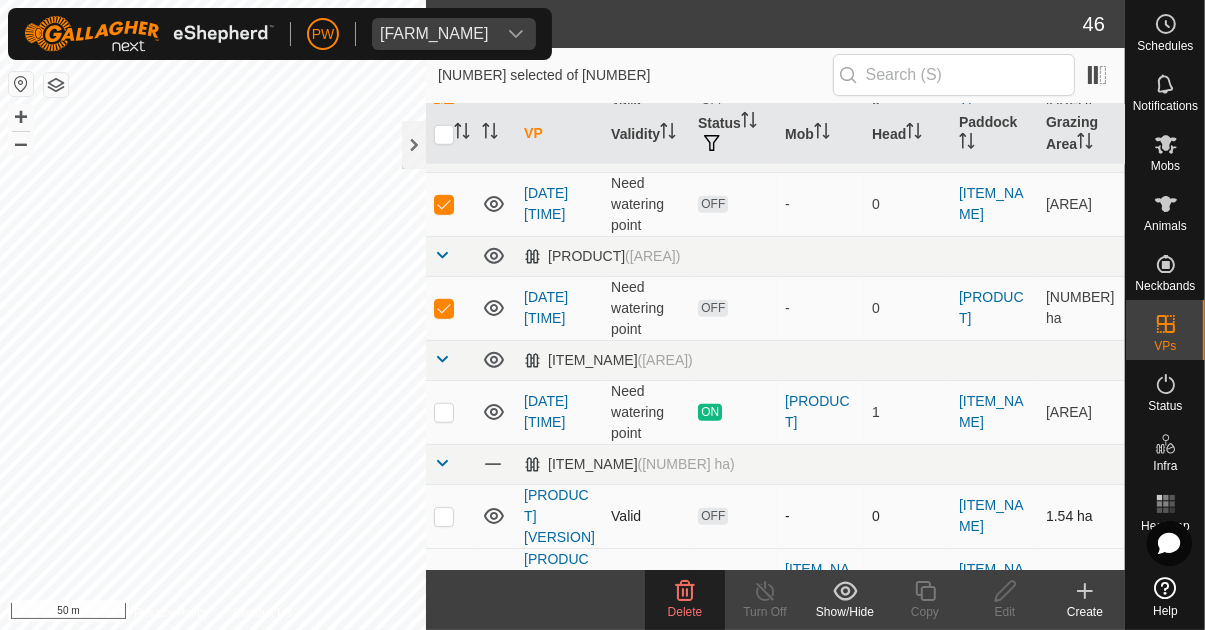 scroll, scrollTop: 1279, scrollLeft: 0, axis: vertical 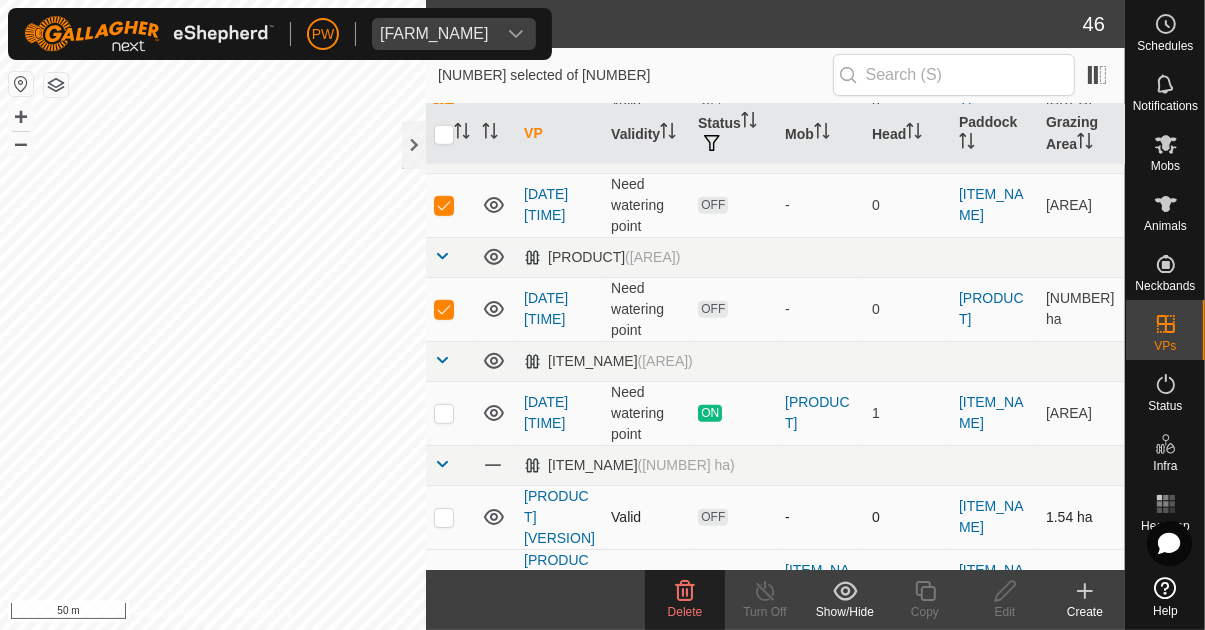 click at bounding box center (444, 517) 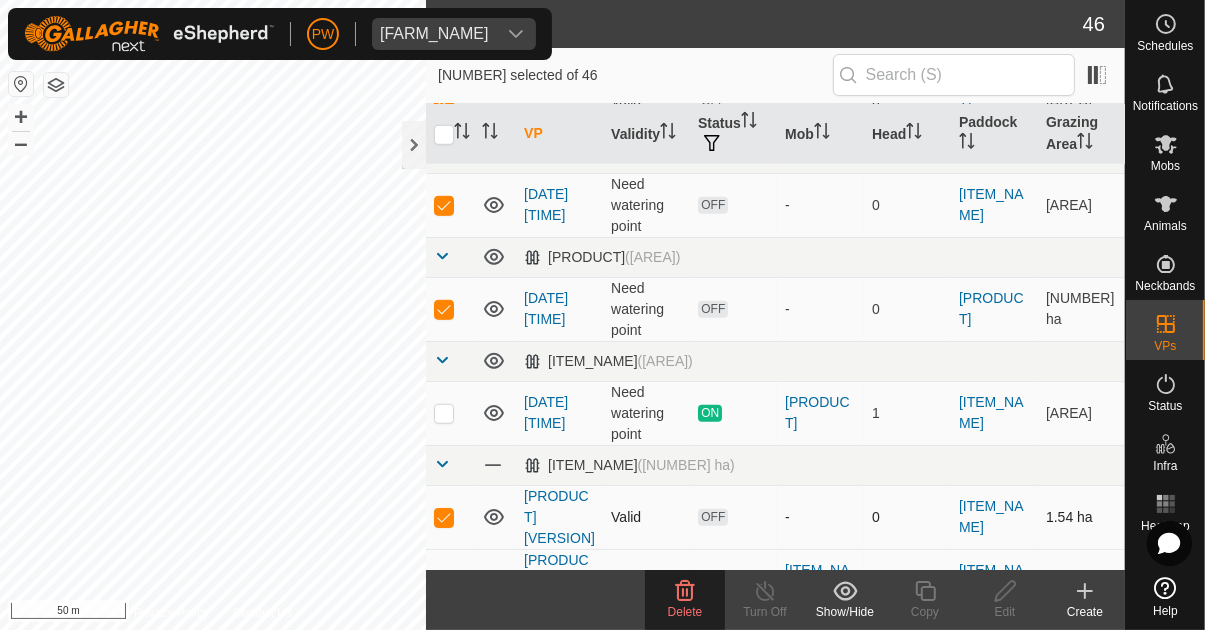 click at bounding box center [444, 517] 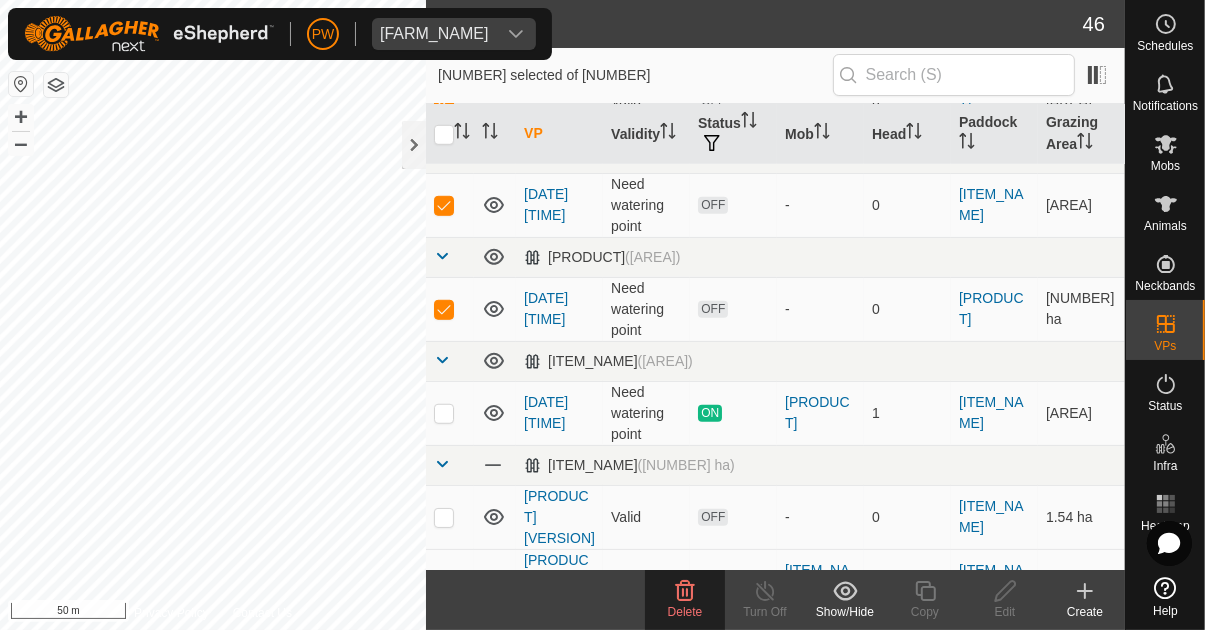 click at bounding box center (444, 645) 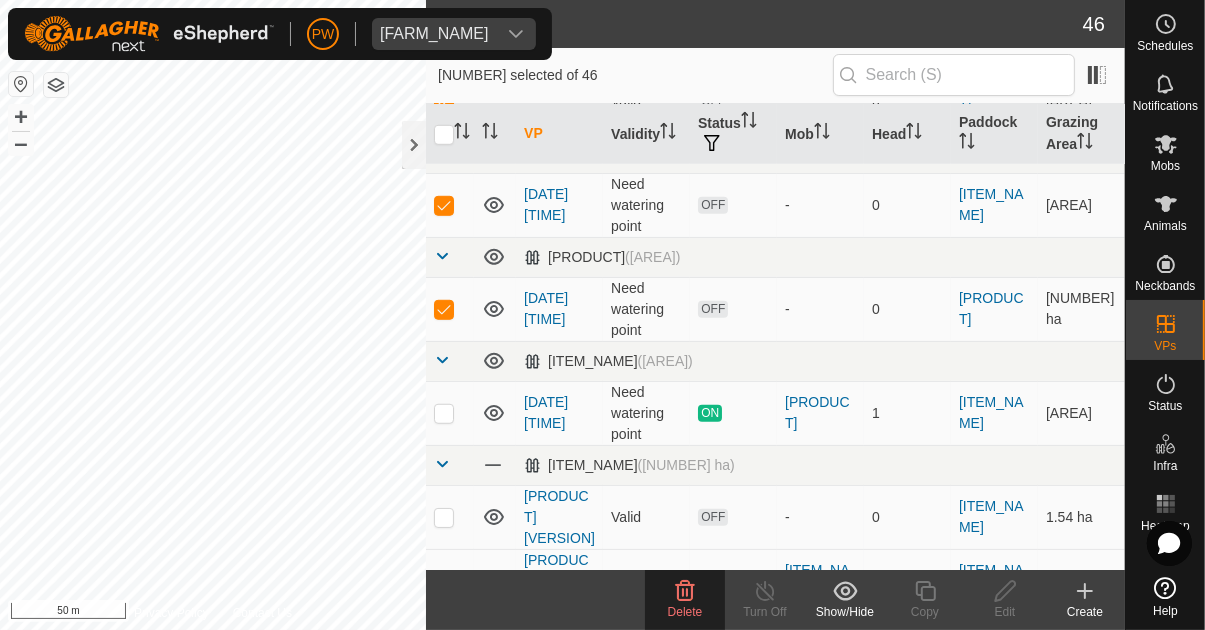 click at bounding box center [444, 709] 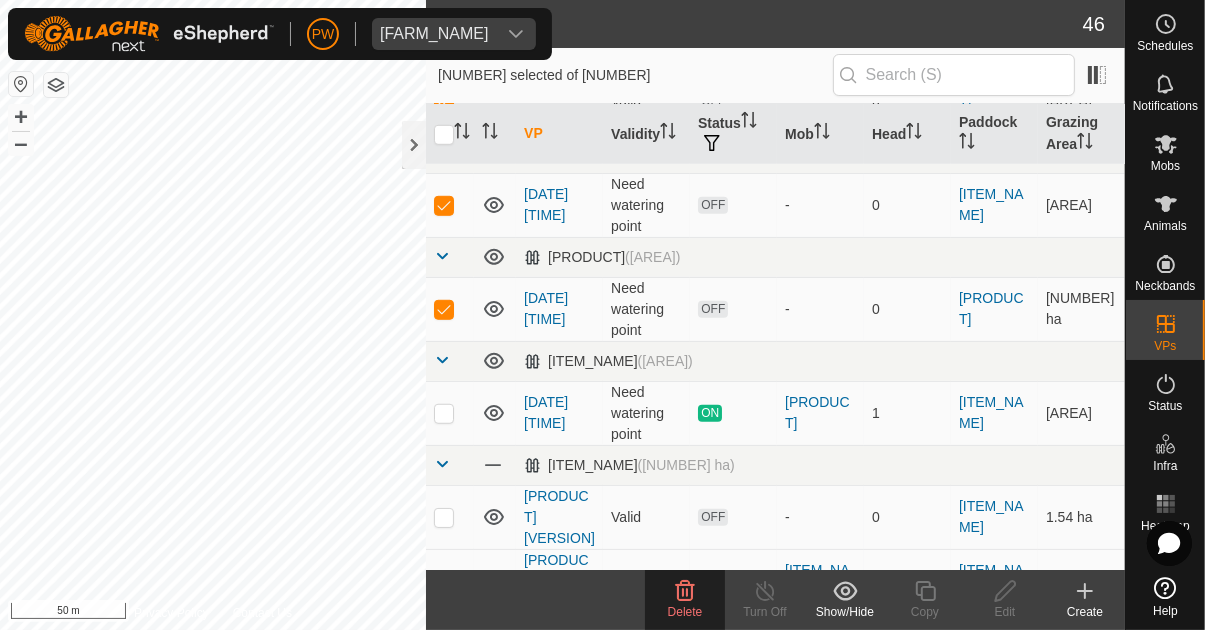 click at bounding box center [444, 762] 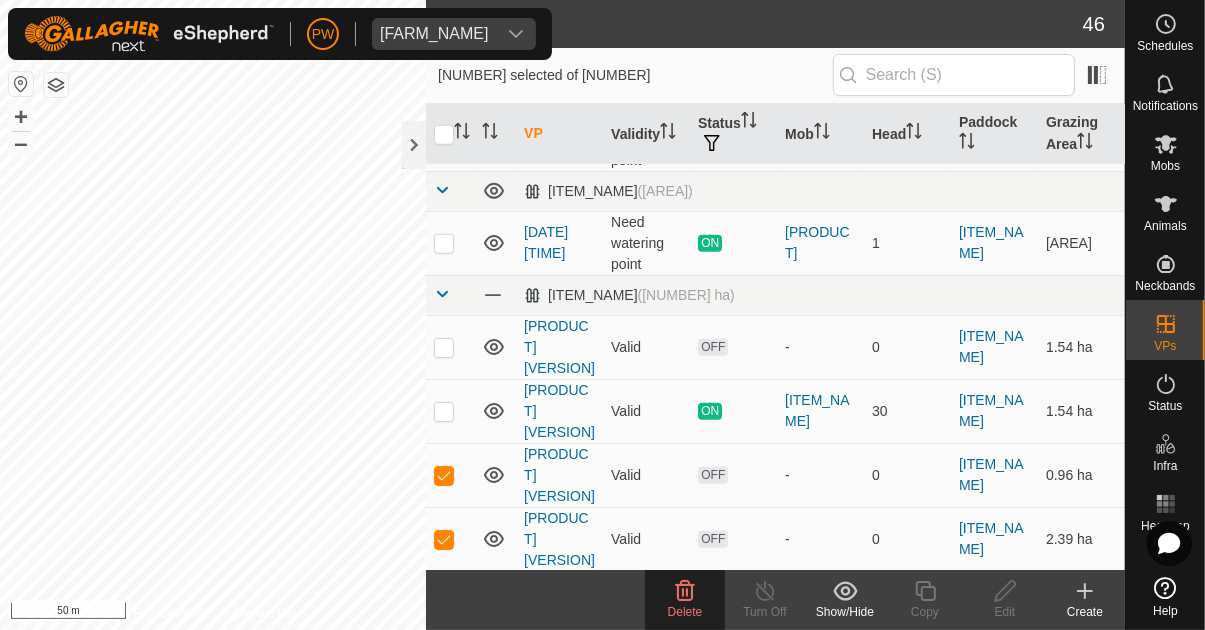 scroll, scrollTop: 1450, scrollLeft: 0, axis: vertical 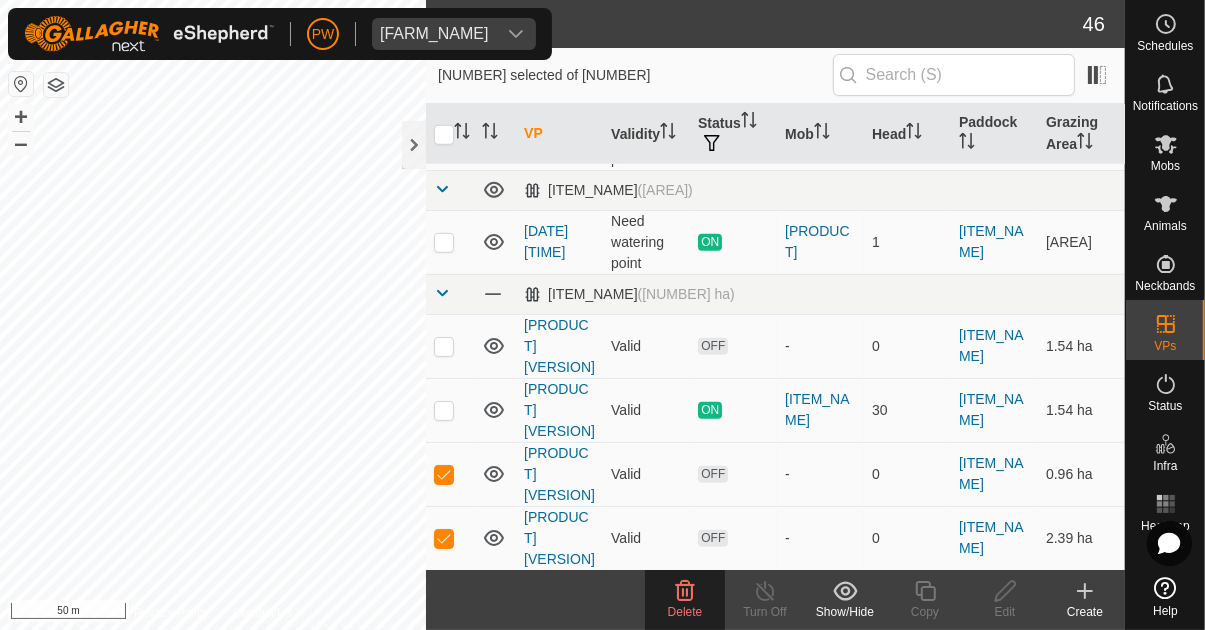 click at bounding box center (444, 645) 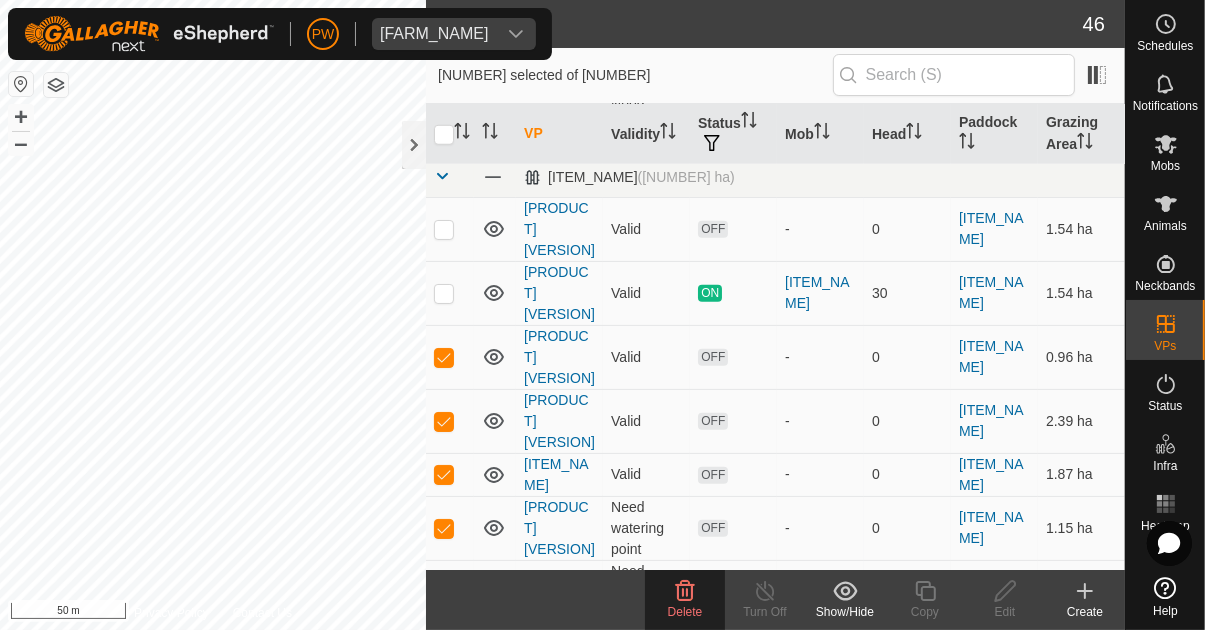 scroll, scrollTop: 1576, scrollLeft: 0, axis: vertical 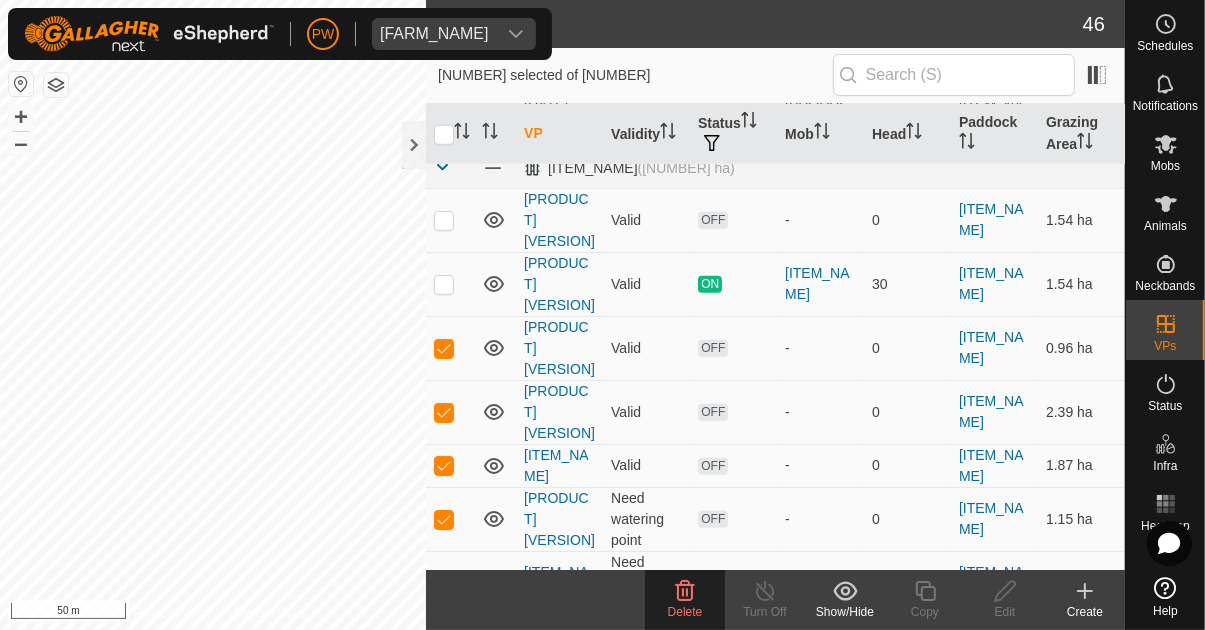 click at bounding box center (444, 647) 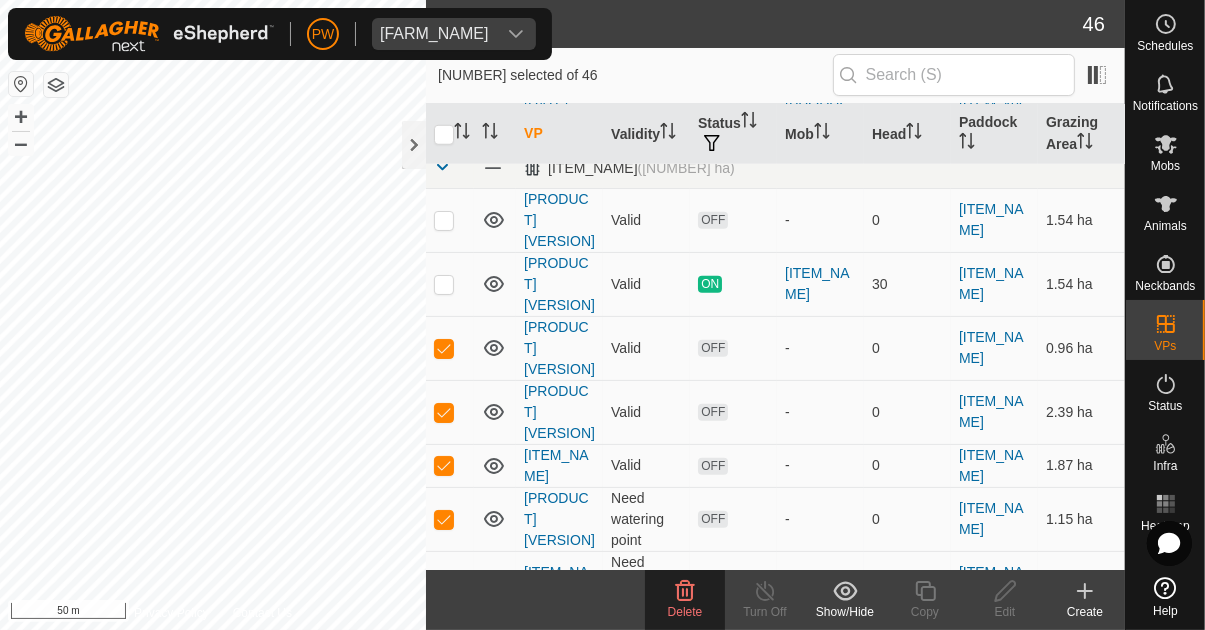 click at bounding box center [444, 743] 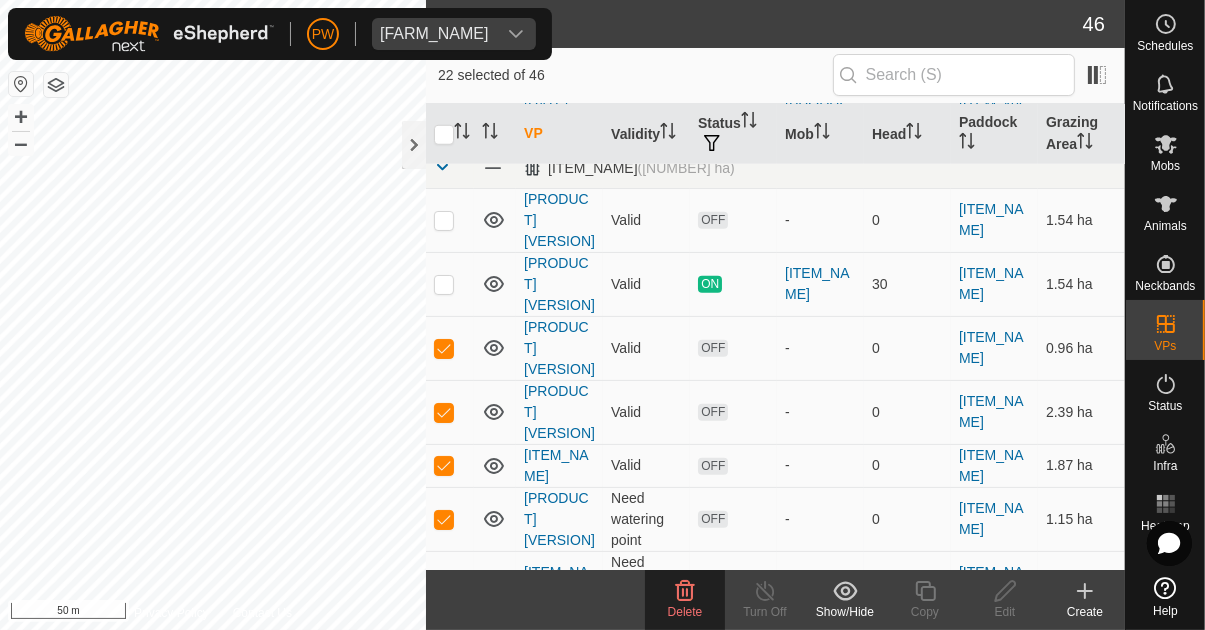 click at bounding box center [444, 861] 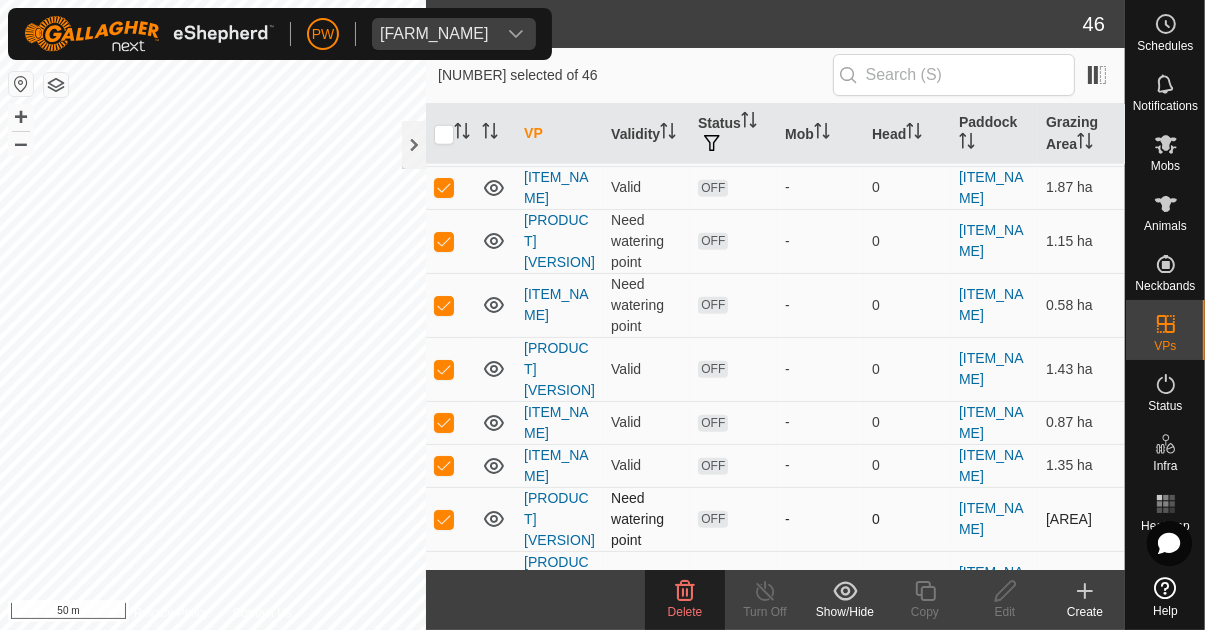 scroll, scrollTop: 1865, scrollLeft: 0, axis: vertical 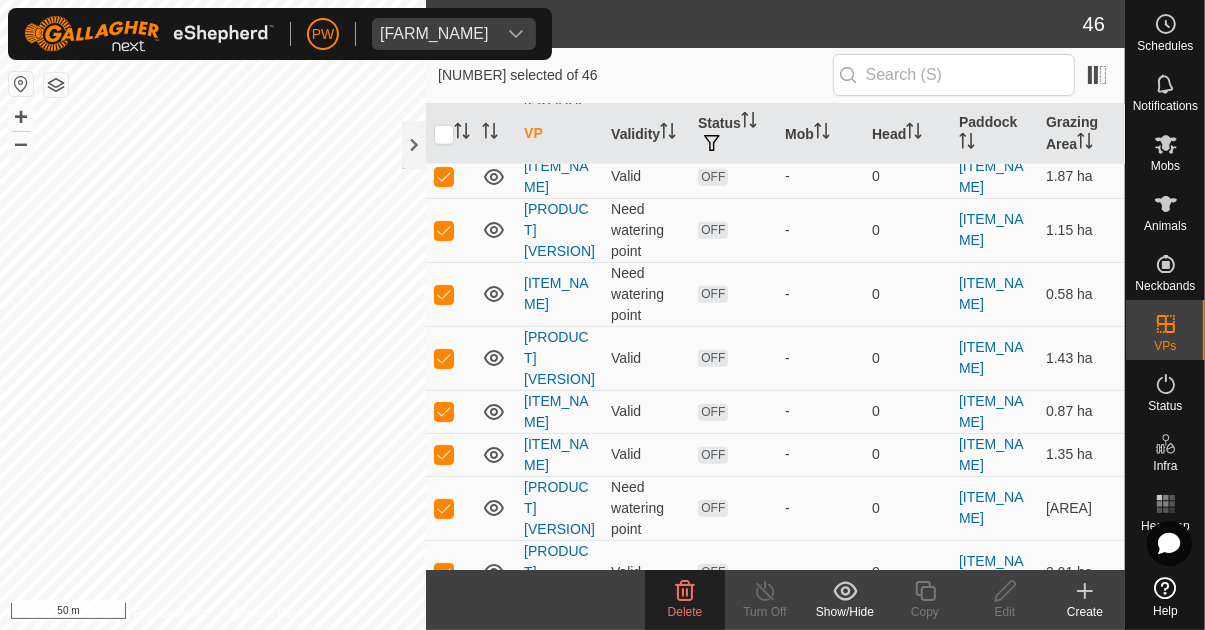 click at bounding box center (444, 636) 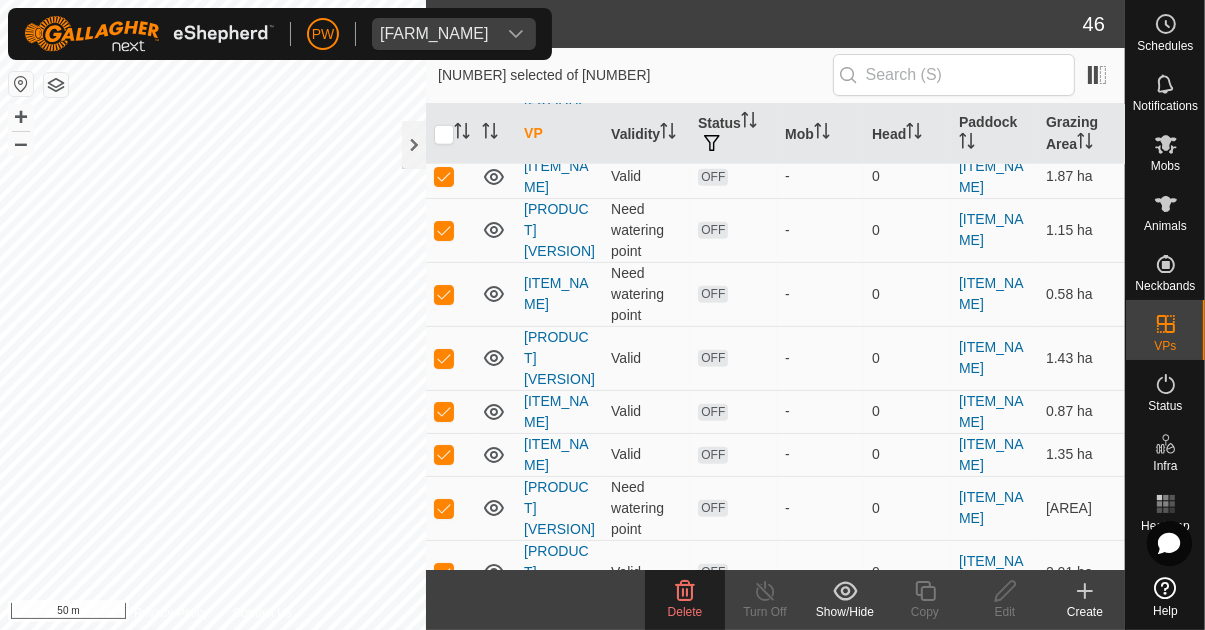 click at bounding box center (444, 743) 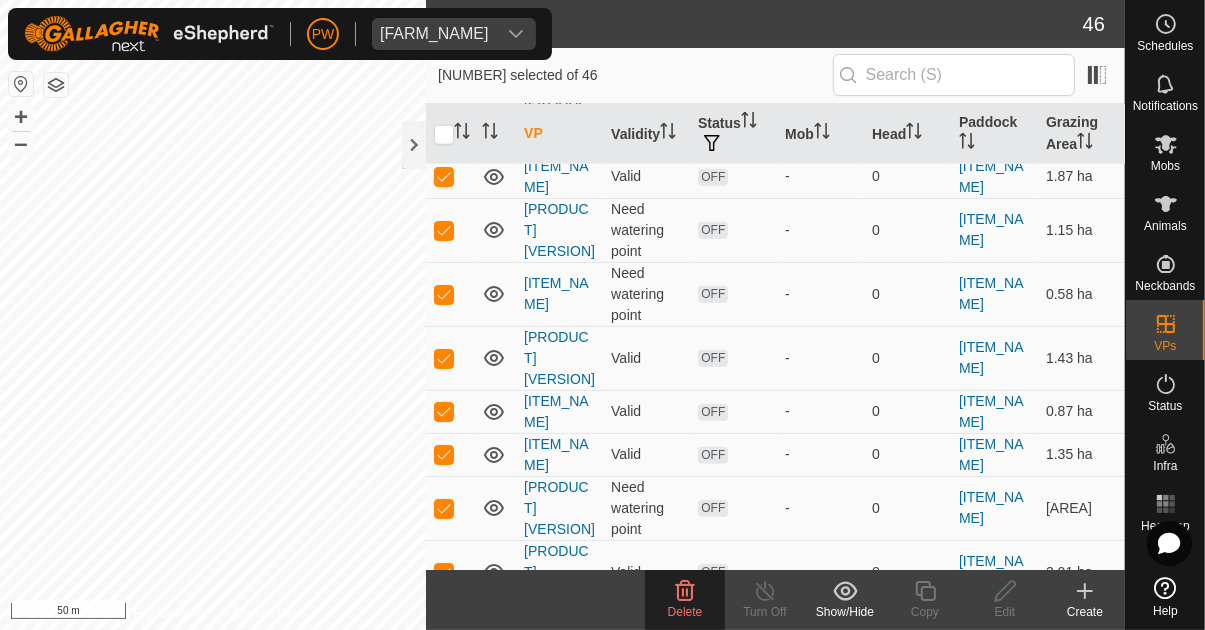 click at bounding box center [444, 807] 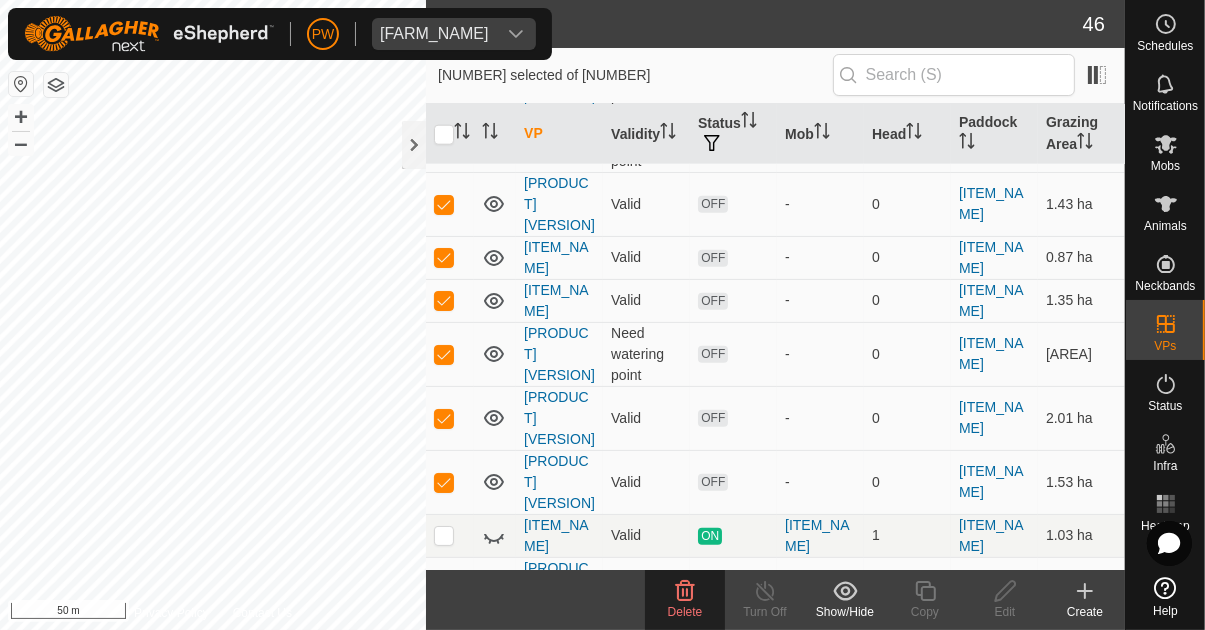 scroll, scrollTop: 2017, scrollLeft: 0, axis: vertical 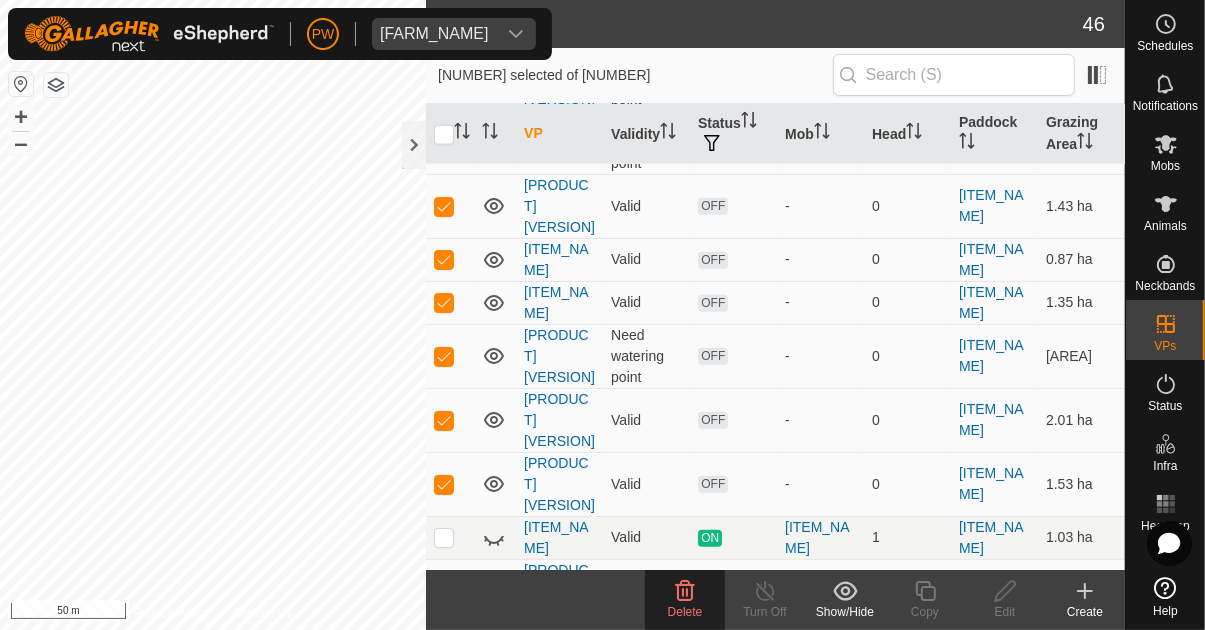 click at bounding box center (444, 783) 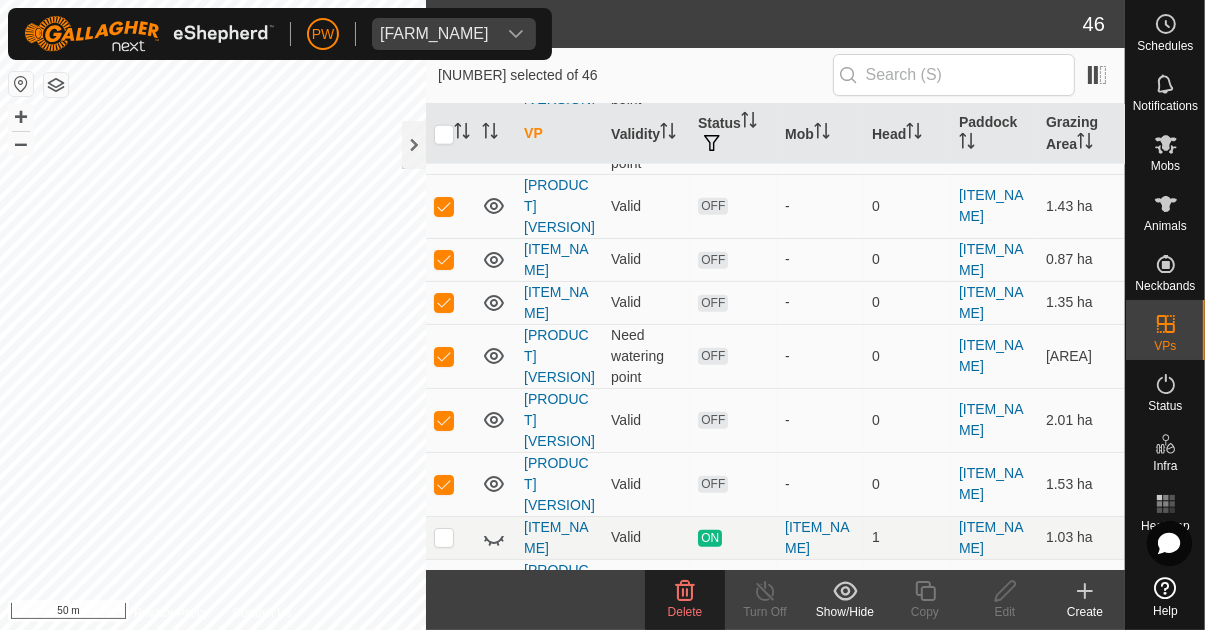 click at bounding box center (444, 847) 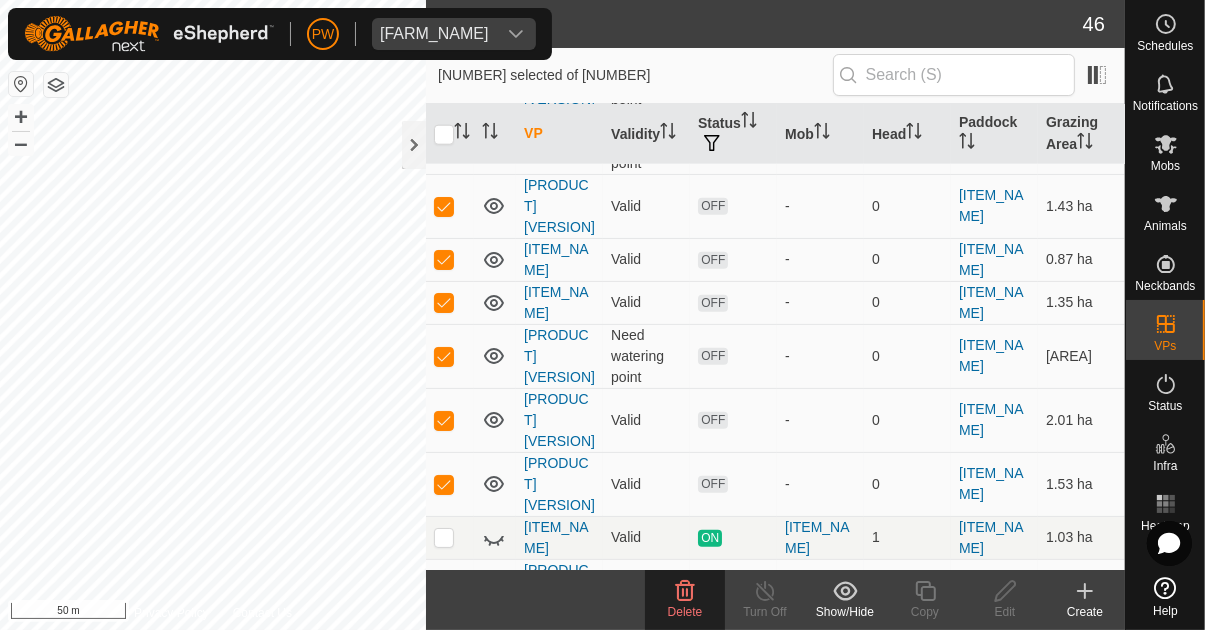 click at bounding box center (444, 911) 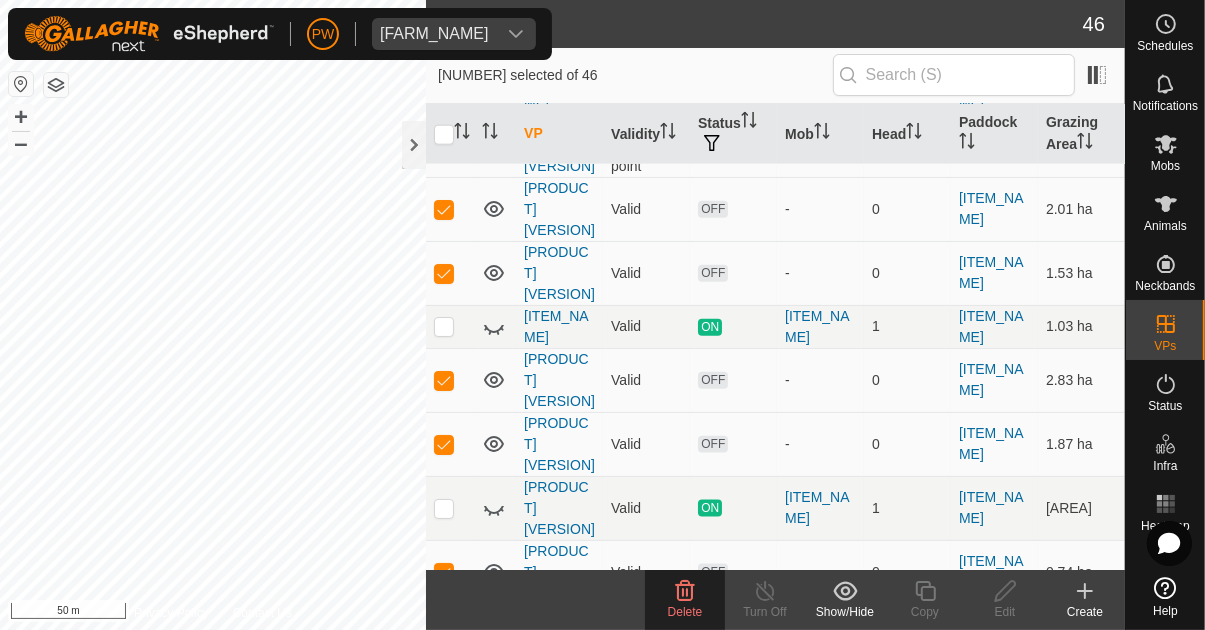 scroll, scrollTop: 2241, scrollLeft: 0, axis: vertical 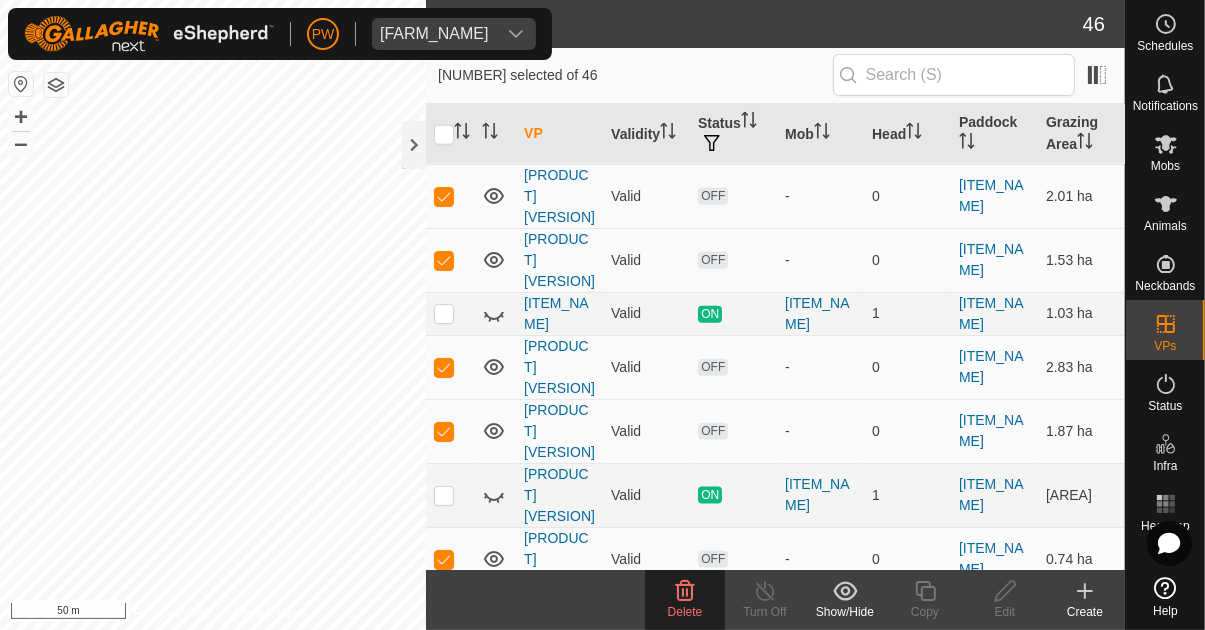 click at bounding box center [444, 858] 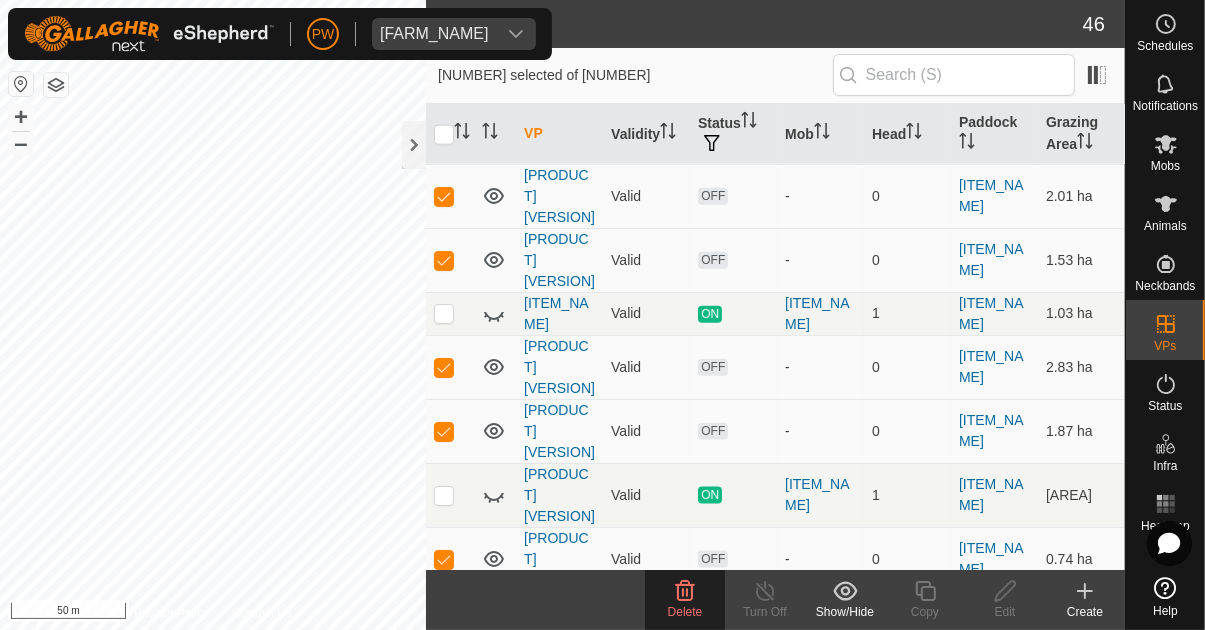 click at bounding box center (450, 922) 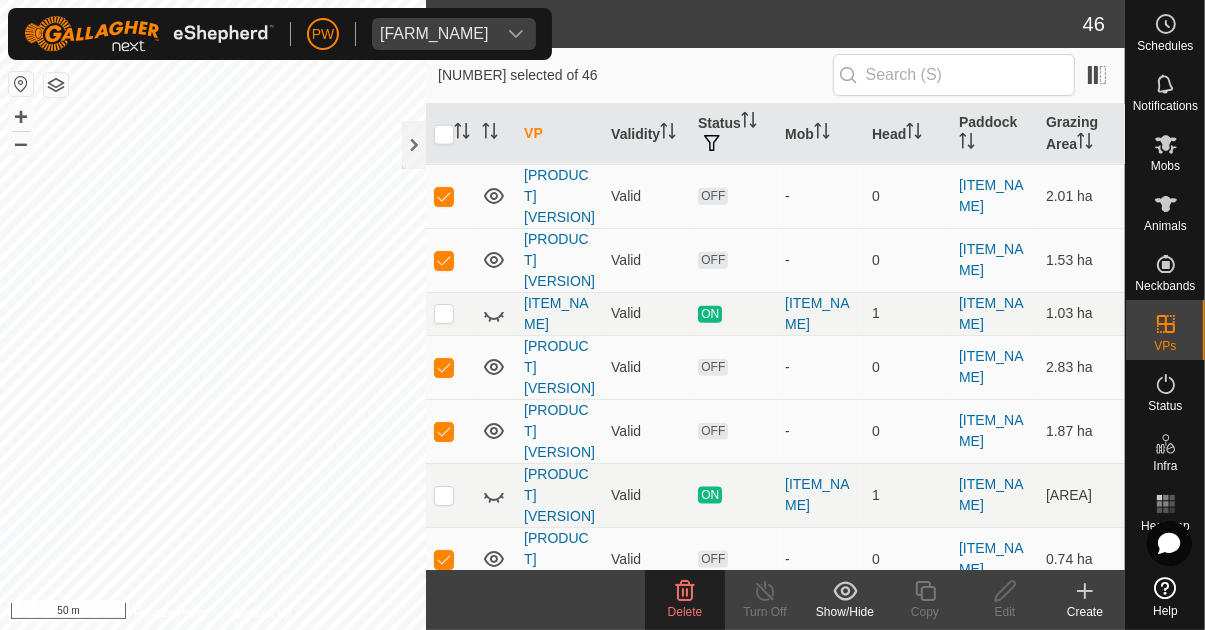 click 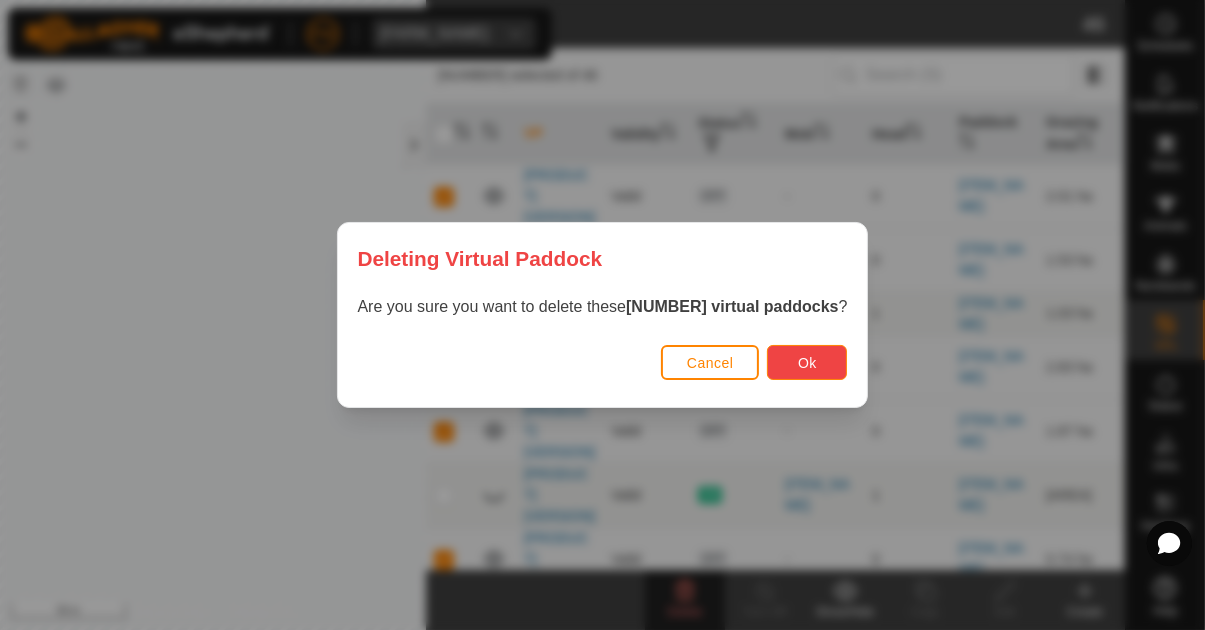 click on "Ok" at bounding box center [807, 362] 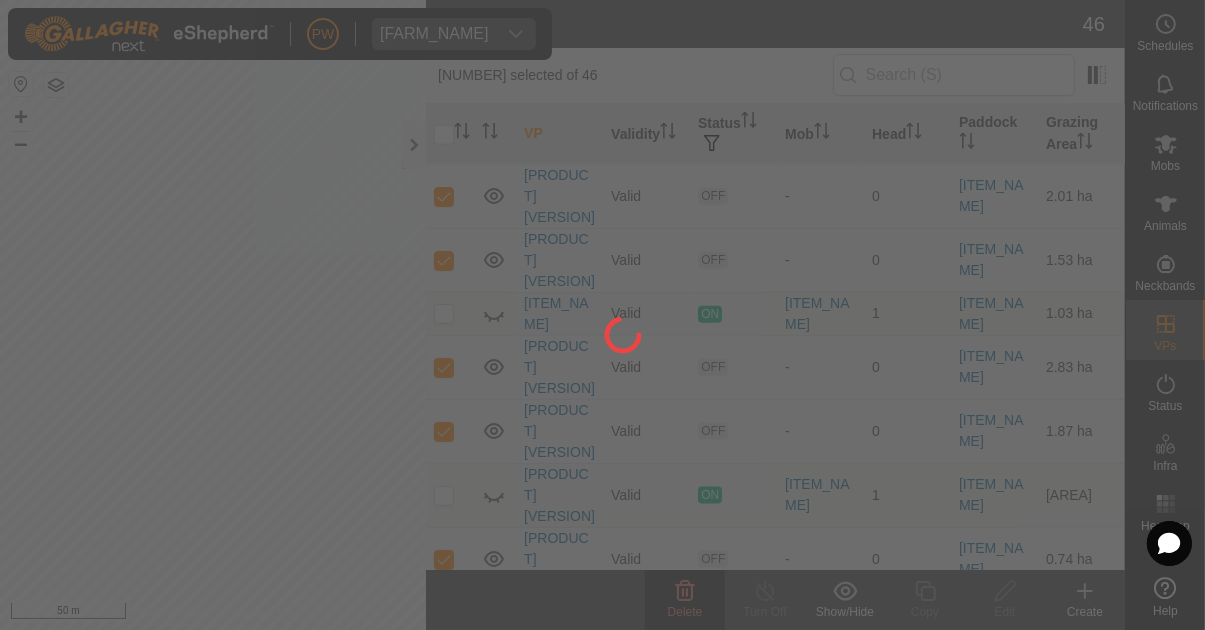 checkbox on "false" 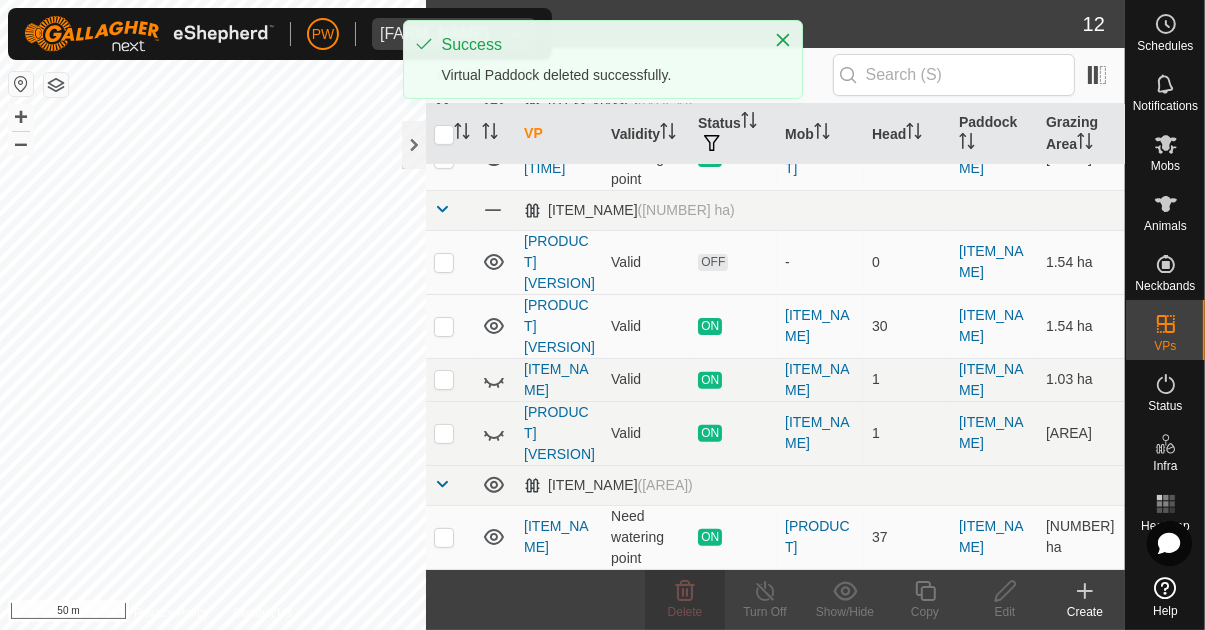 scroll, scrollTop: 0, scrollLeft: 0, axis: both 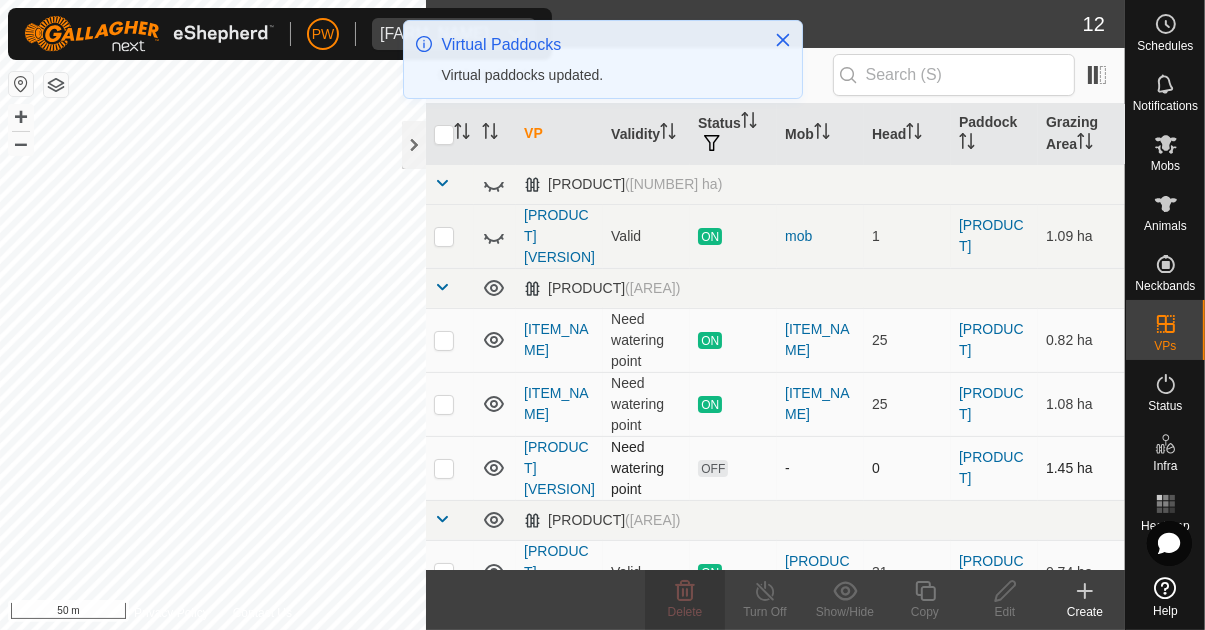 click at bounding box center [444, 468] 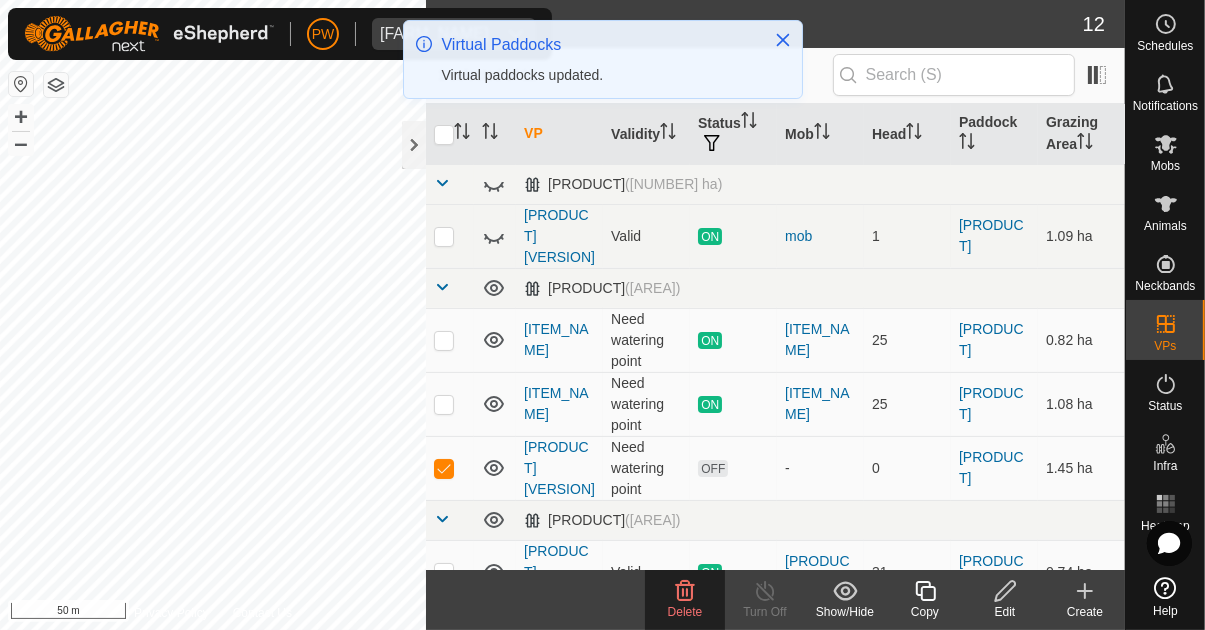 click on "Delete" 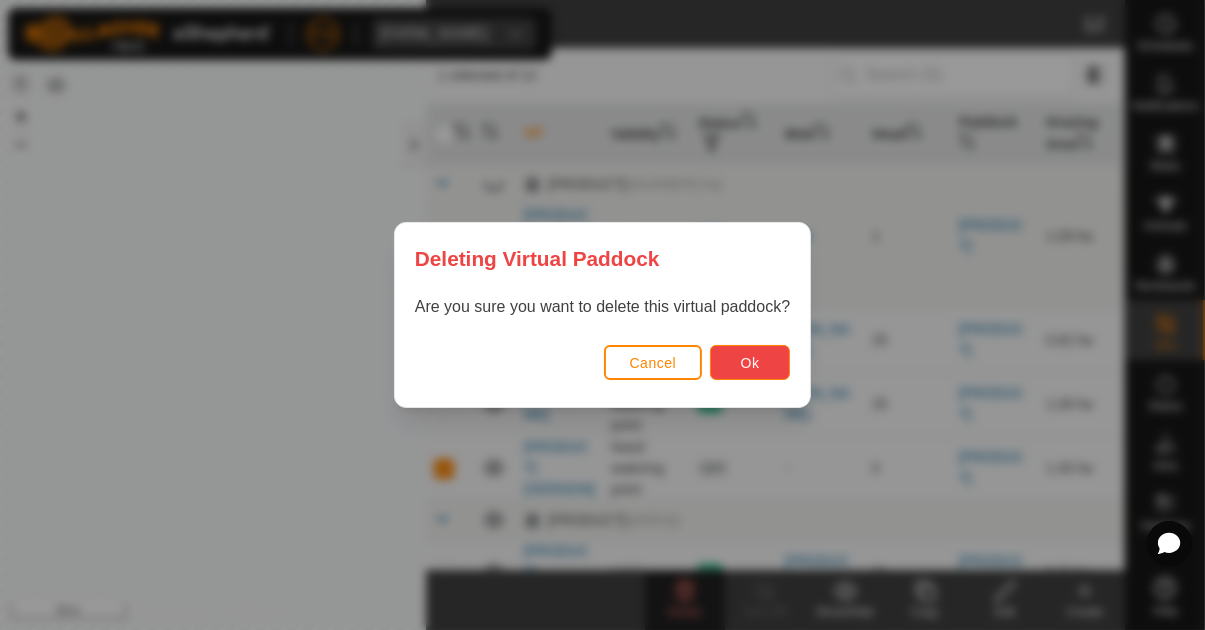 click on "Ok" at bounding box center [750, 363] 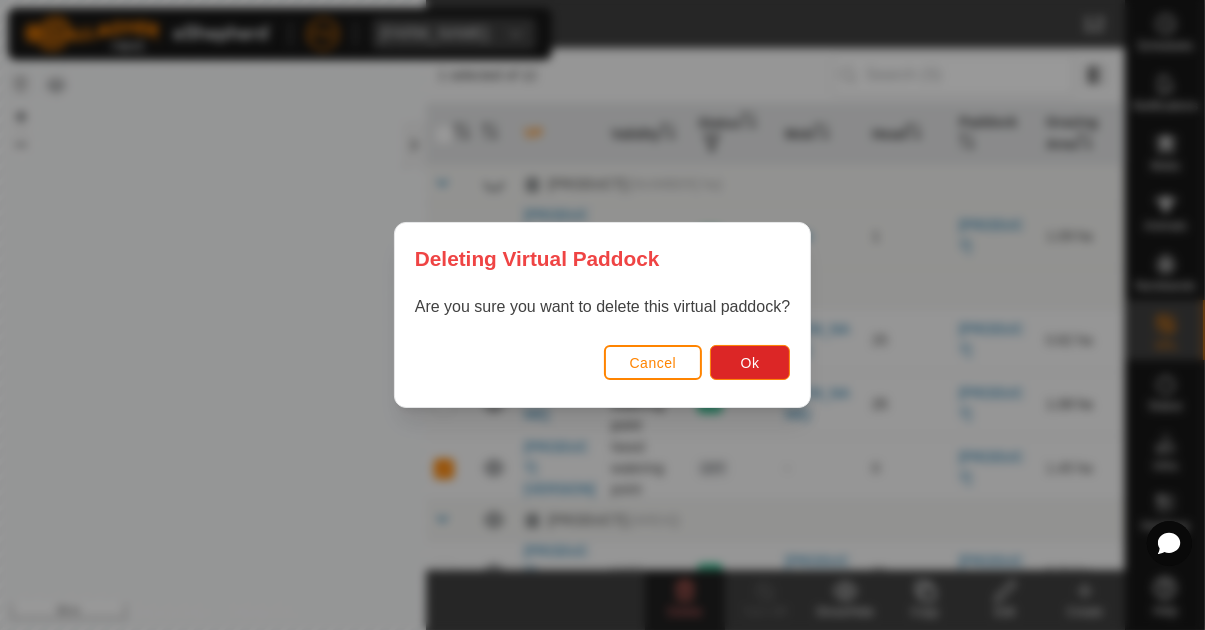 checkbox on "false" 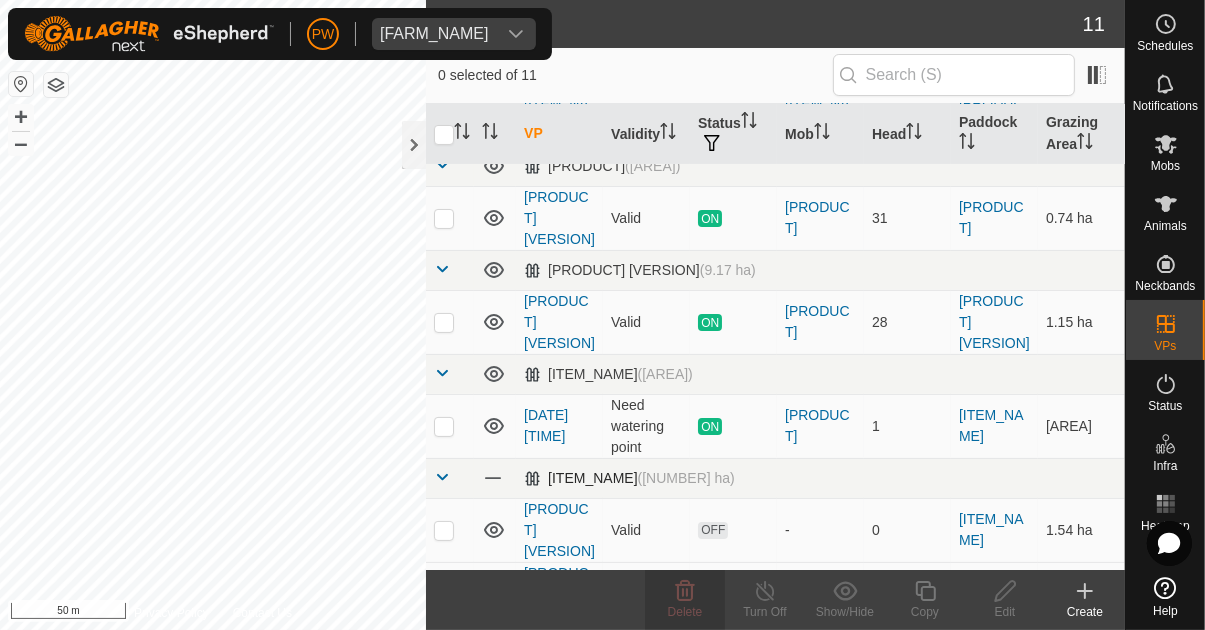 click on "-" at bounding box center (820, 530) 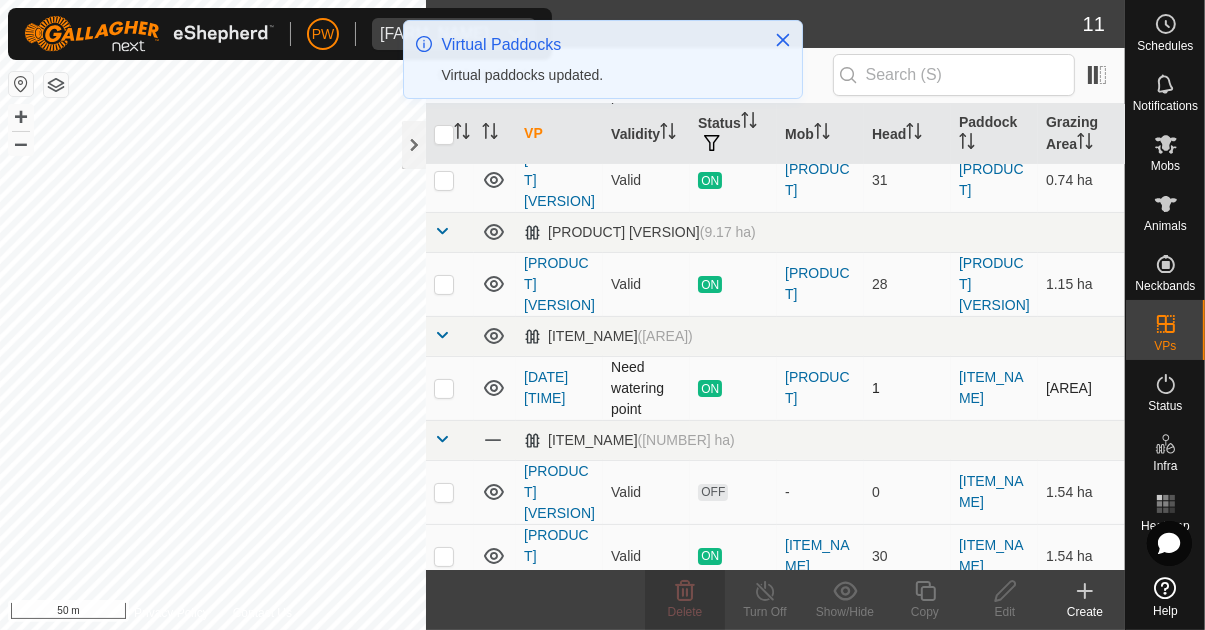 scroll, scrollTop: 327, scrollLeft: 0, axis: vertical 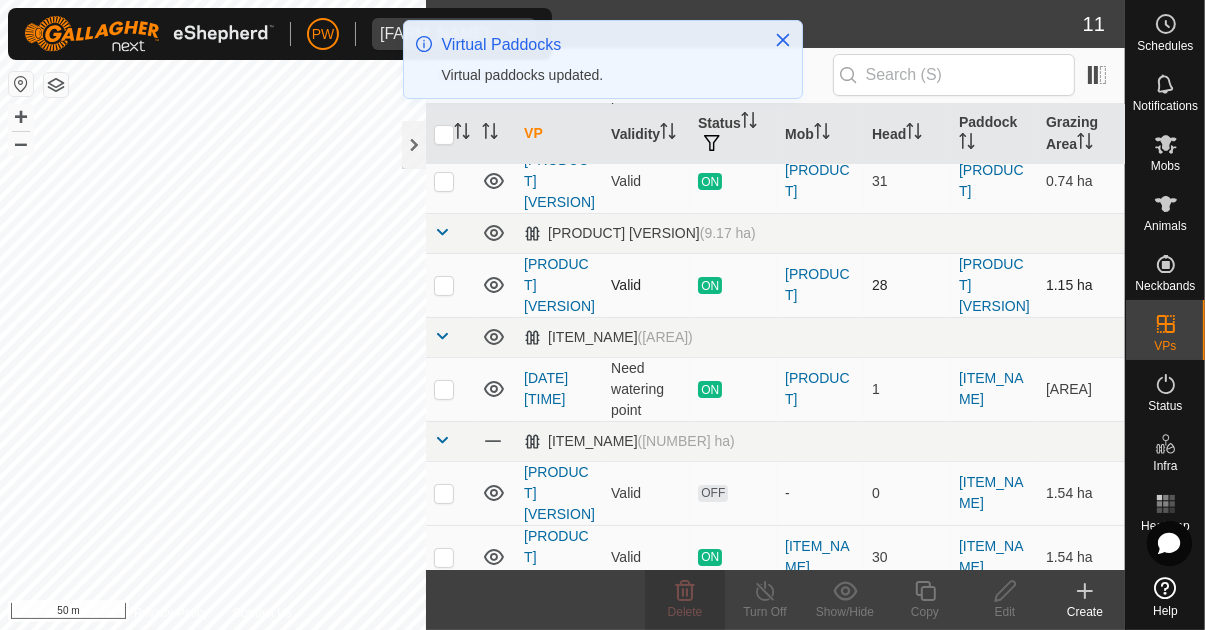 click at bounding box center [442, 336] 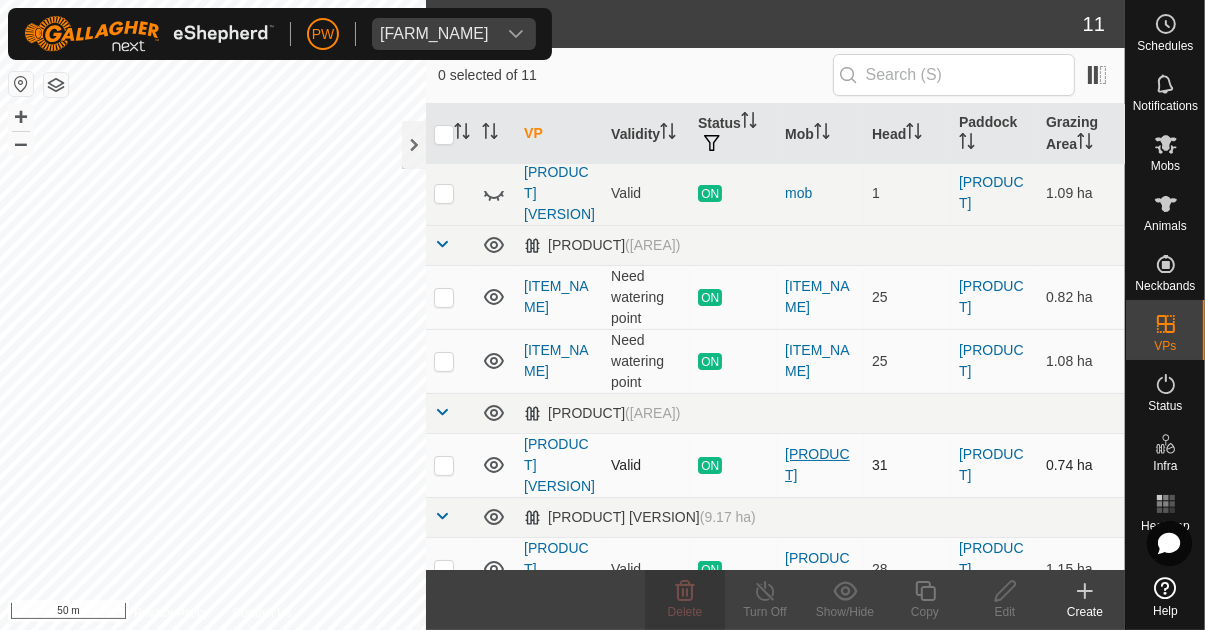 scroll, scrollTop: 40, scrollLeft: 0, axis: vertical 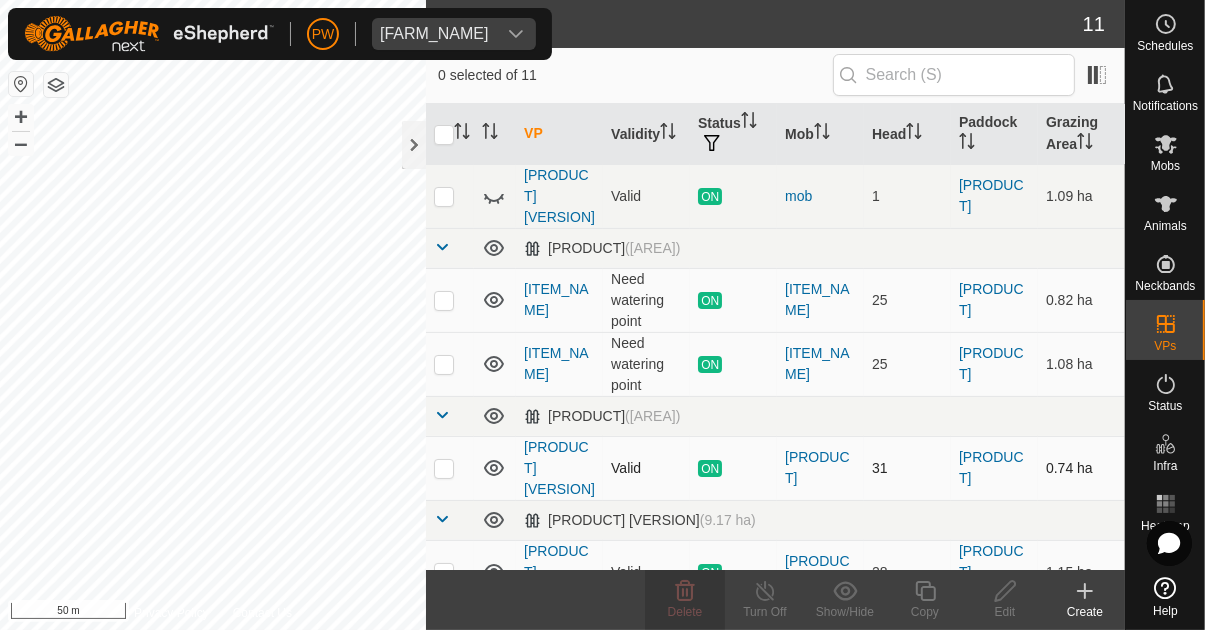 click at bounding box center [450, 468] 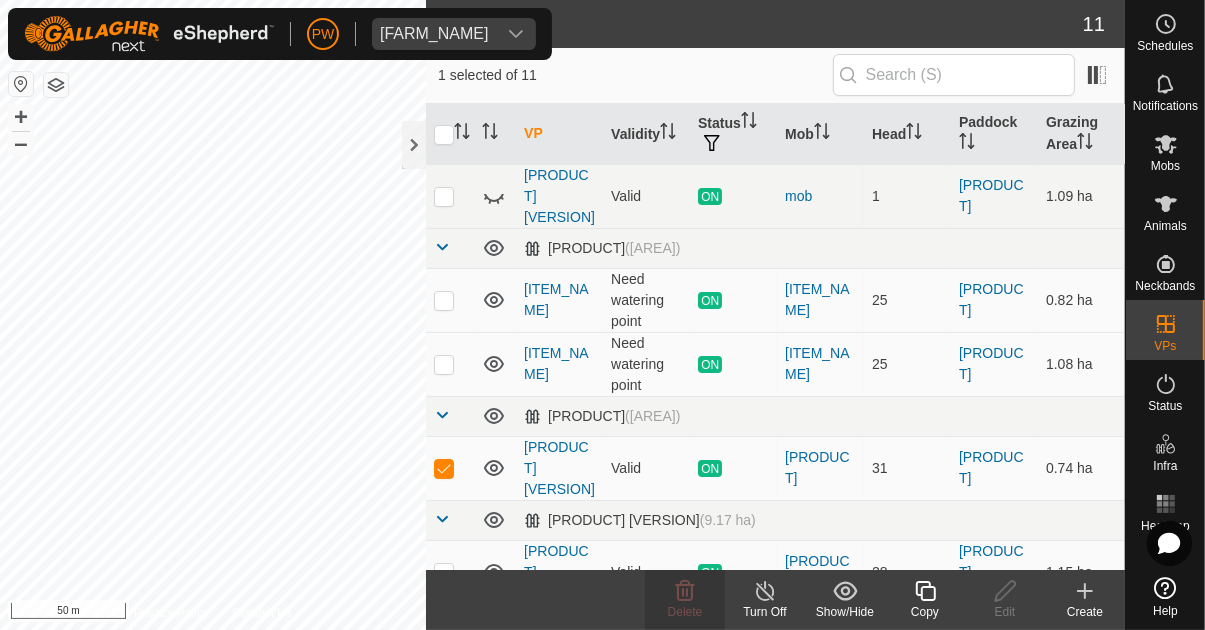 click on "Copy" 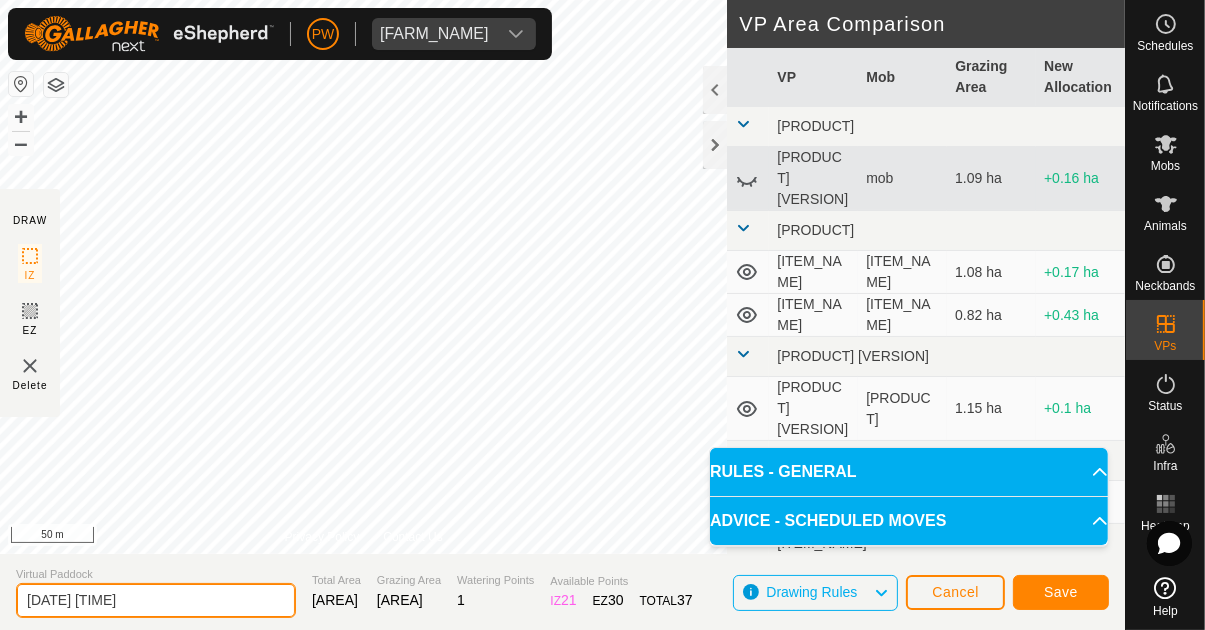 click on "[DATE] [TIME]" 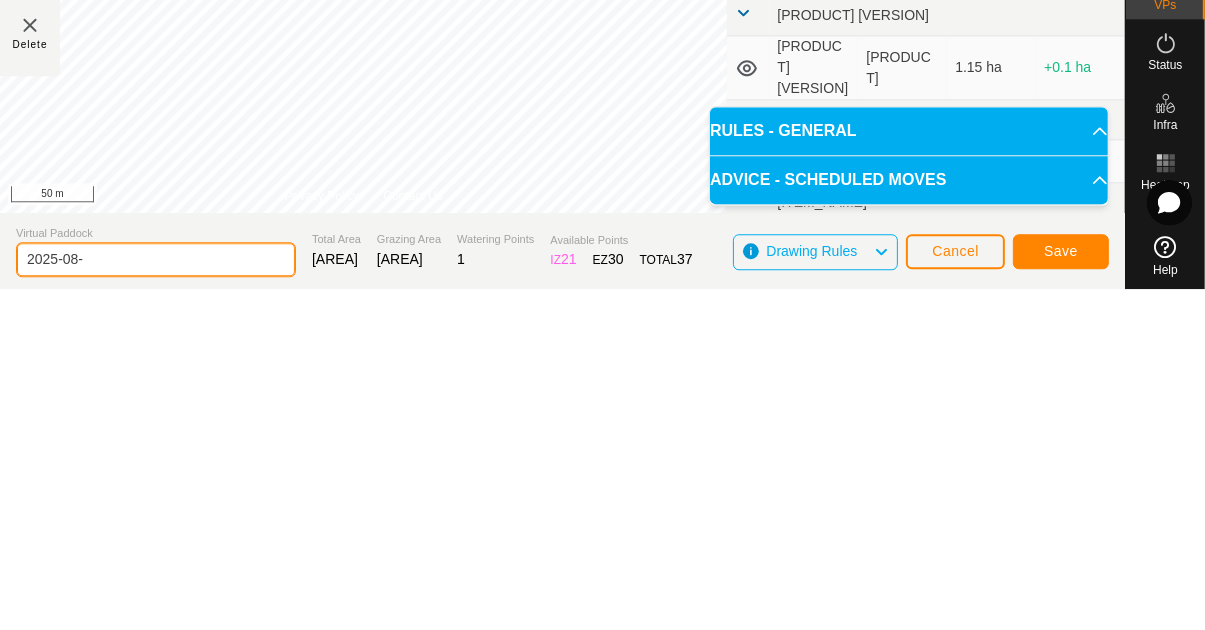 type on "2025-08" 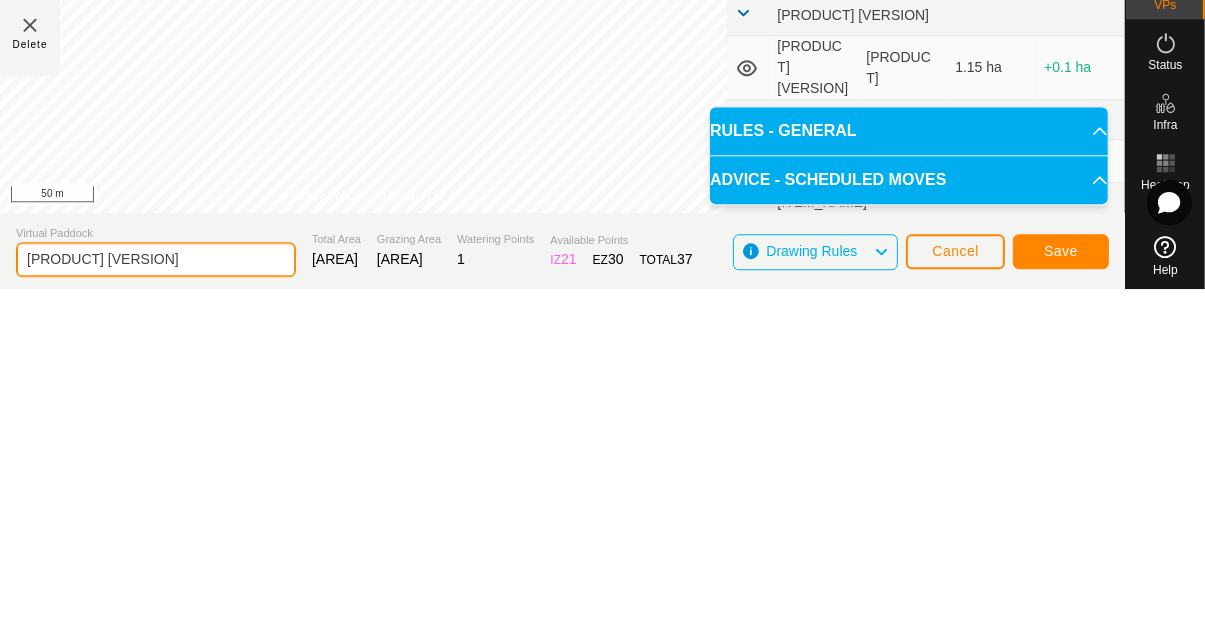 type on "[PRODUCT] [VERSION]" 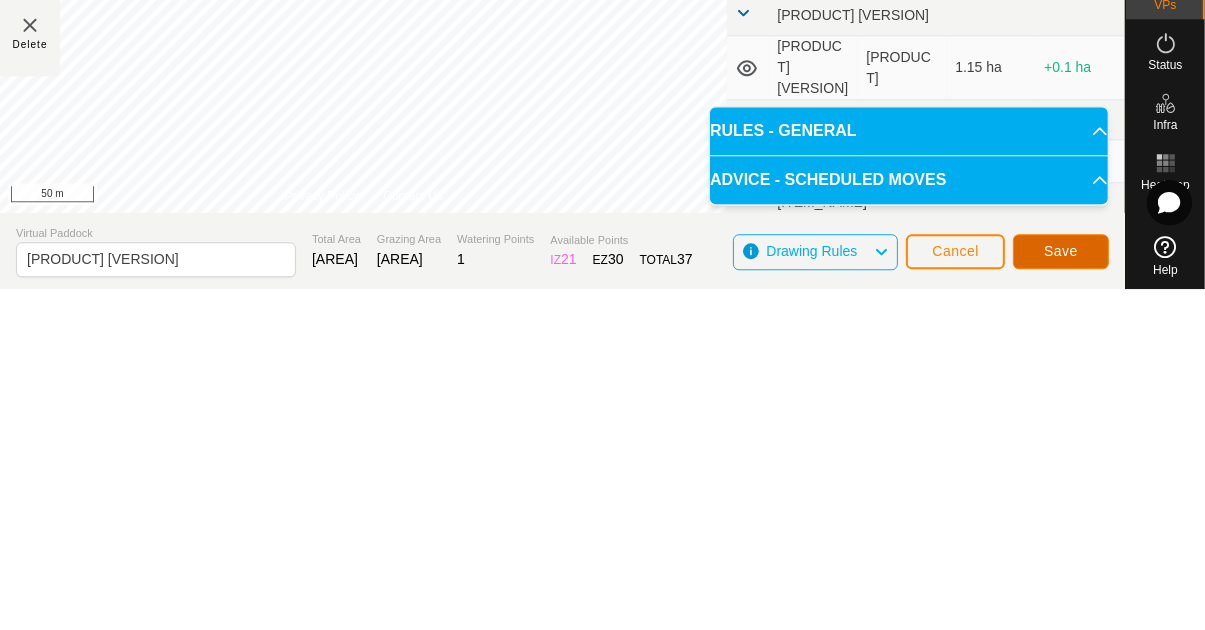 click on "Save" 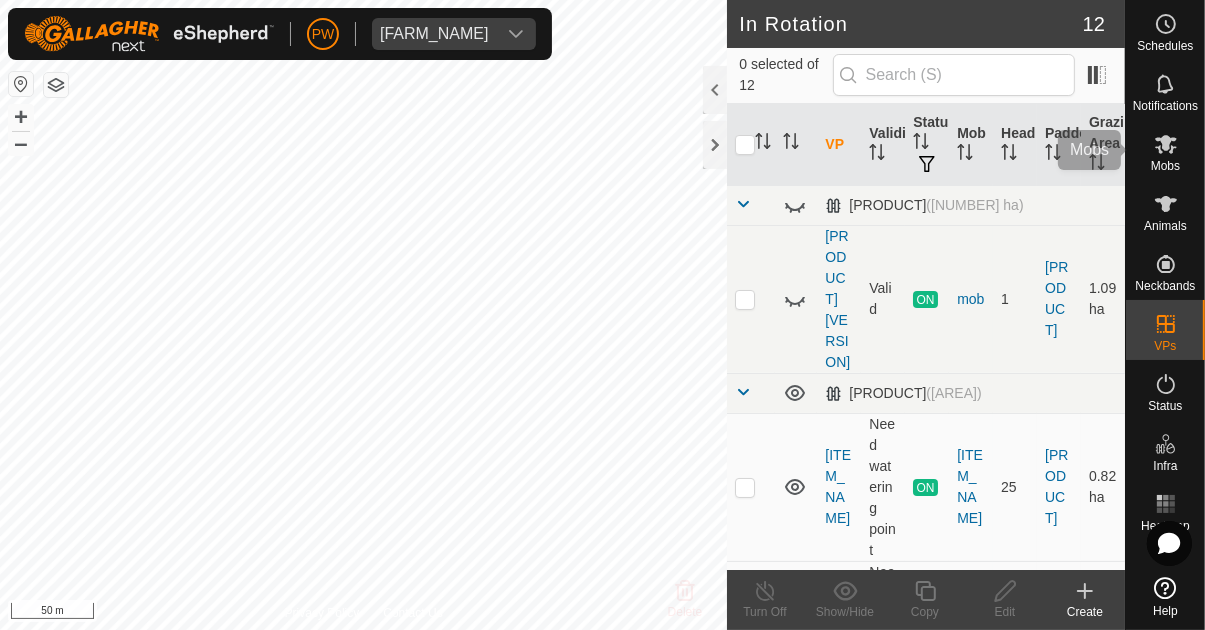 click at bounding box center (1166, 144) 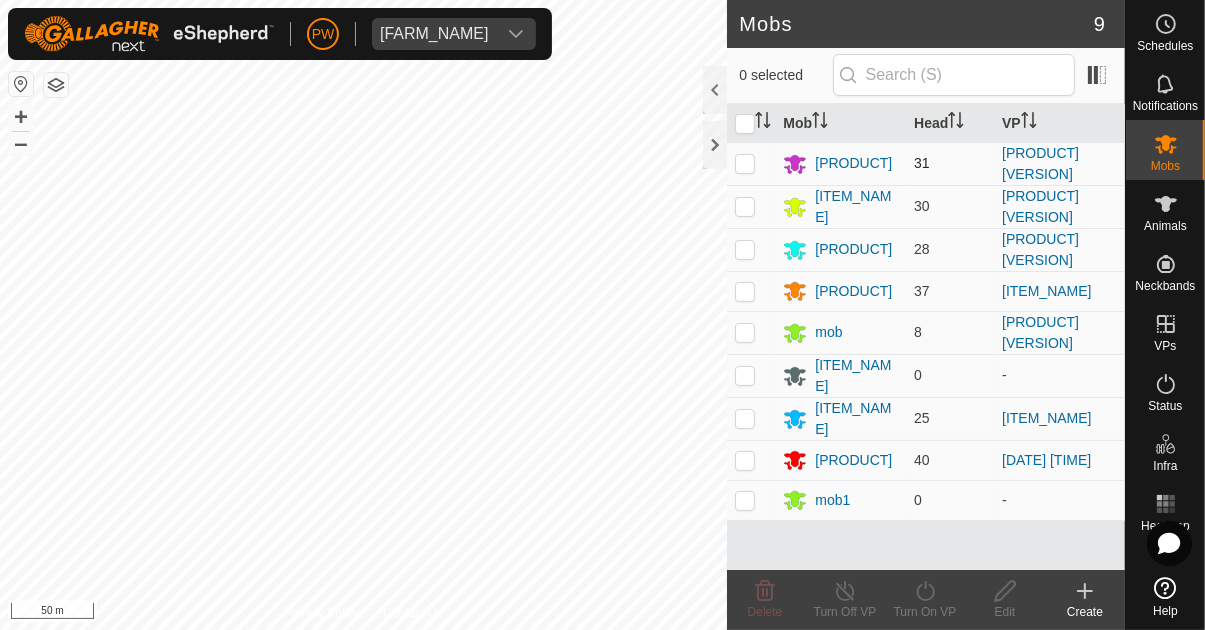 click at bounding box center [745, 163] 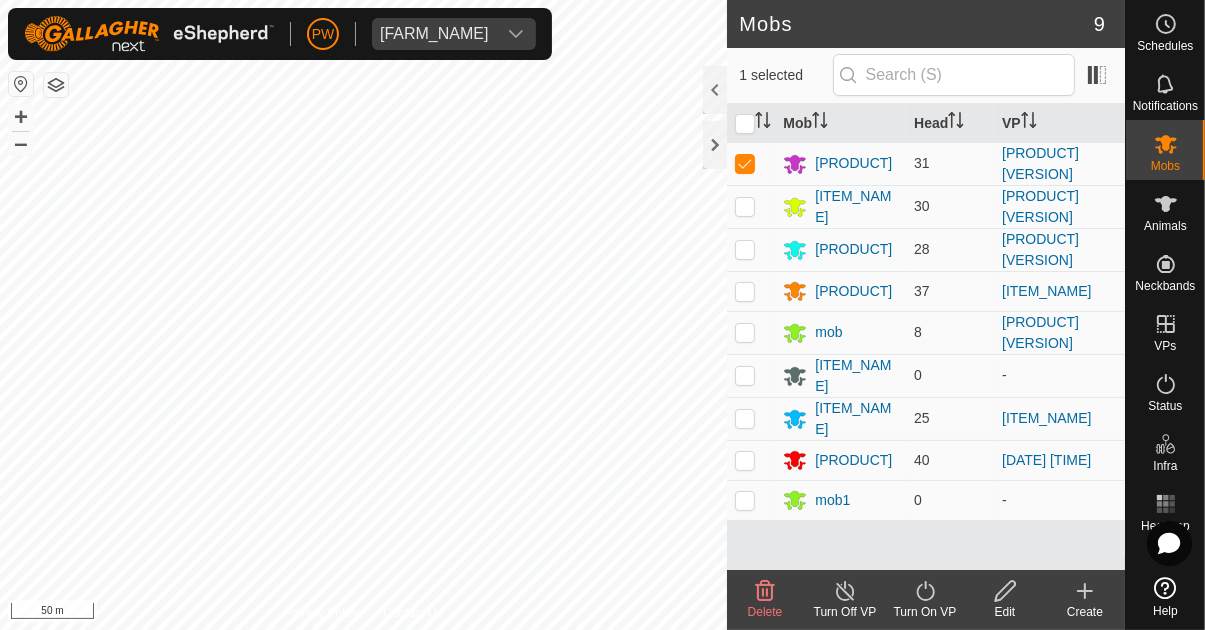 click 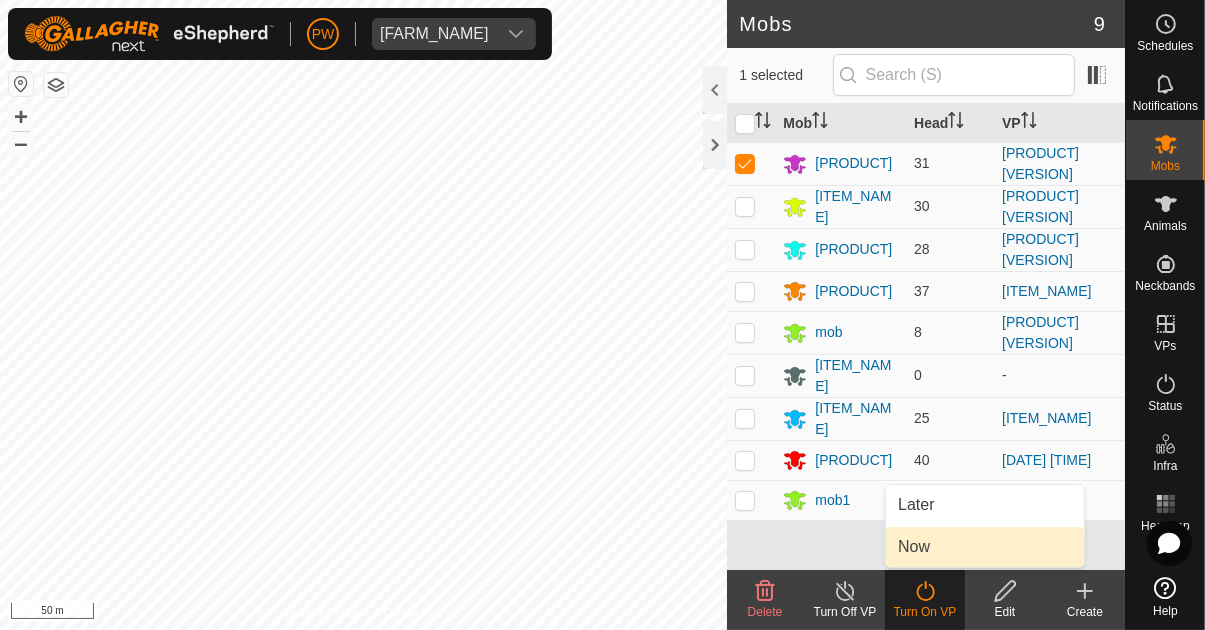 click on "Now" at bounding box center (914, 547) 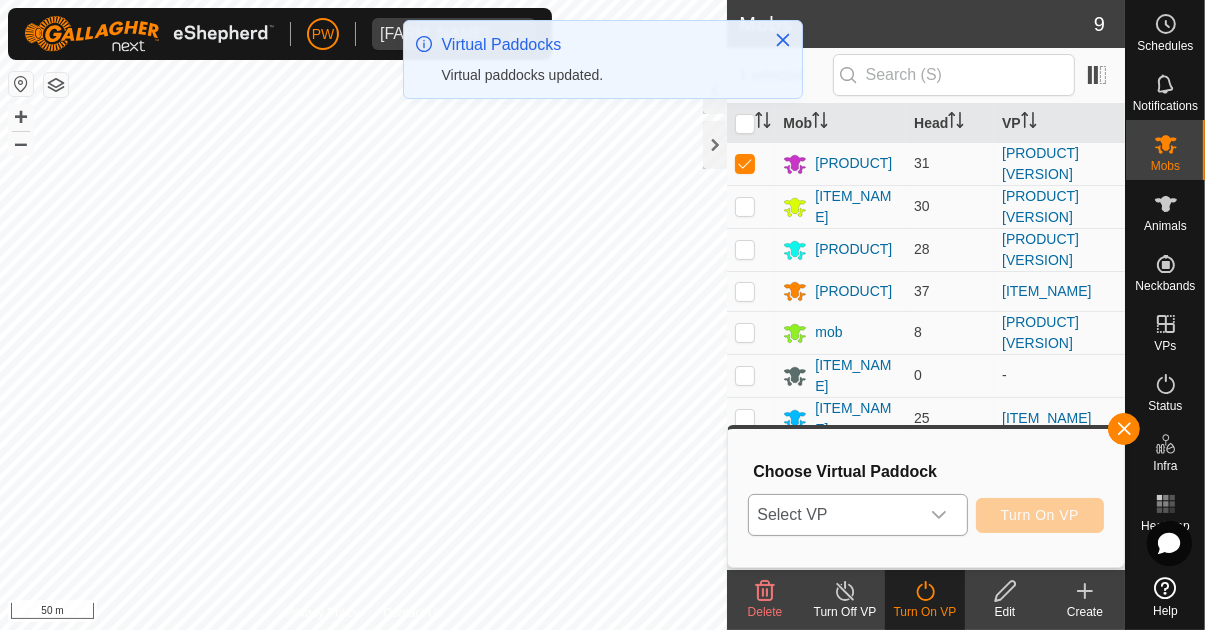 click 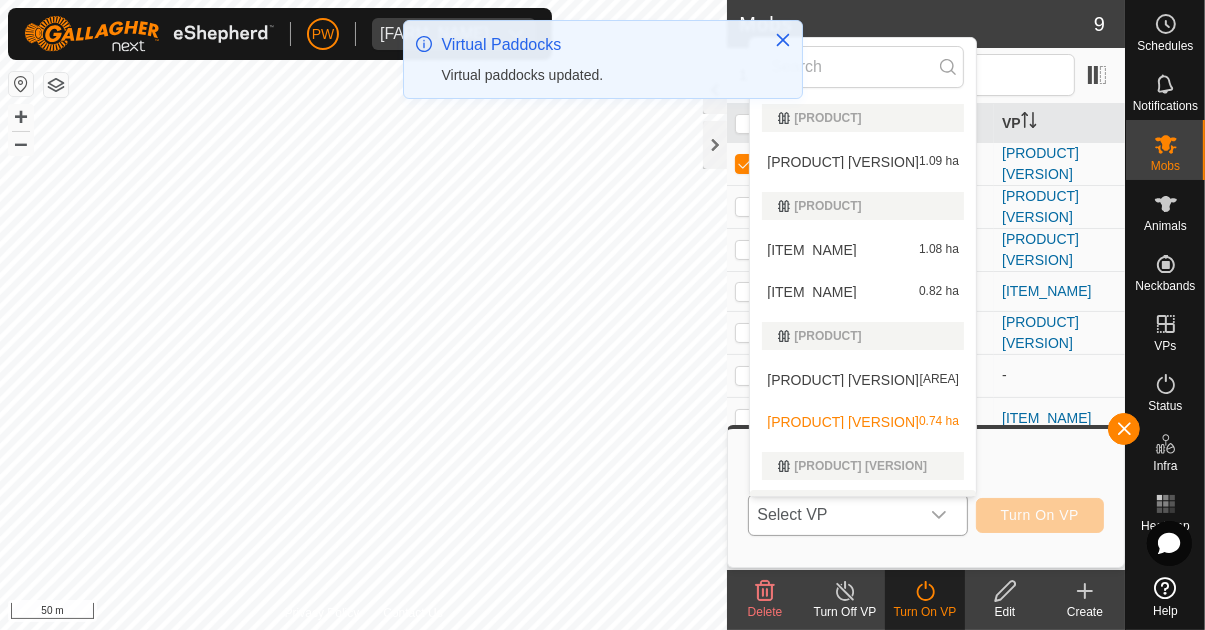 scroll, scrollTop: 33, scrollLeft: 0, axis: vertical 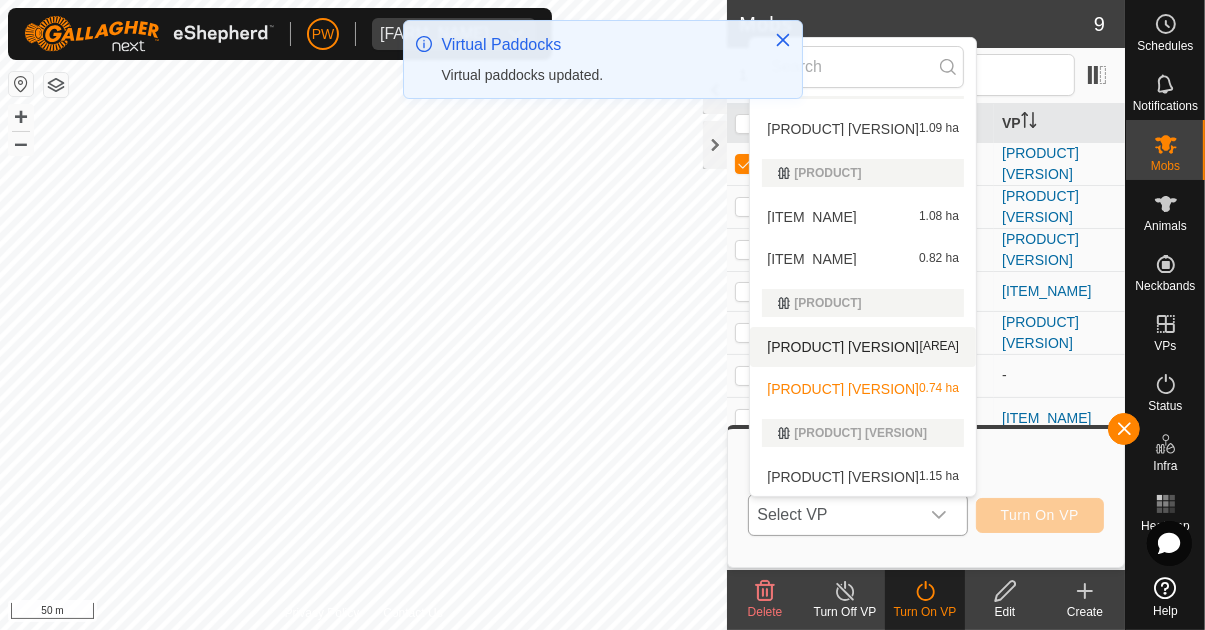 click on "[ITEM_NAME]" at bounding box center (863, 347) 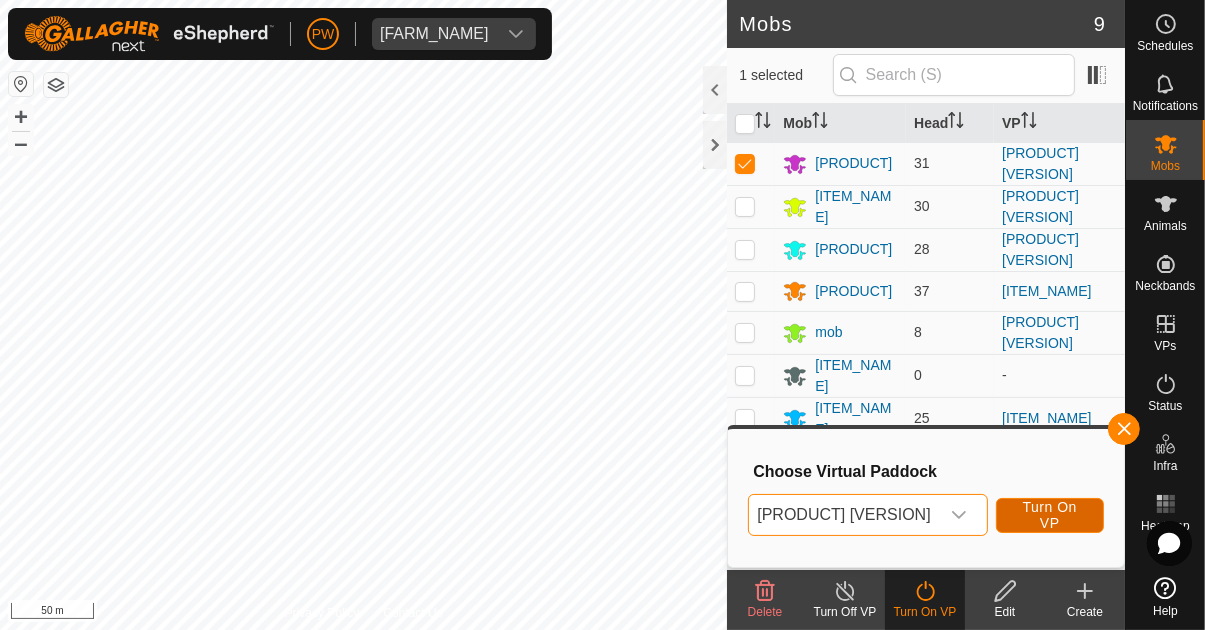 click on "Turn On VP" at bounding box center (1050, 515) 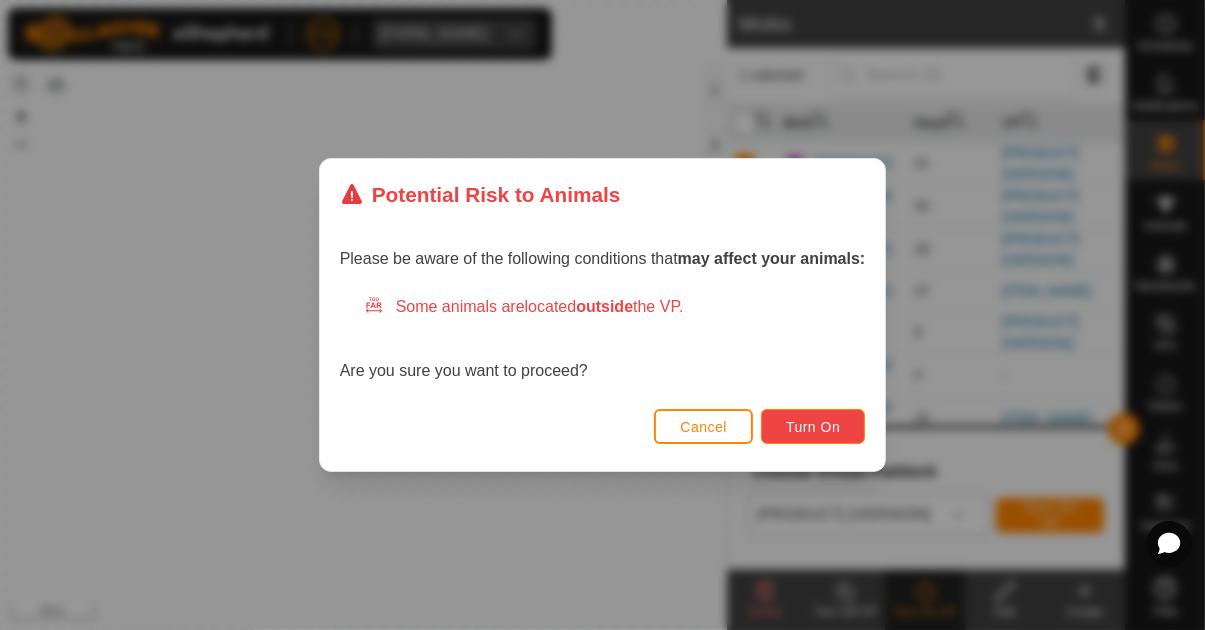 click on "Turn On" at bounding box center [813, 427] 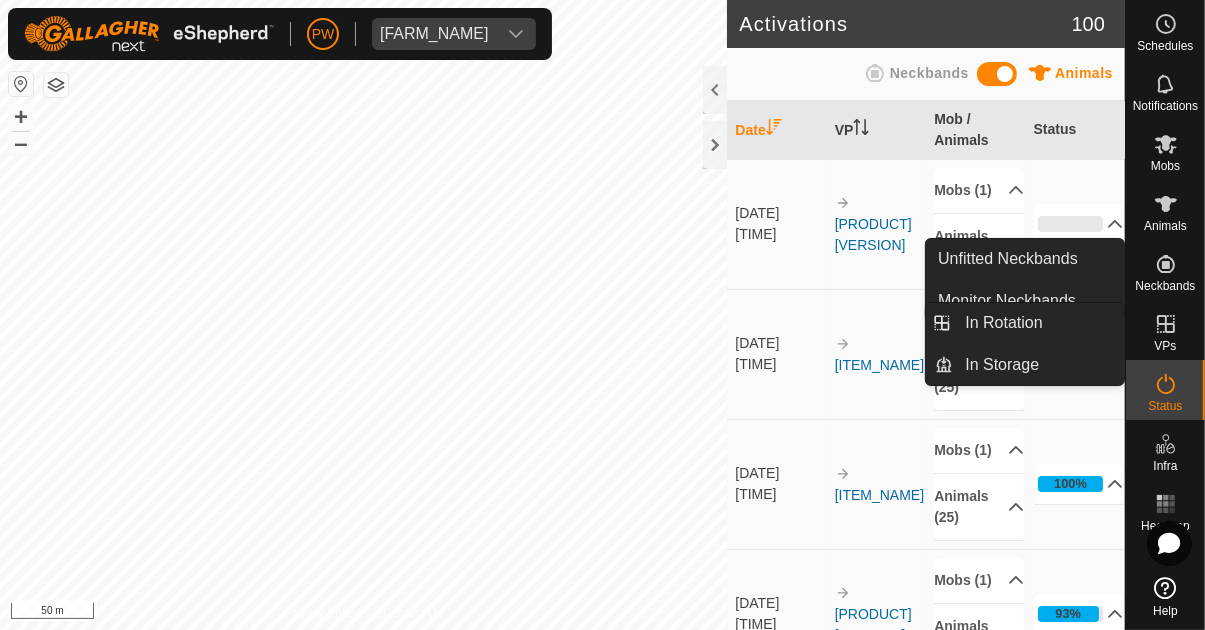 click 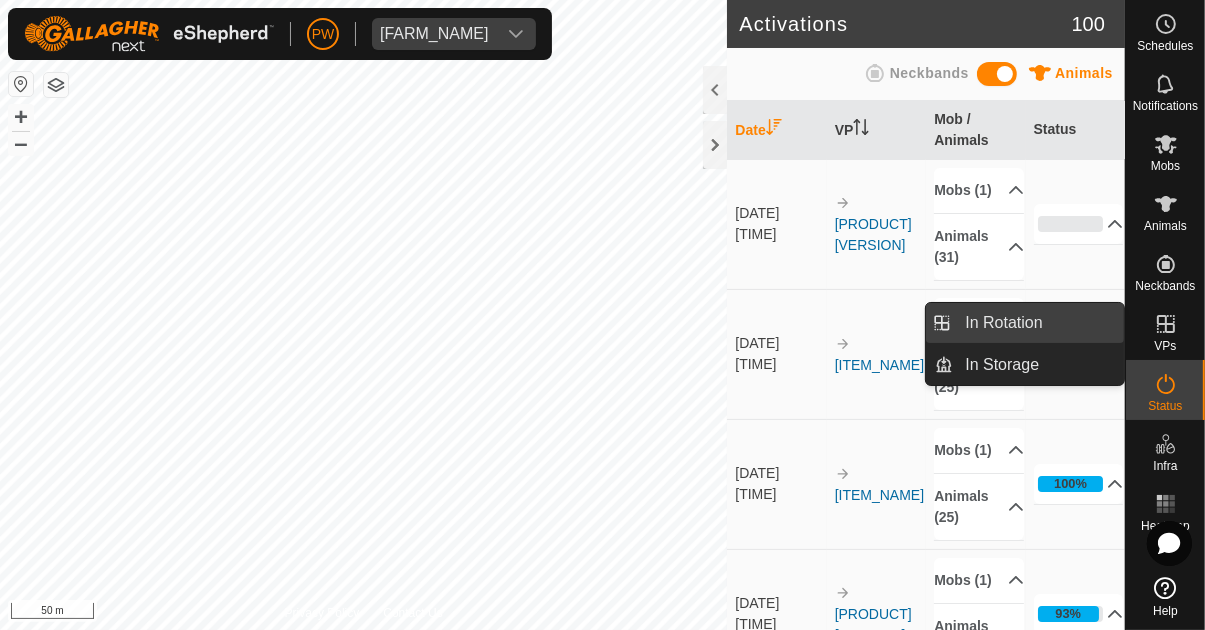 click on "In Rotation" at bounding box center [1038, 323] 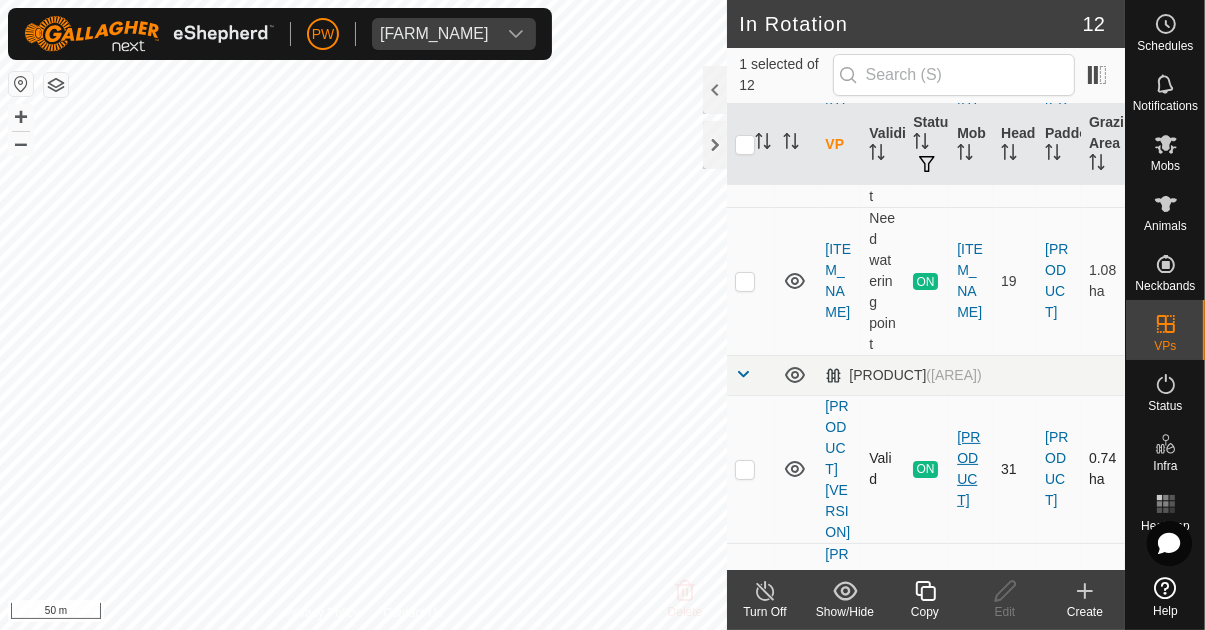 scroll, scrollTop: 357, scrollLeft: 0, axis: vertical 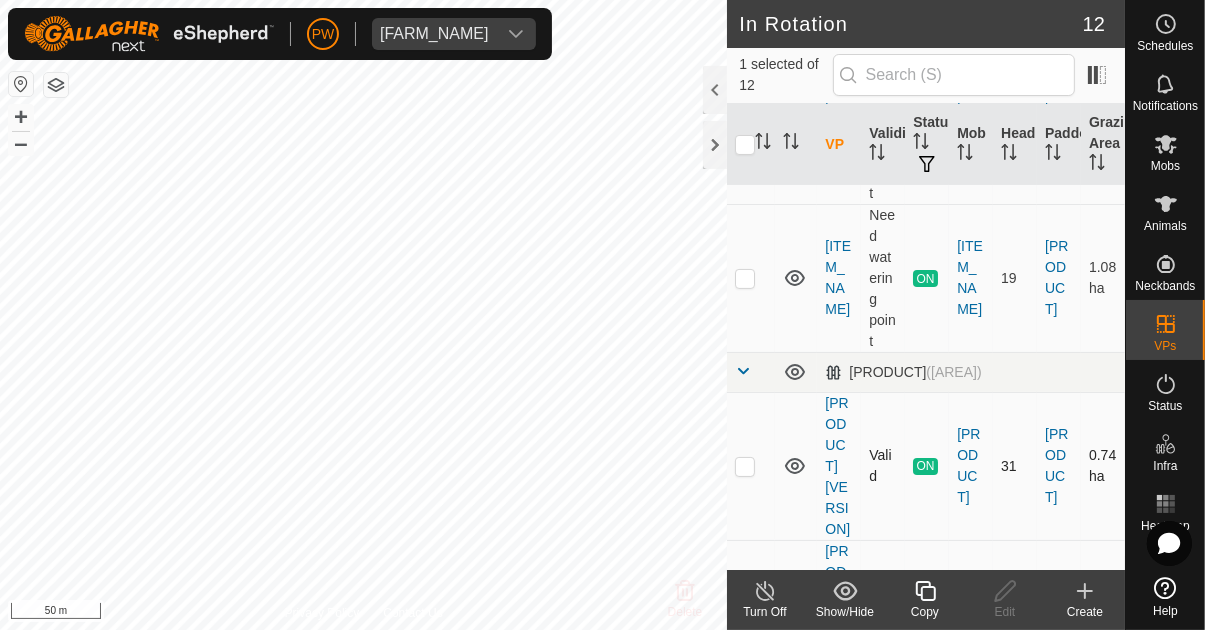 click at bounding box center (745, 466) 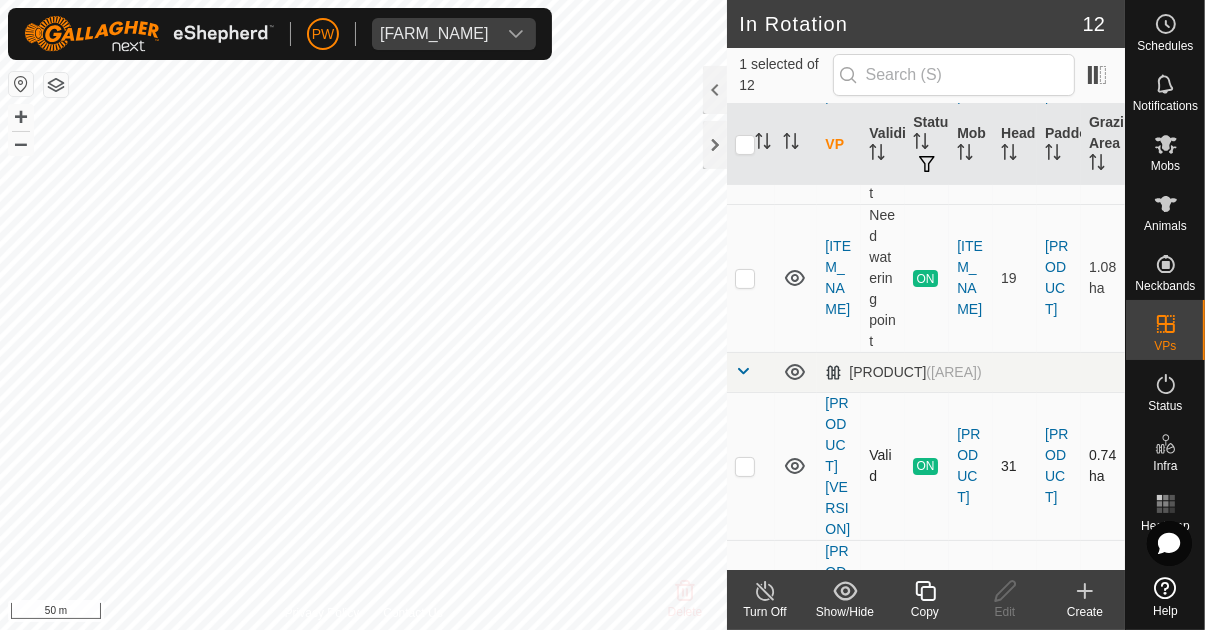 checkbox on "true" 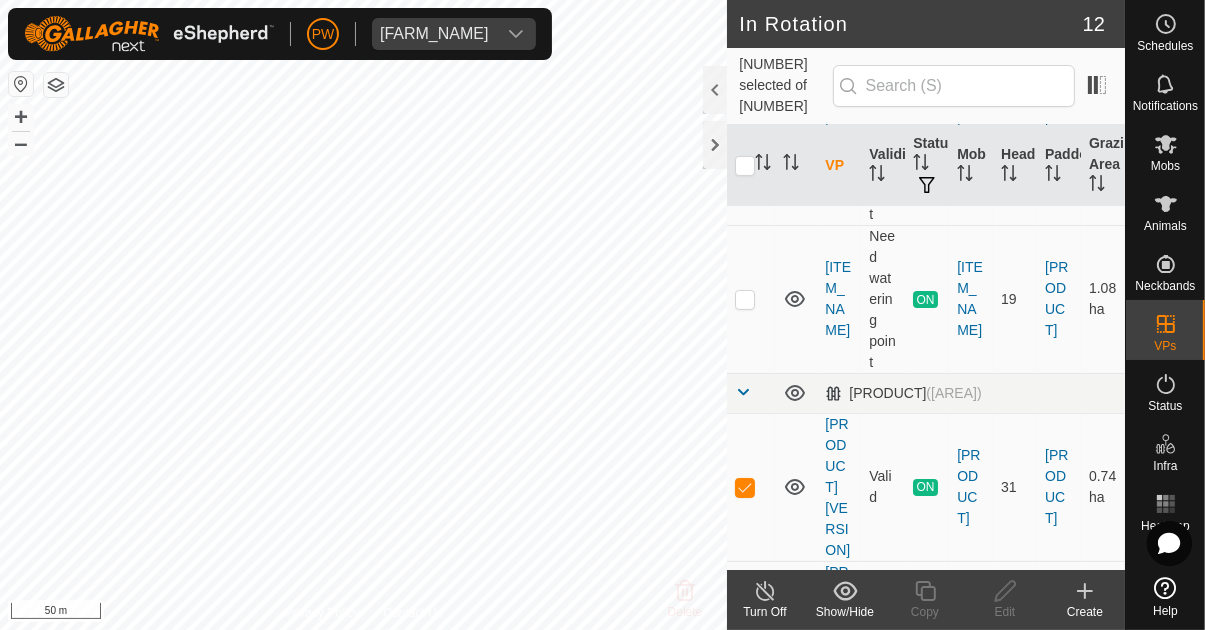 click at bounding box center [745, 635] 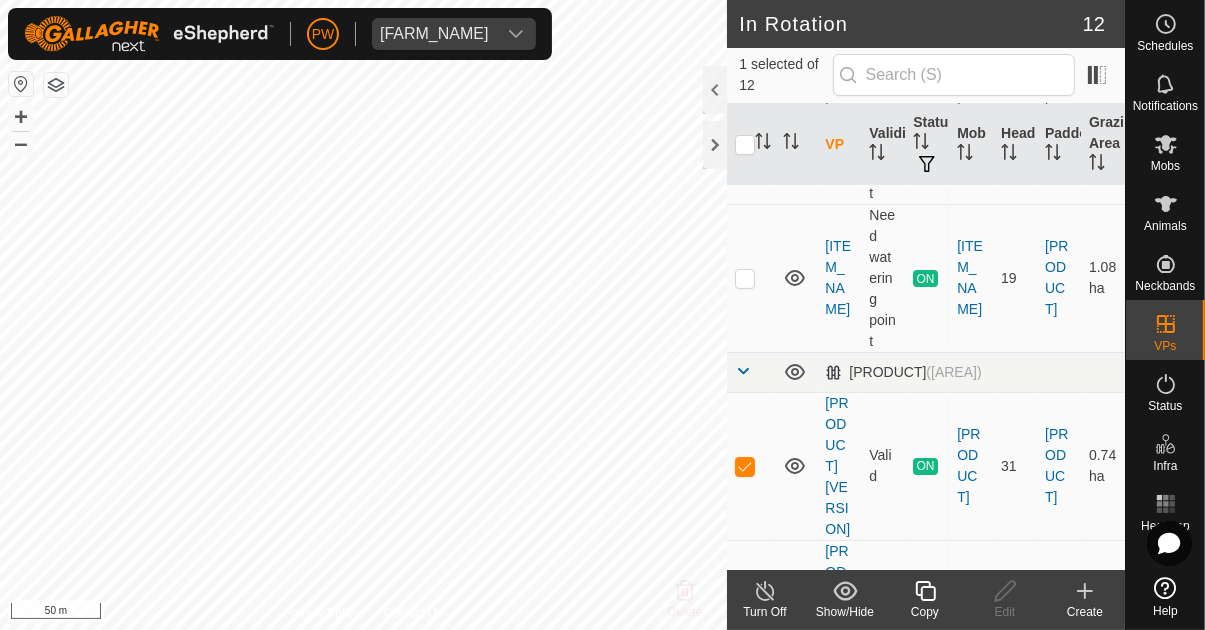click at bounding box center (745, 614) 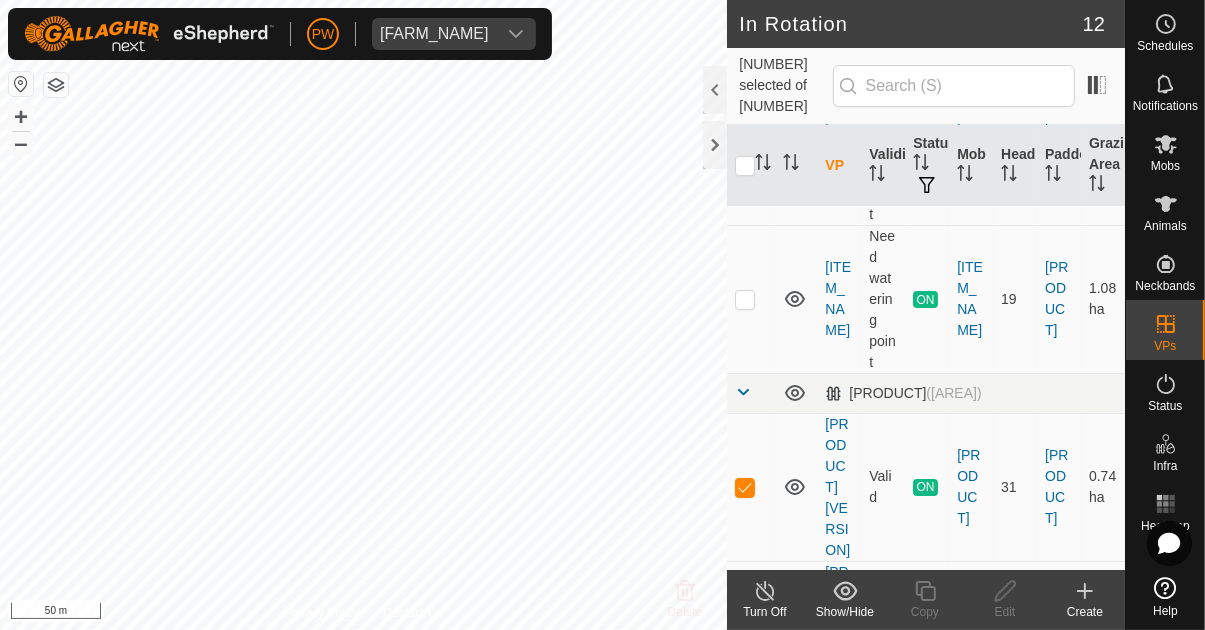 click at bounding box center [745, 635] 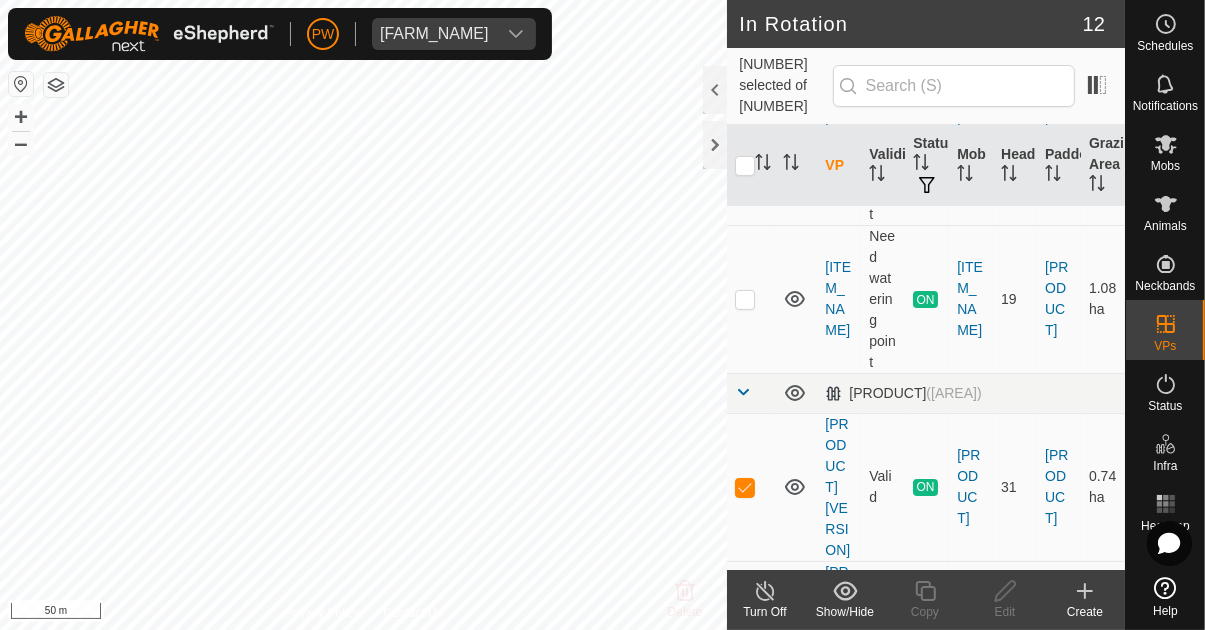 checkbox on "false" 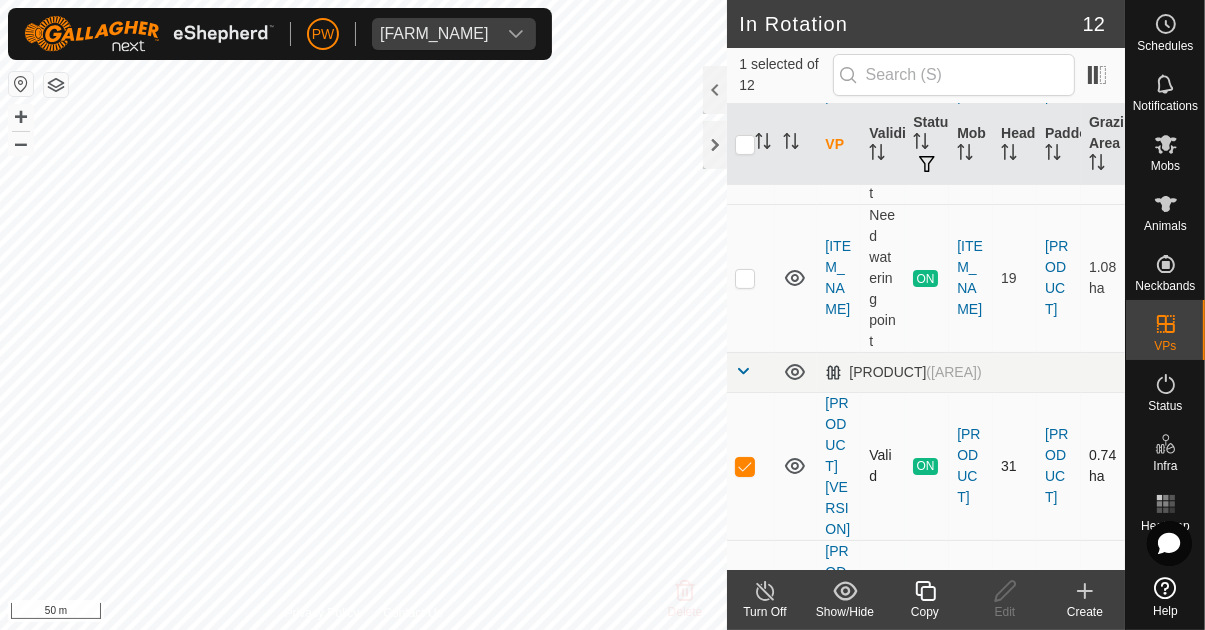 click at bounding box center (745, 466) 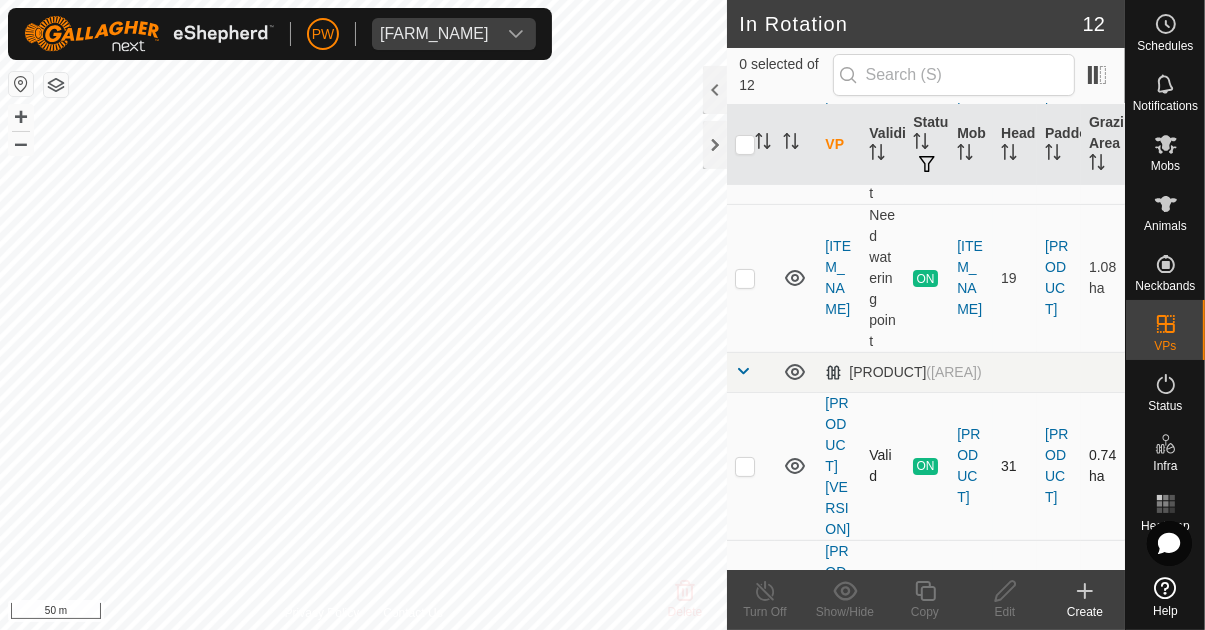 click at bounding box center (745, 466) 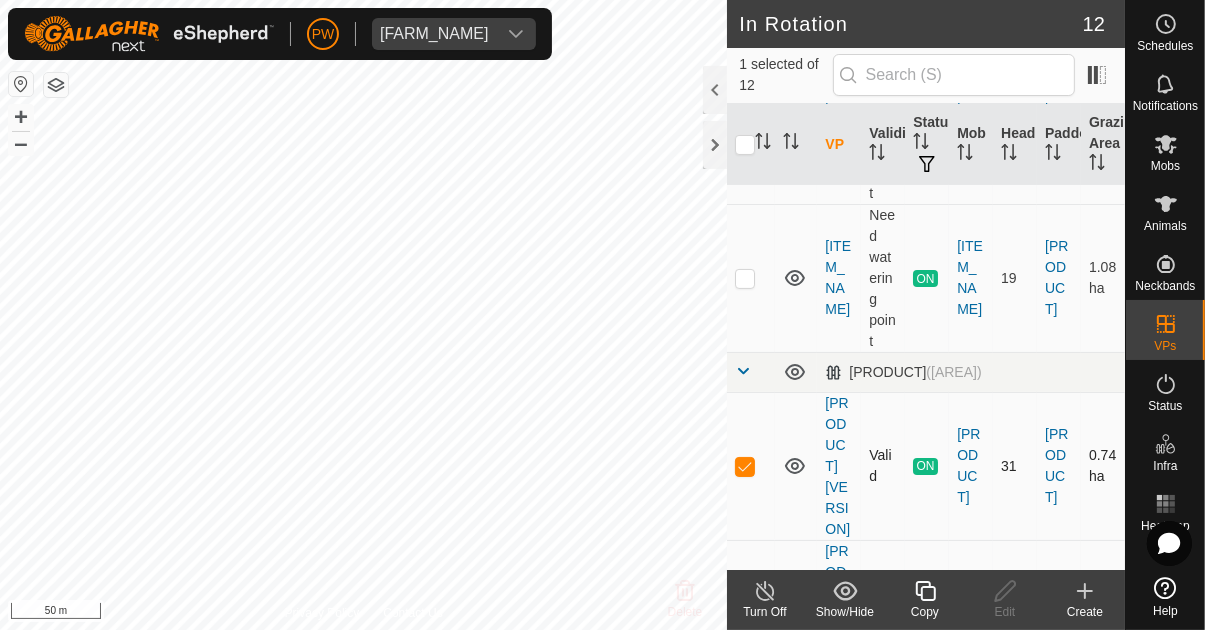 click at bounding box center [745, 466] 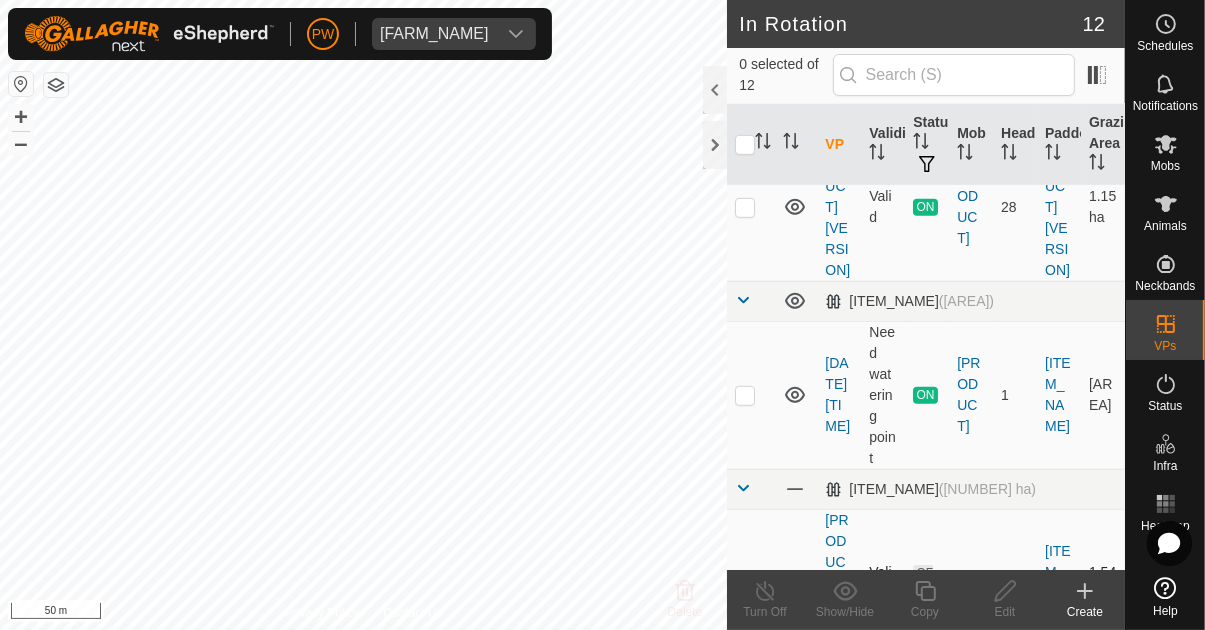 scroll, scrollTop: 956, scrollLeft: 0, axis: vertical 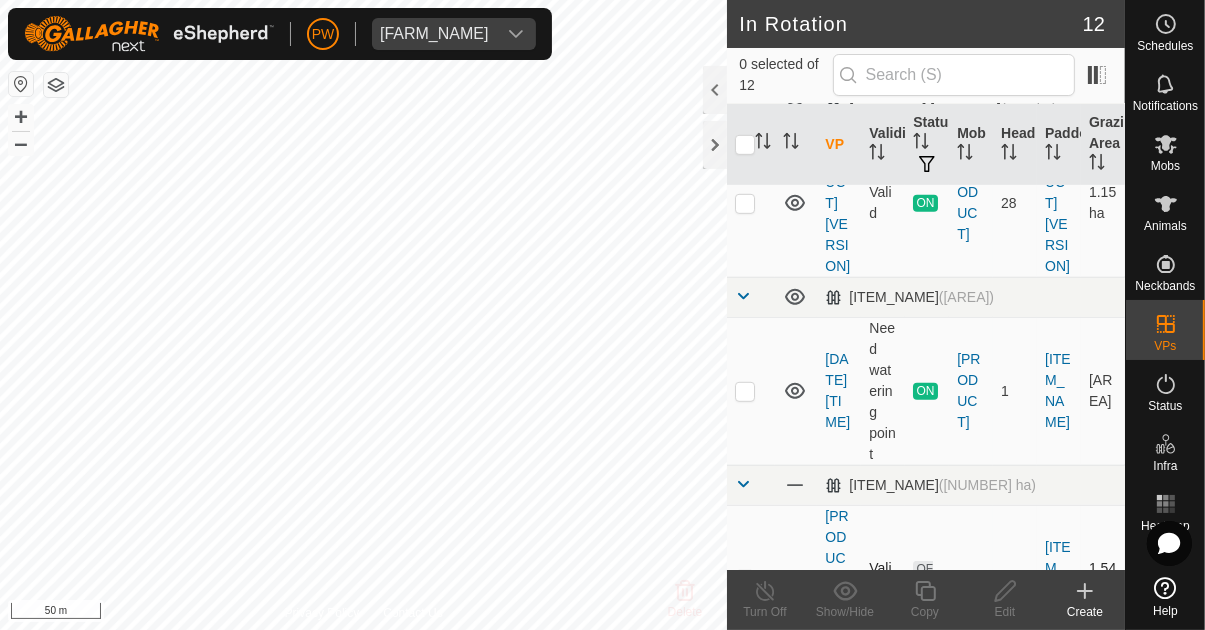 click at bounding box center (745, 579) 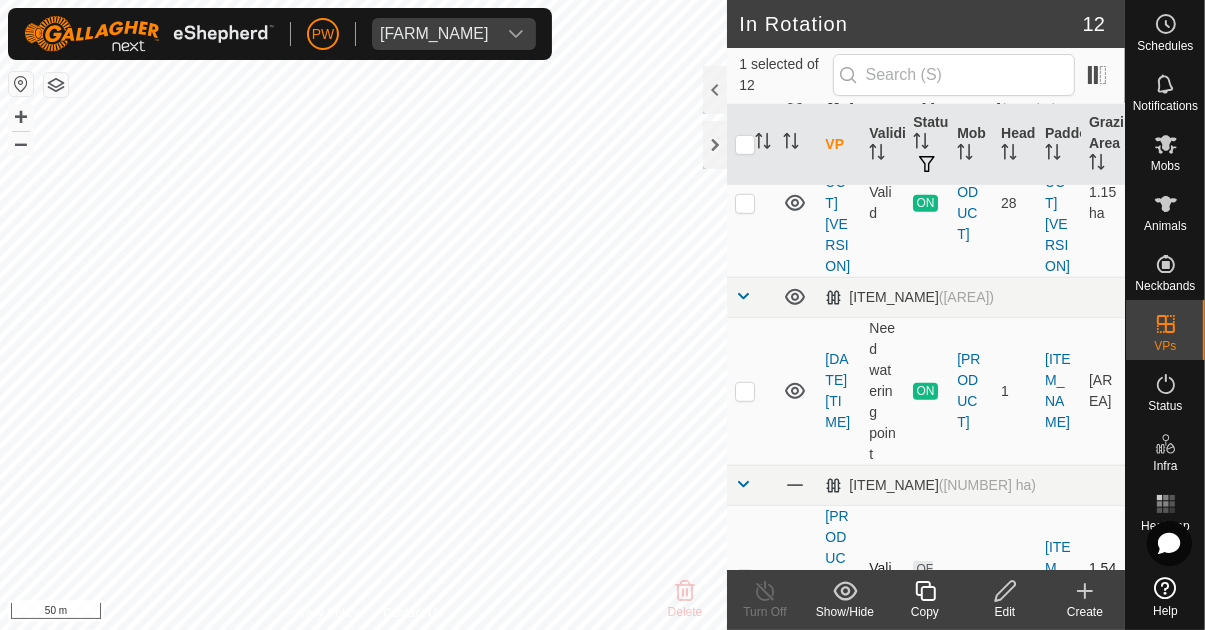 click at bounding box center [745, 579] 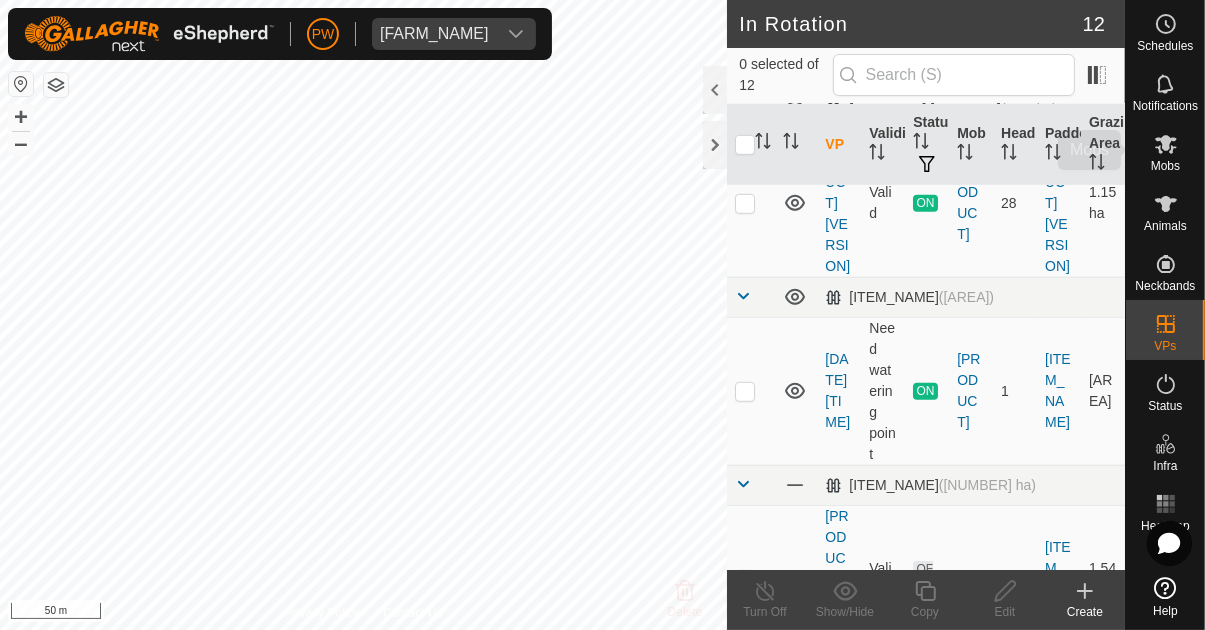 click 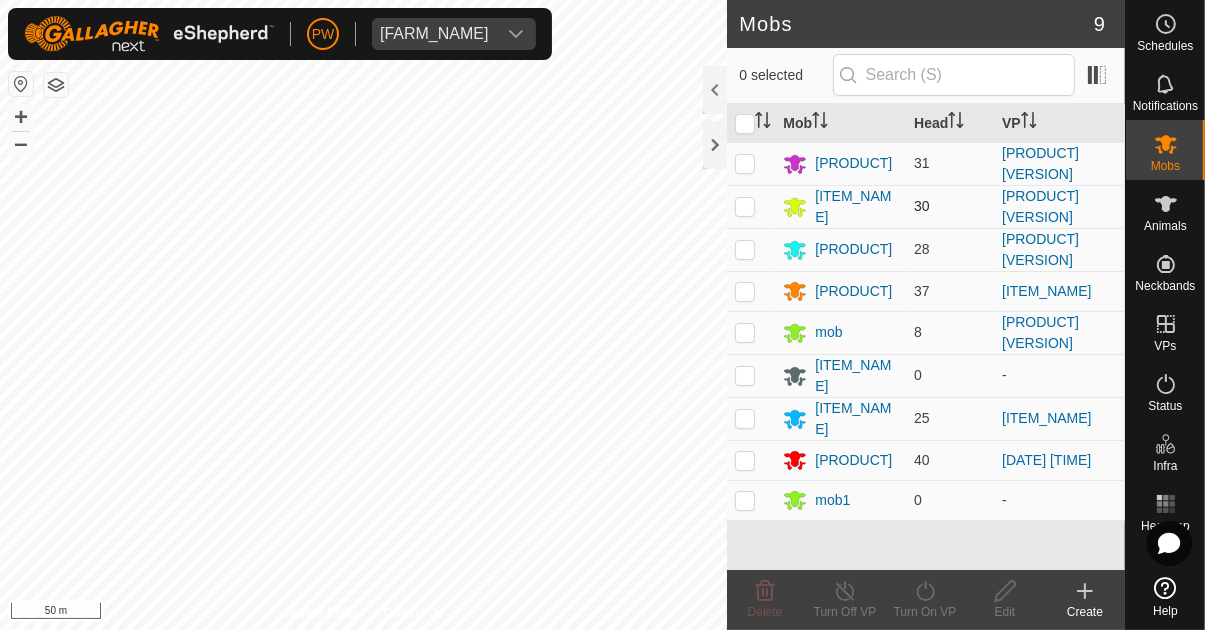 click at bounding box center [745, 206] 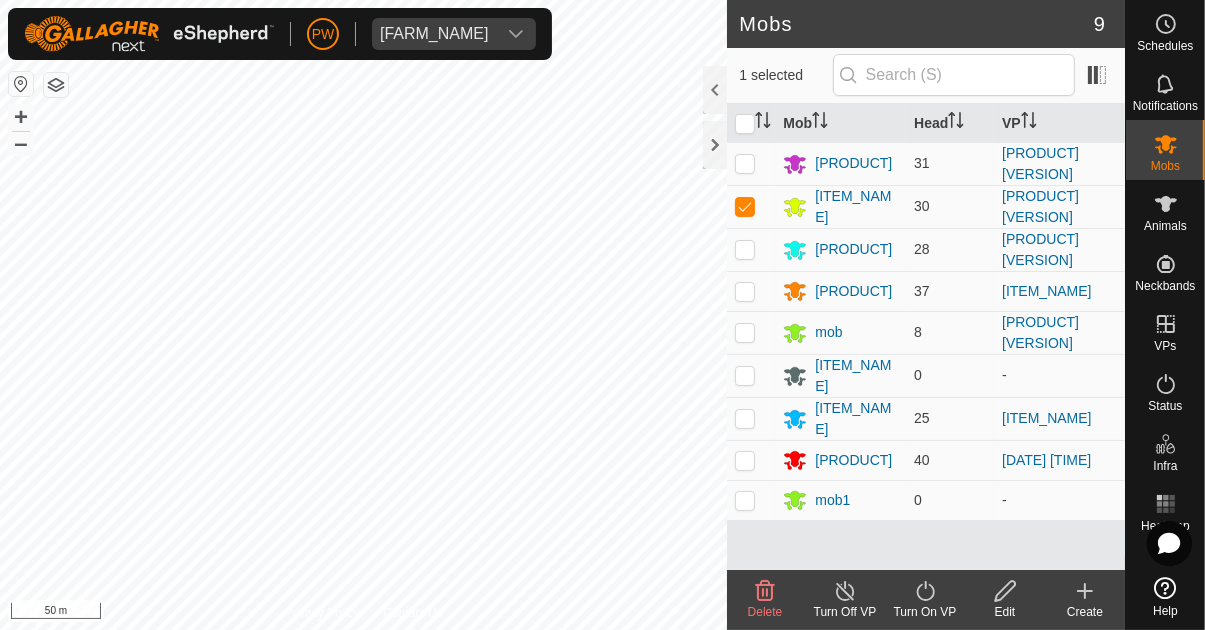 click 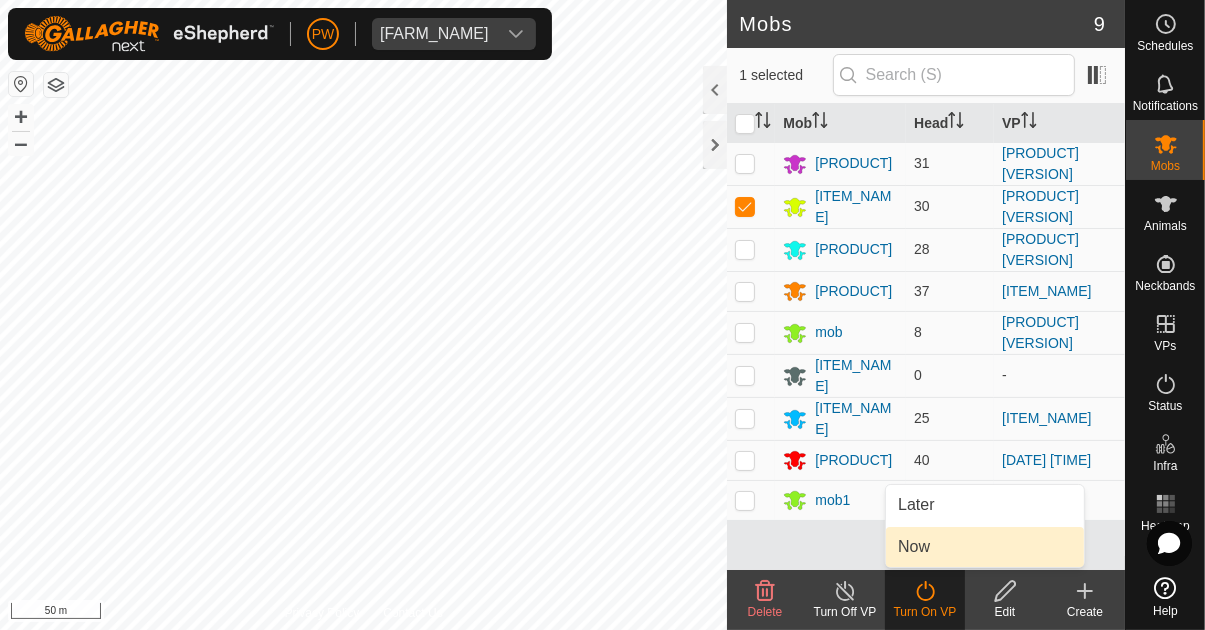 click on "Now" at bounding box center [985, 547] 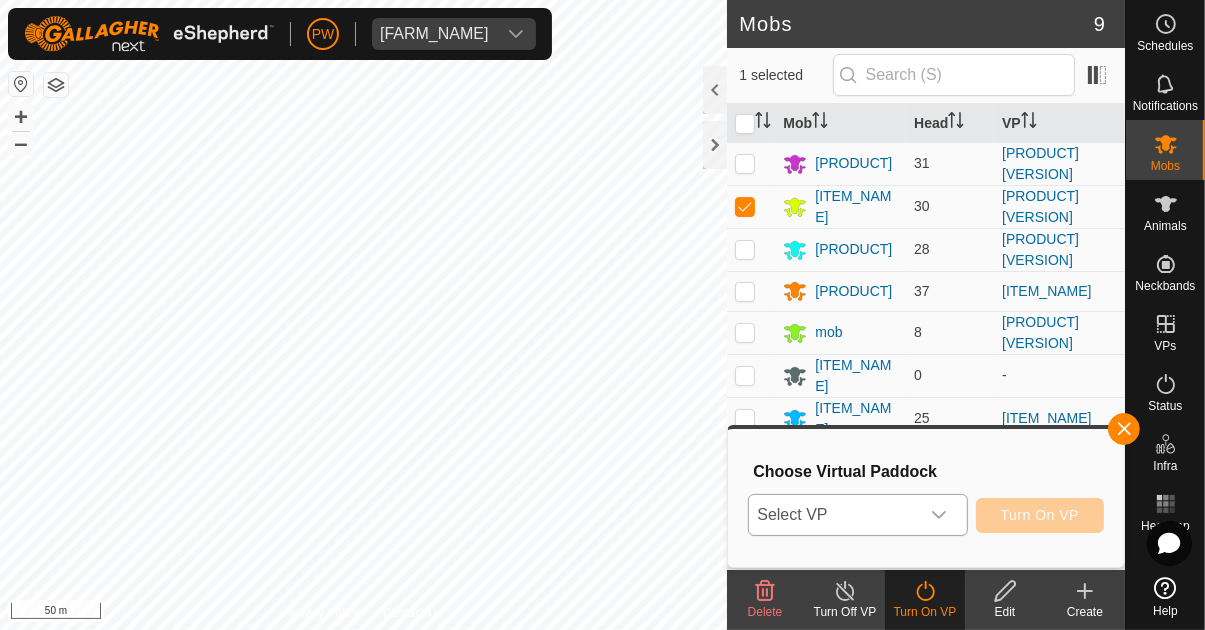 click 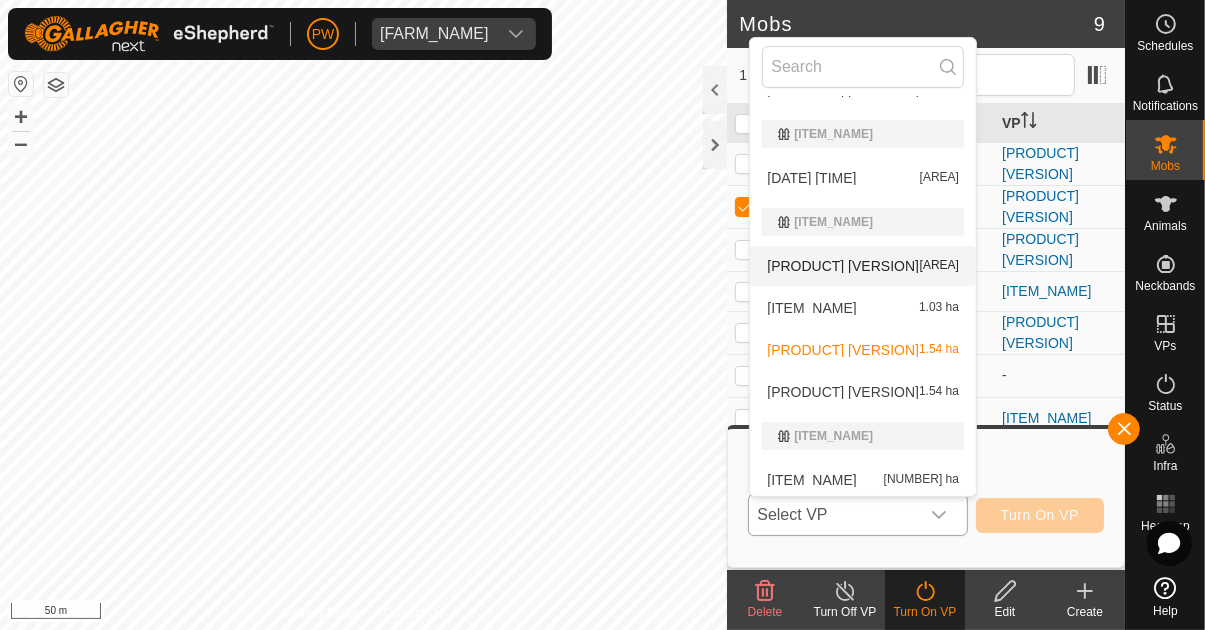 scroll, scrollTop: 419, scrollLeft: 0, axis: vertical 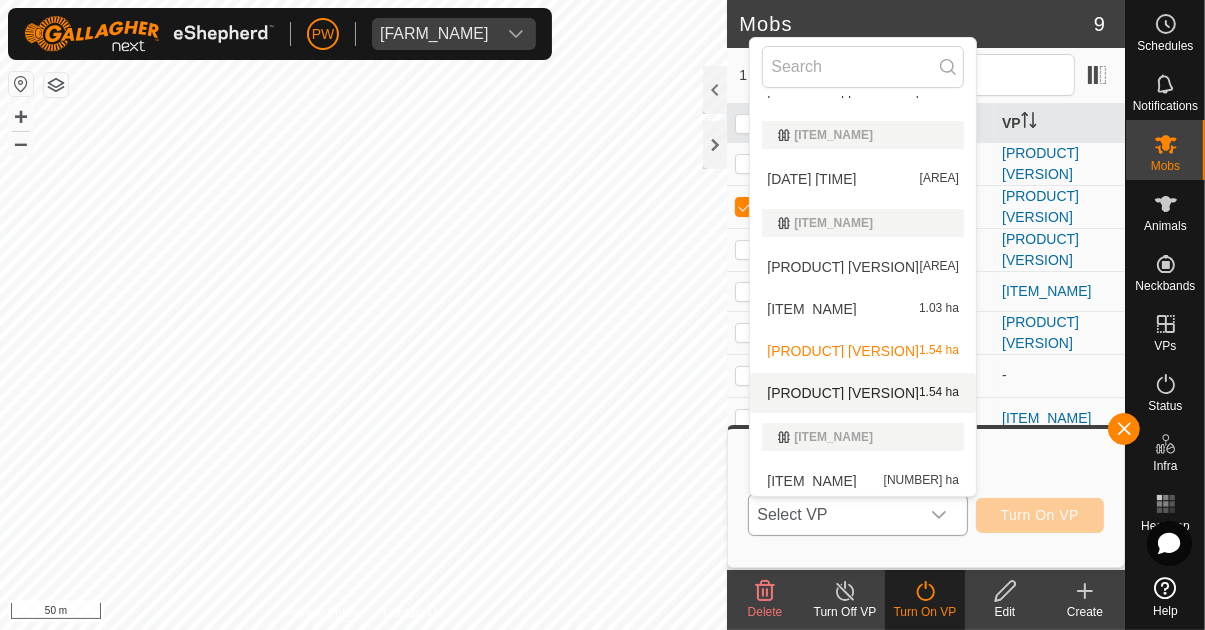 click on "[PRODUCT] [VERSION] [AREA]" at bounding box center (863, 393) 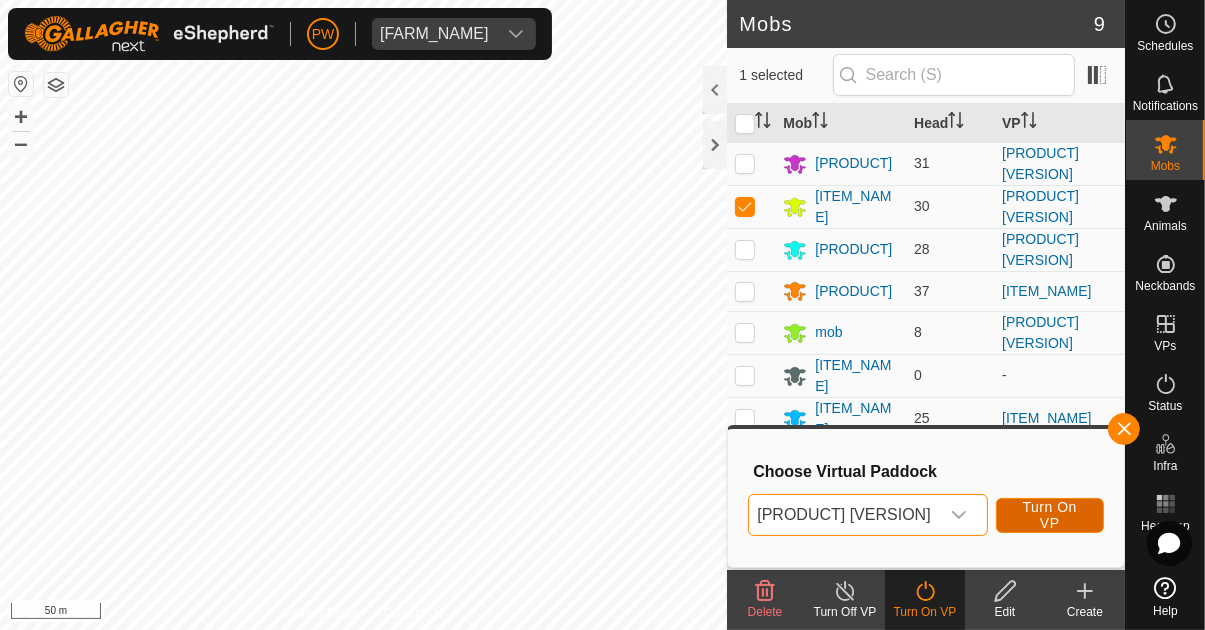 click on "Turn On VP" at bounding box center [1050, 515] 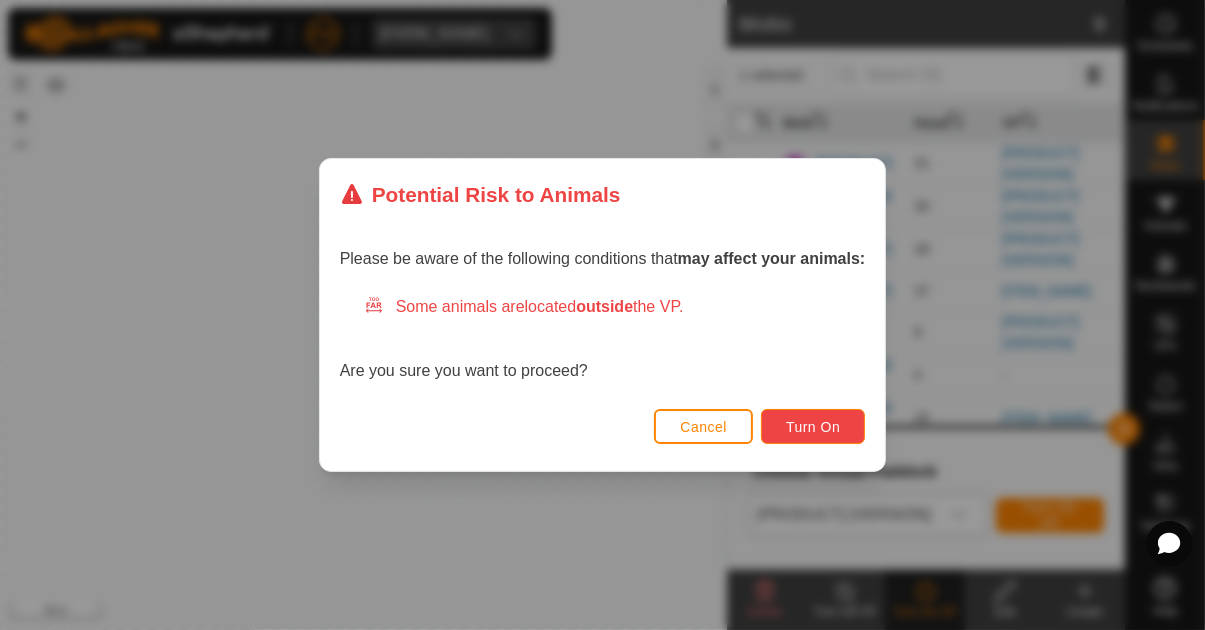 click on "Turn On" at bounding box center (813, 427) 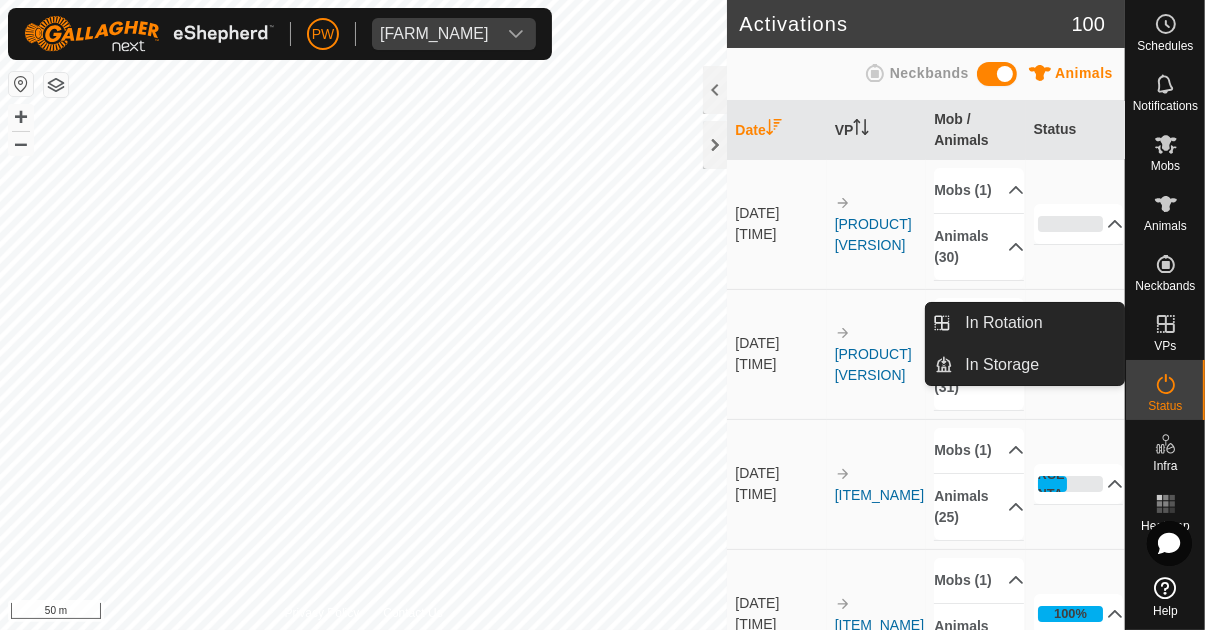 click 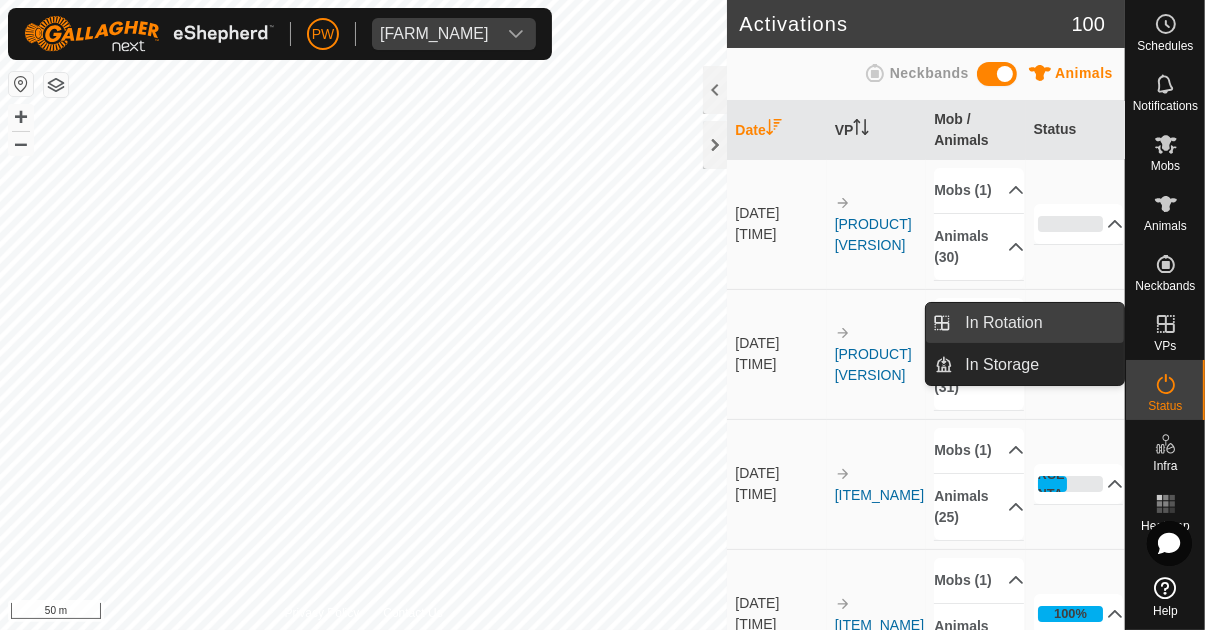 click on "In Rotation" at bounding box center [1038, 323] 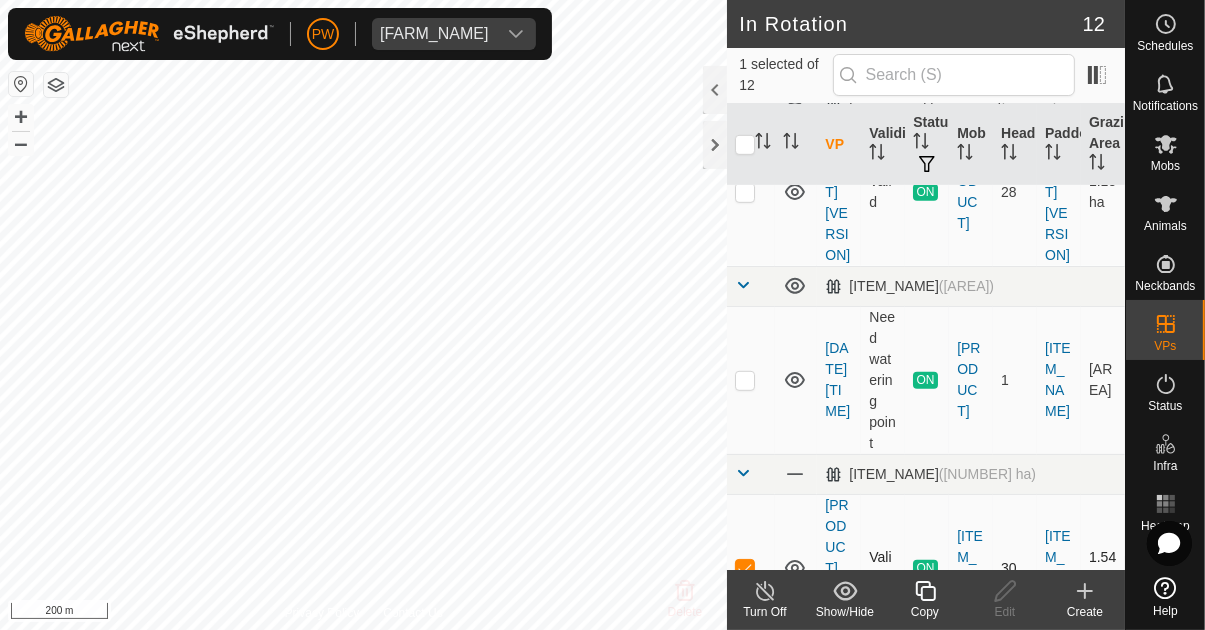 scroll, scrollTop: 968, scrollLeft: 0, axis: vertical 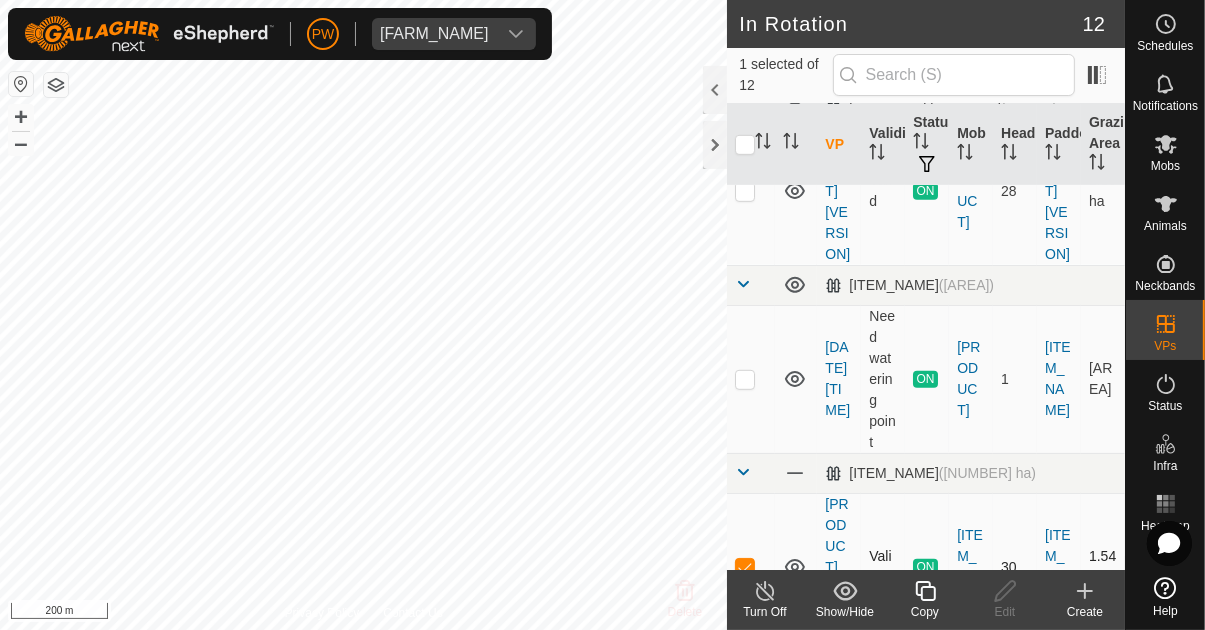 click at bounding box center [745, 567] 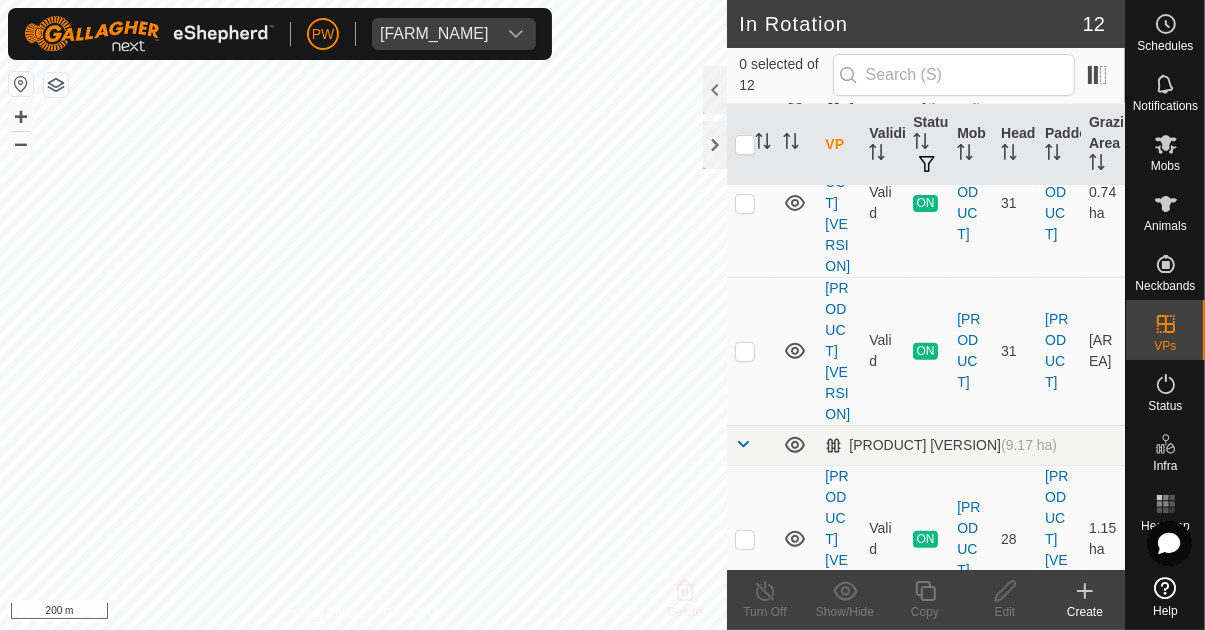 scroll, scrollTop: 619, scrollLeft: 0, axis: vertical 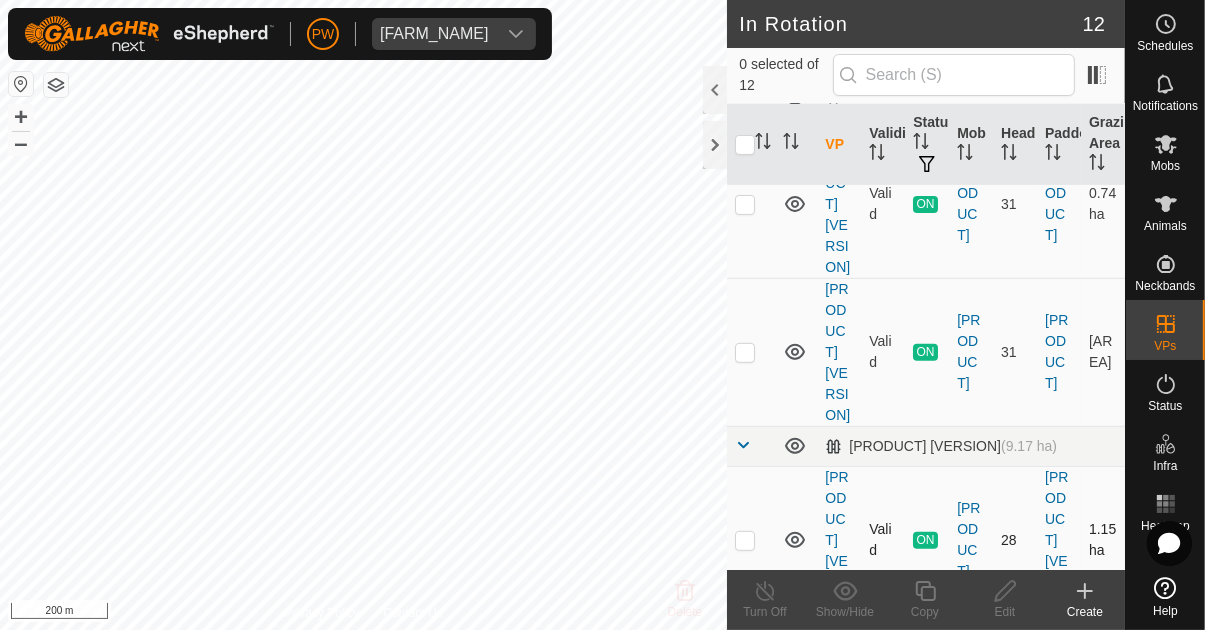 click at bounding box center [745, 540] 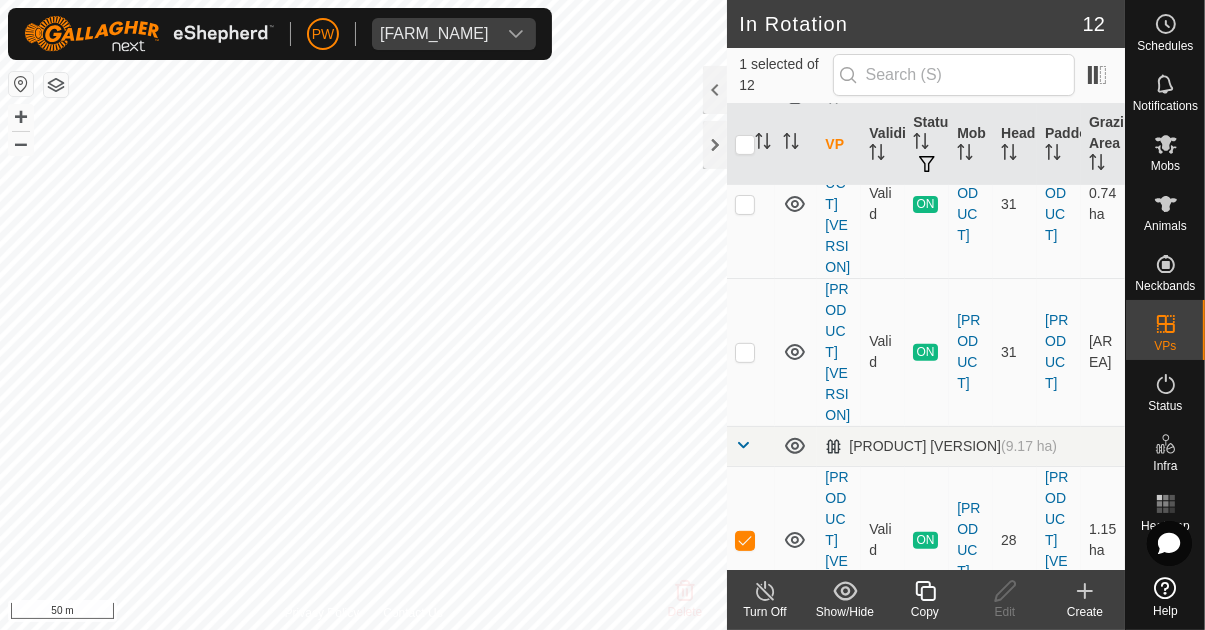 click 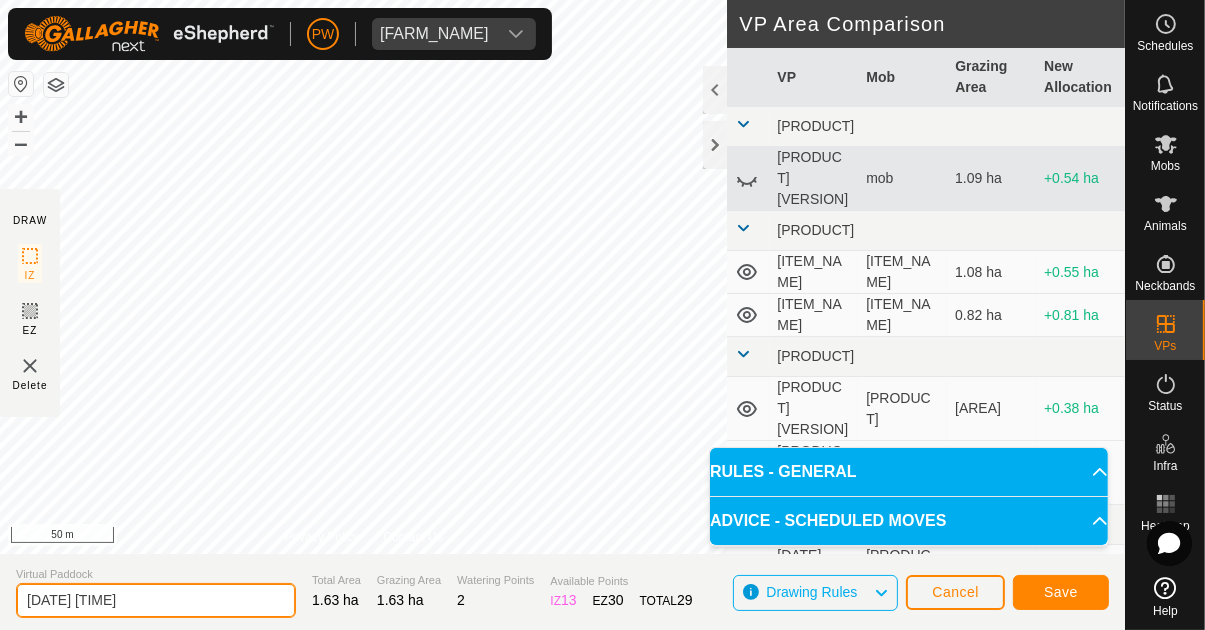 click on "[DATE] [TIME]" 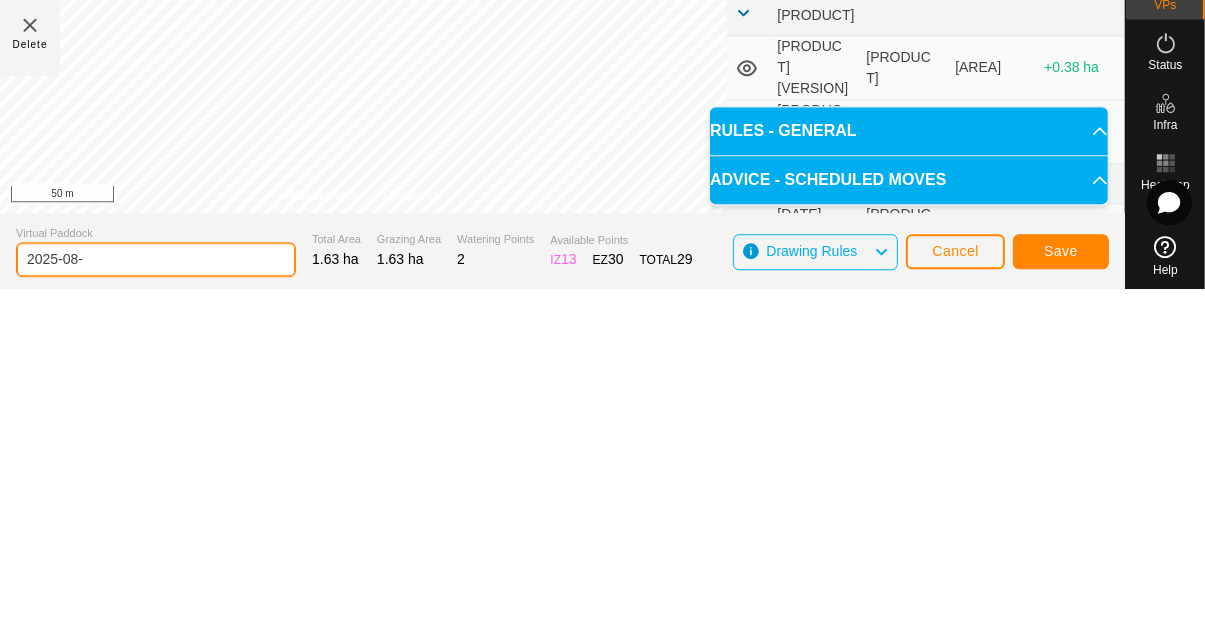 type on "2025-08" 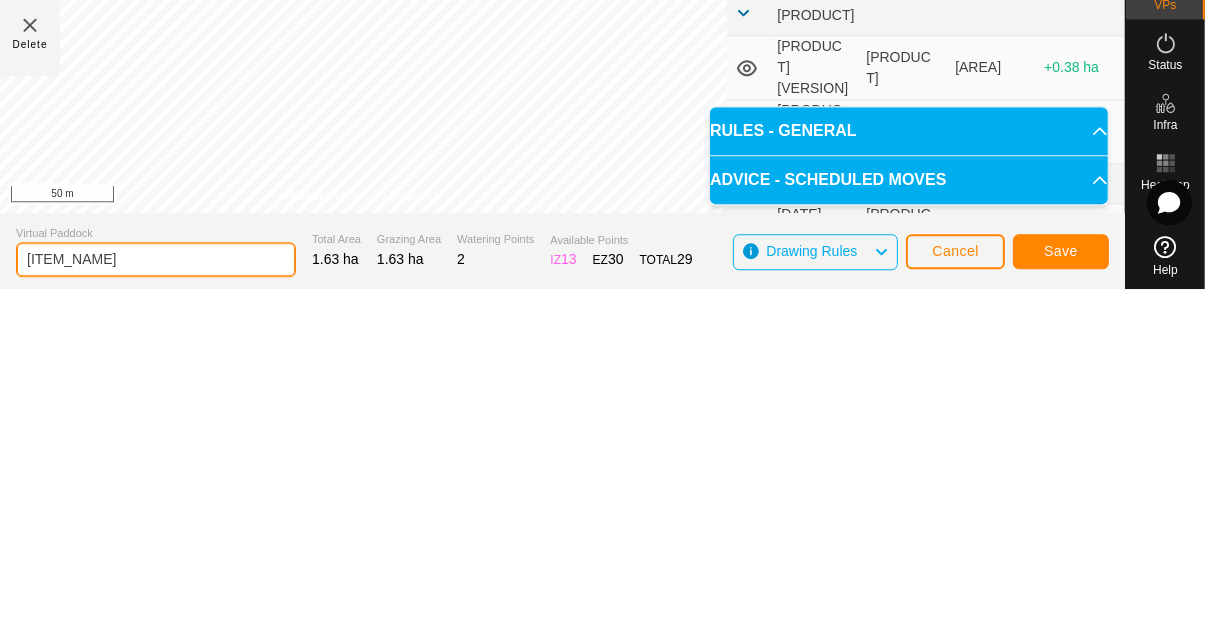 type on "[ITEM_NAME]" 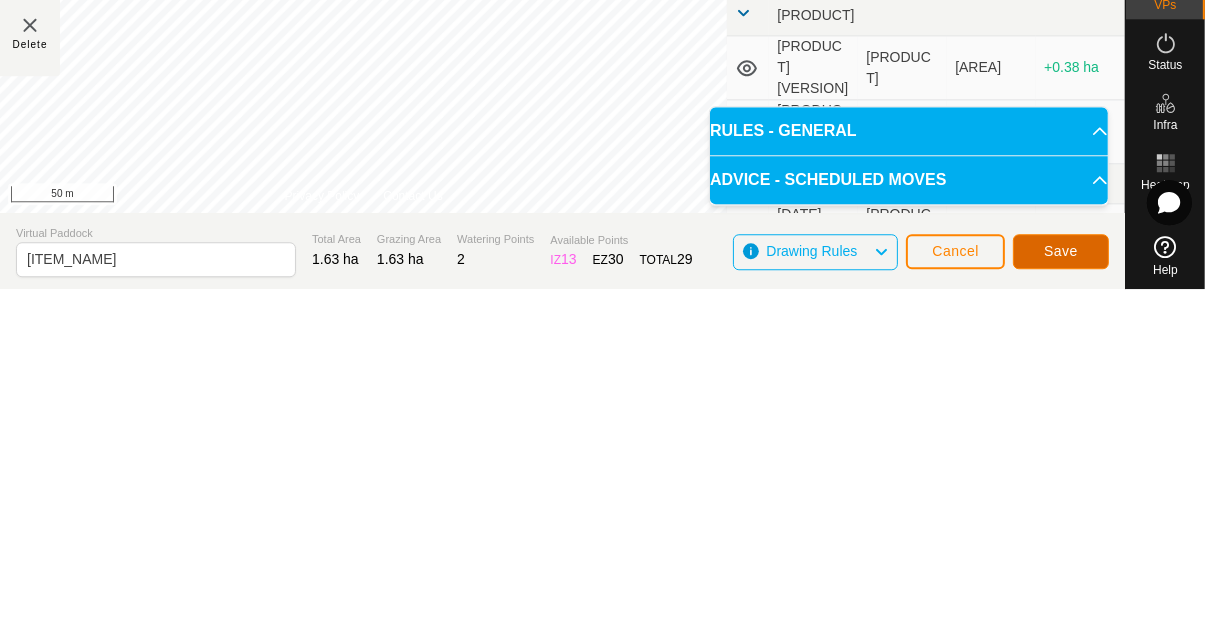 click on "Save" 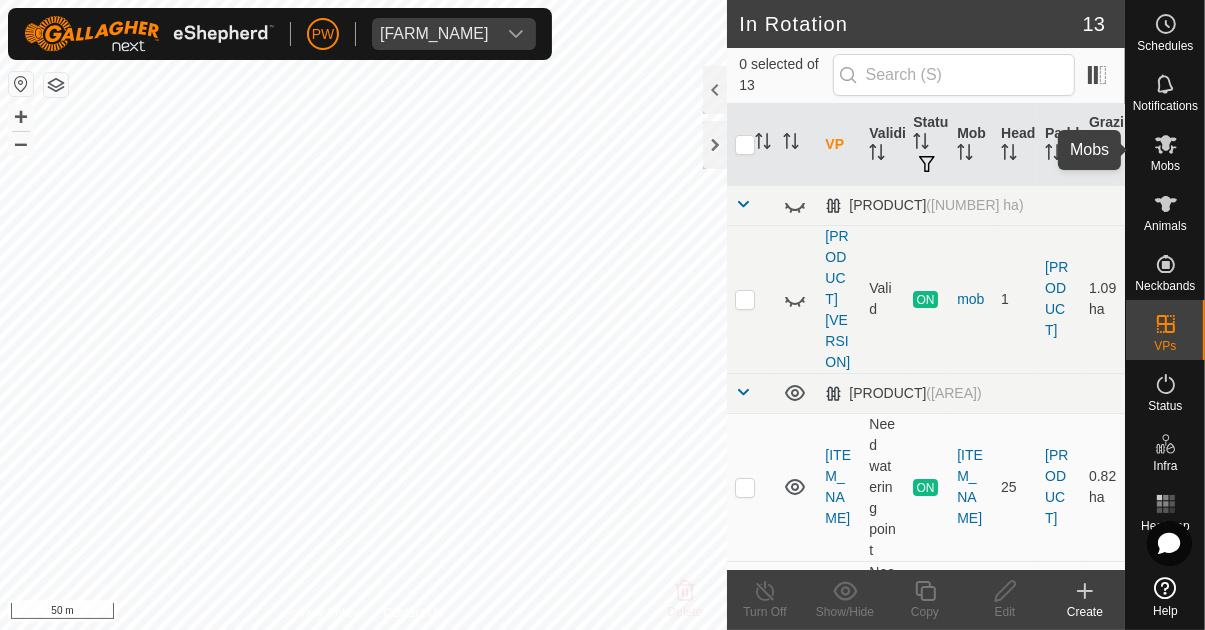 click 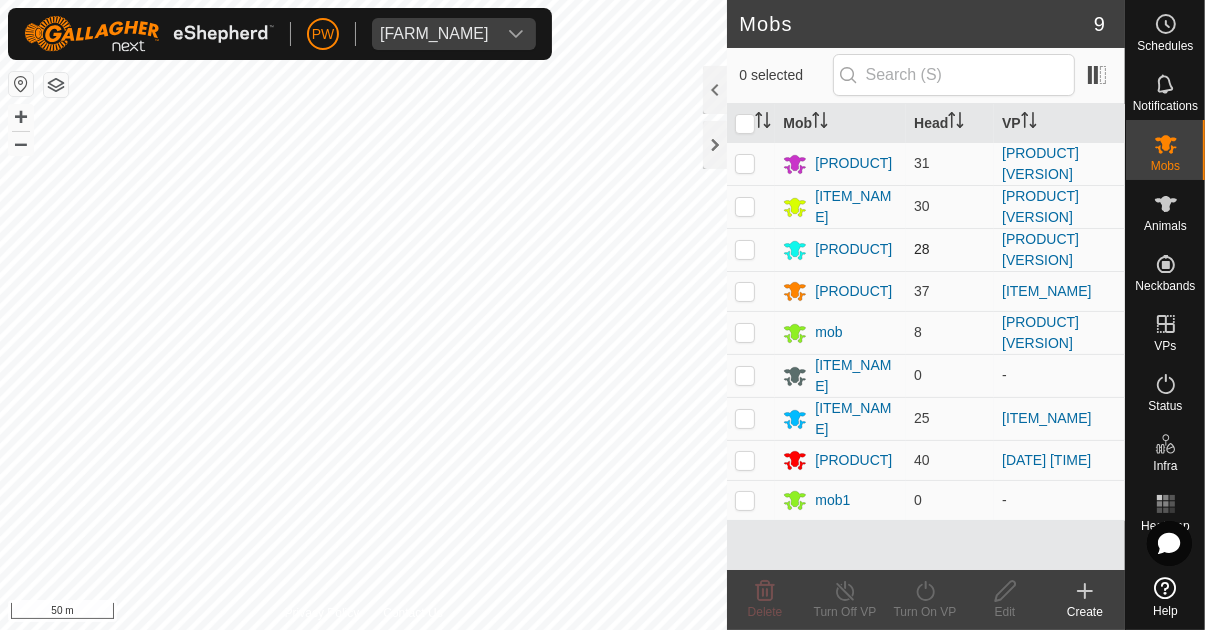 click at bounding box center [745, 249] 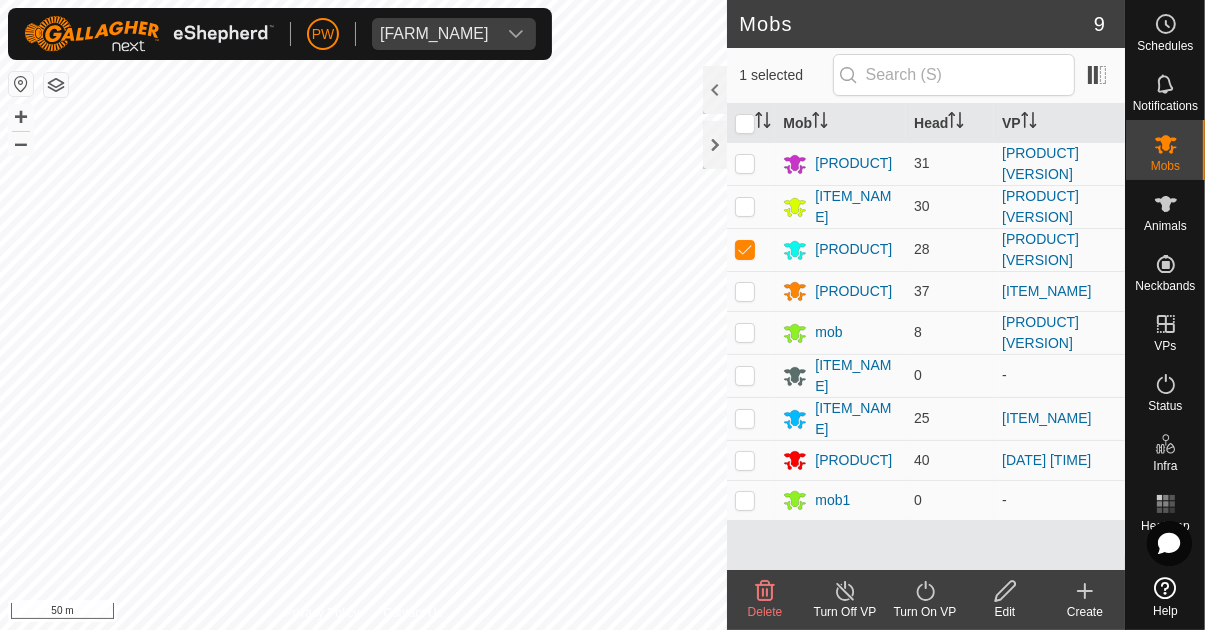 click on "Turn On VP" 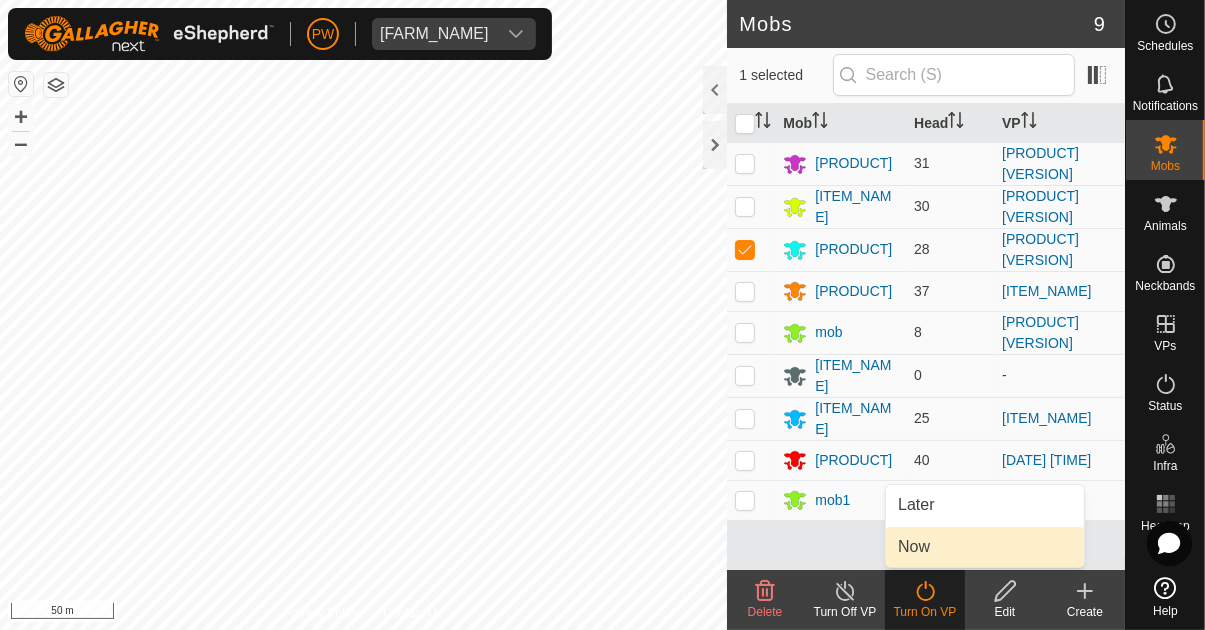 click on "Now" at bounding box center [914, 547] 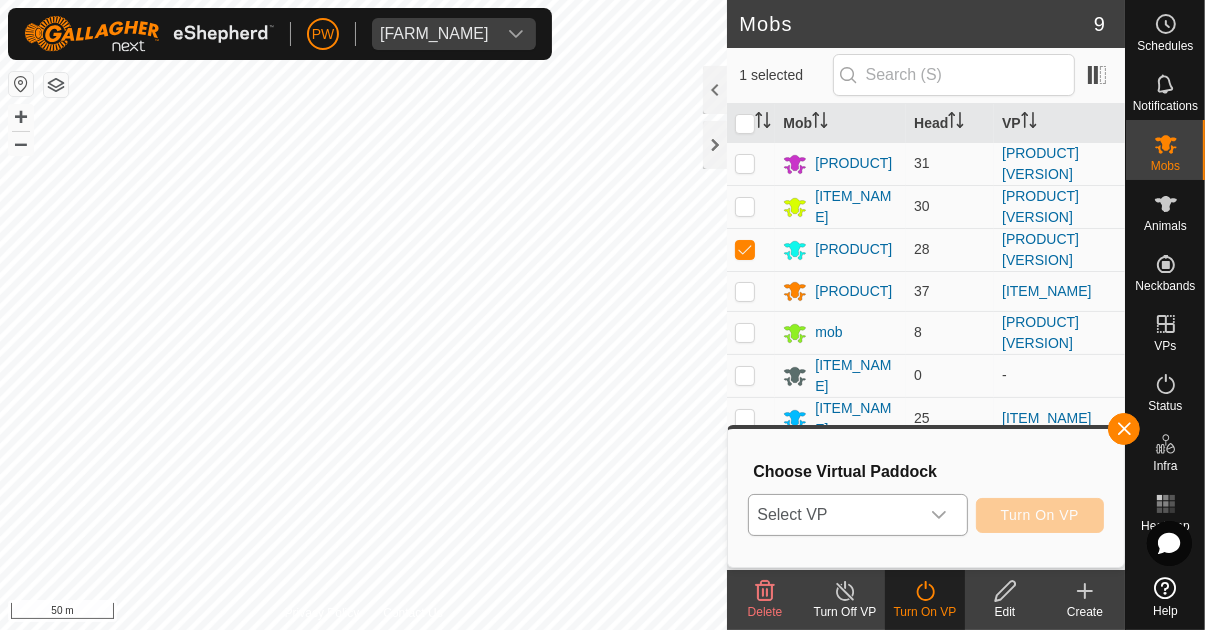 click 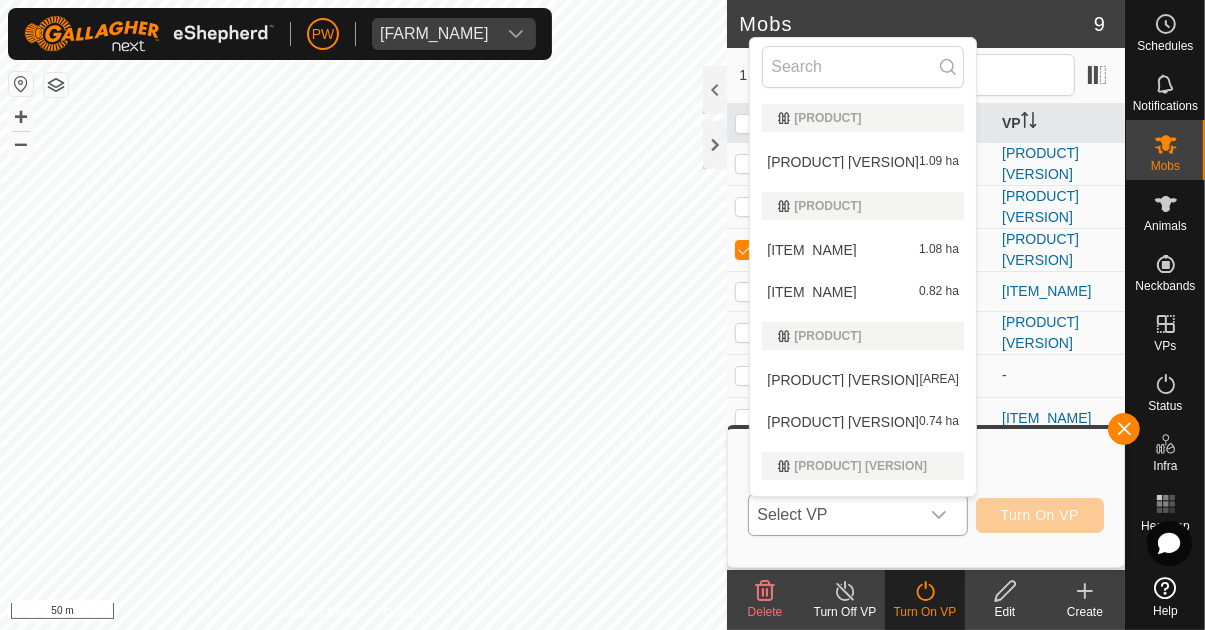 click 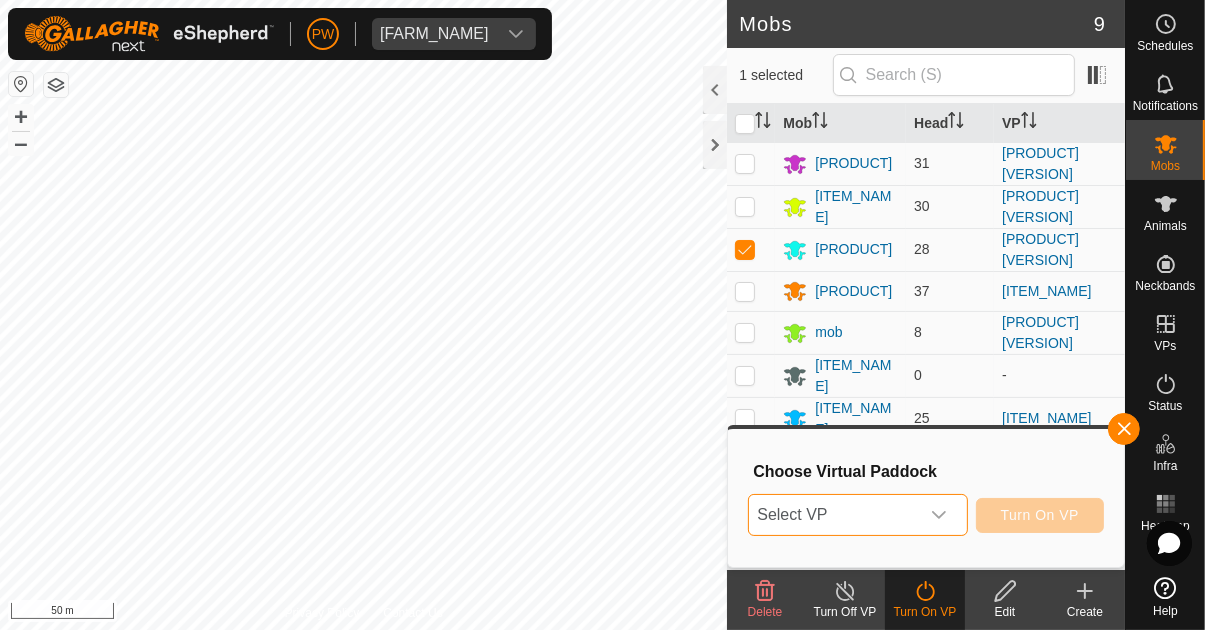 click 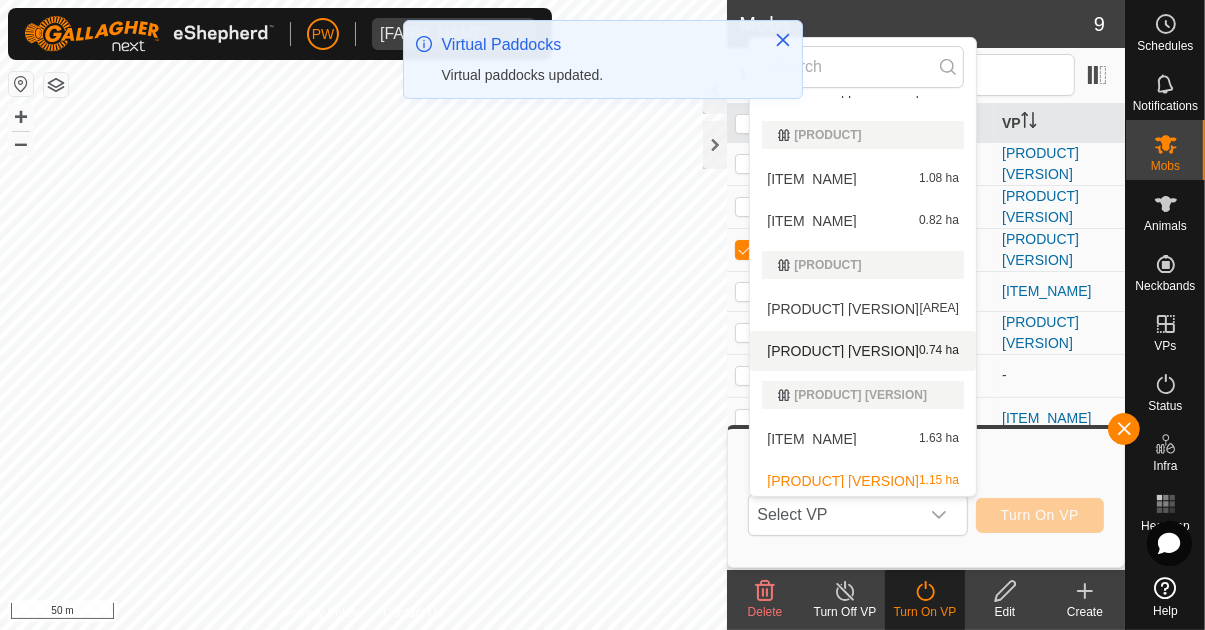 scroll, scrollTop: 149, scrollLeft: 0, axis: vertical 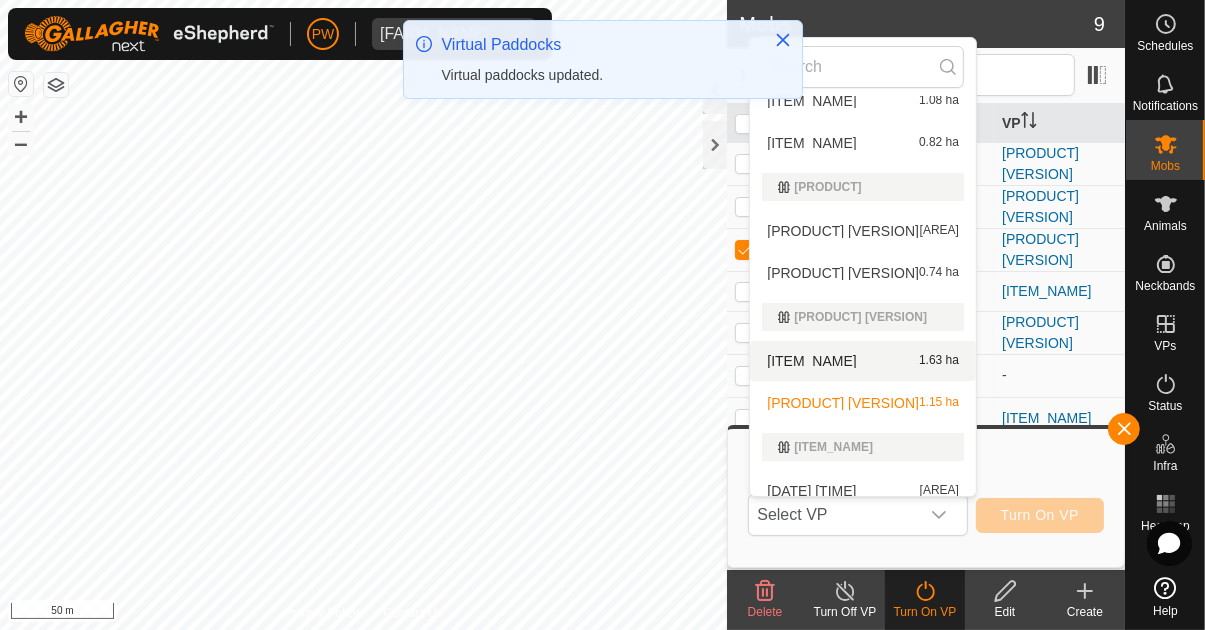 click on "[PRODUCT] [VERSION] [AREA]" at bounding box center [863, 361] 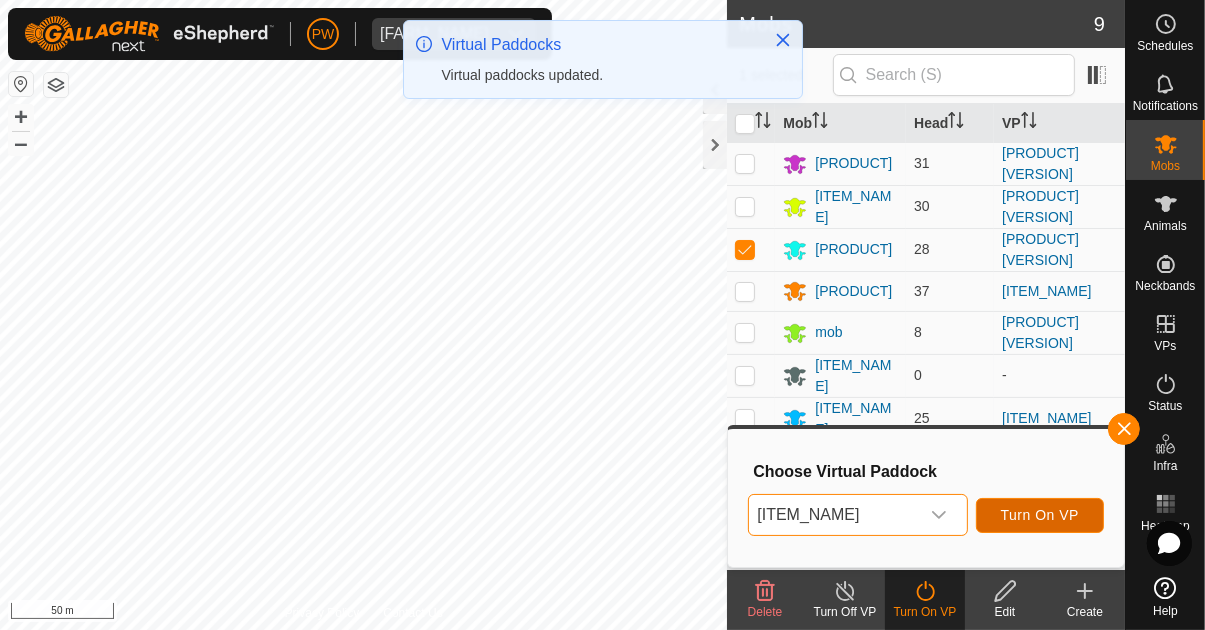 click on "Turn On VP" at bounding box center [1040, 515] 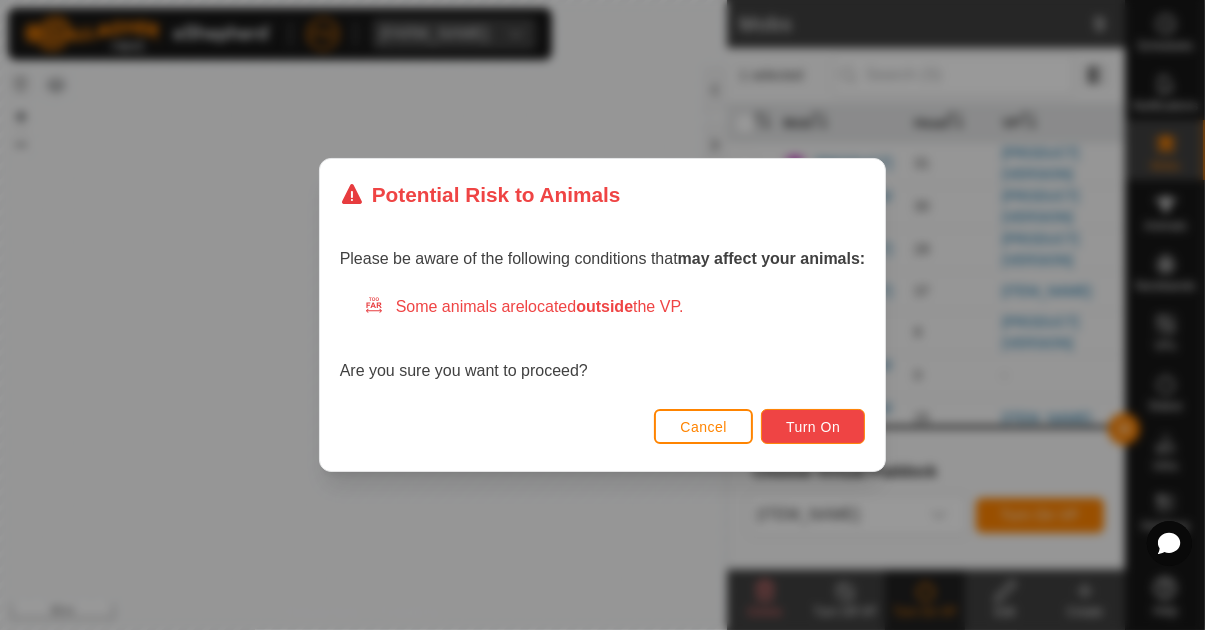 click on "Turn On" at bounding box center (813, 427) 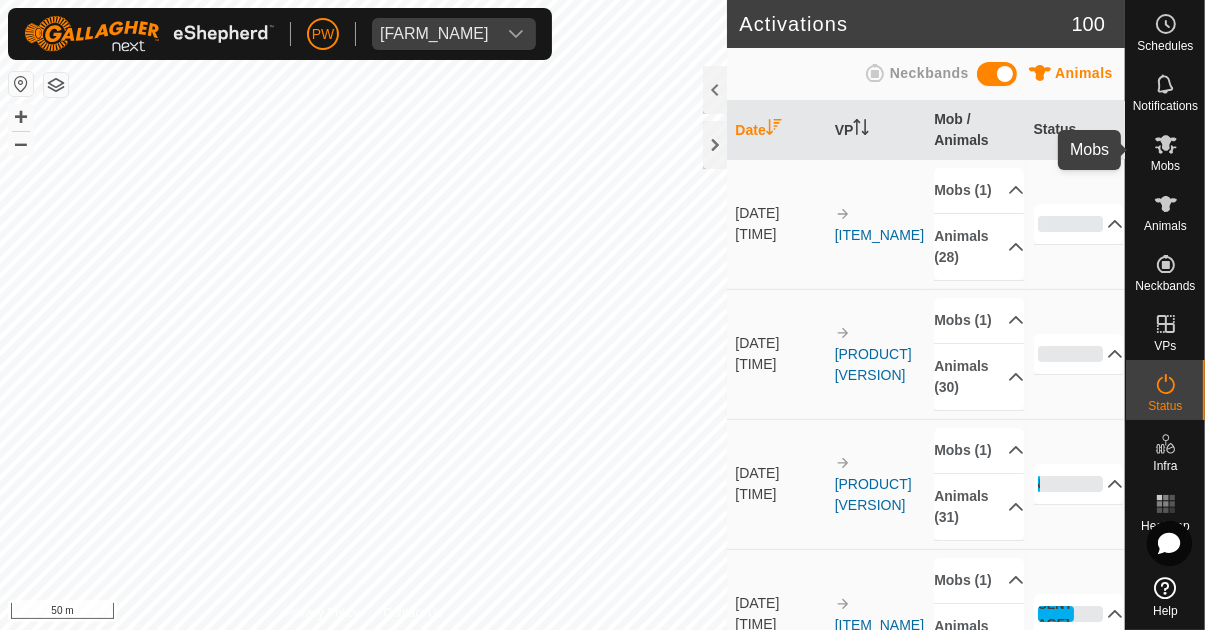 click at bounding box center [1166, 144] 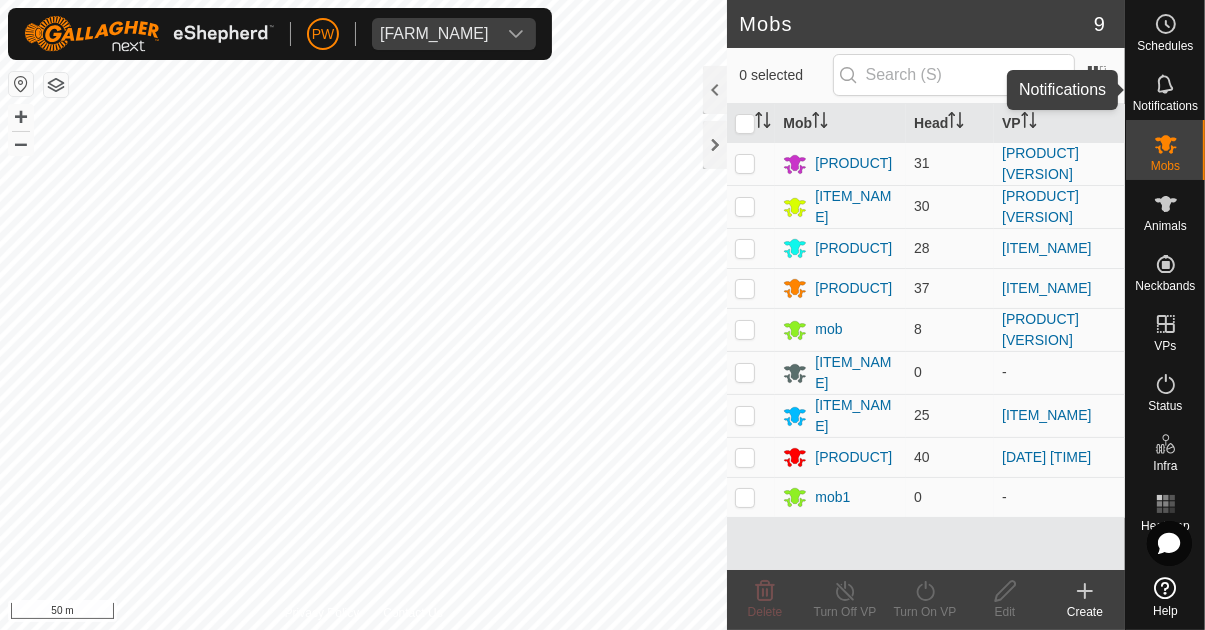 click 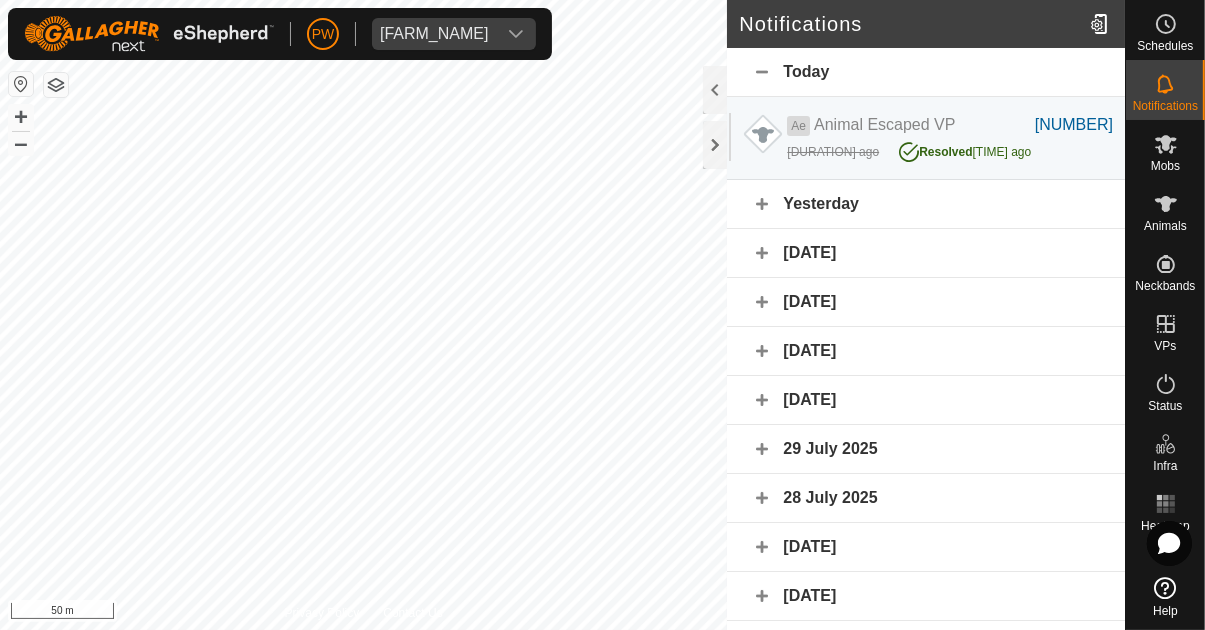 click on "Yesterday" 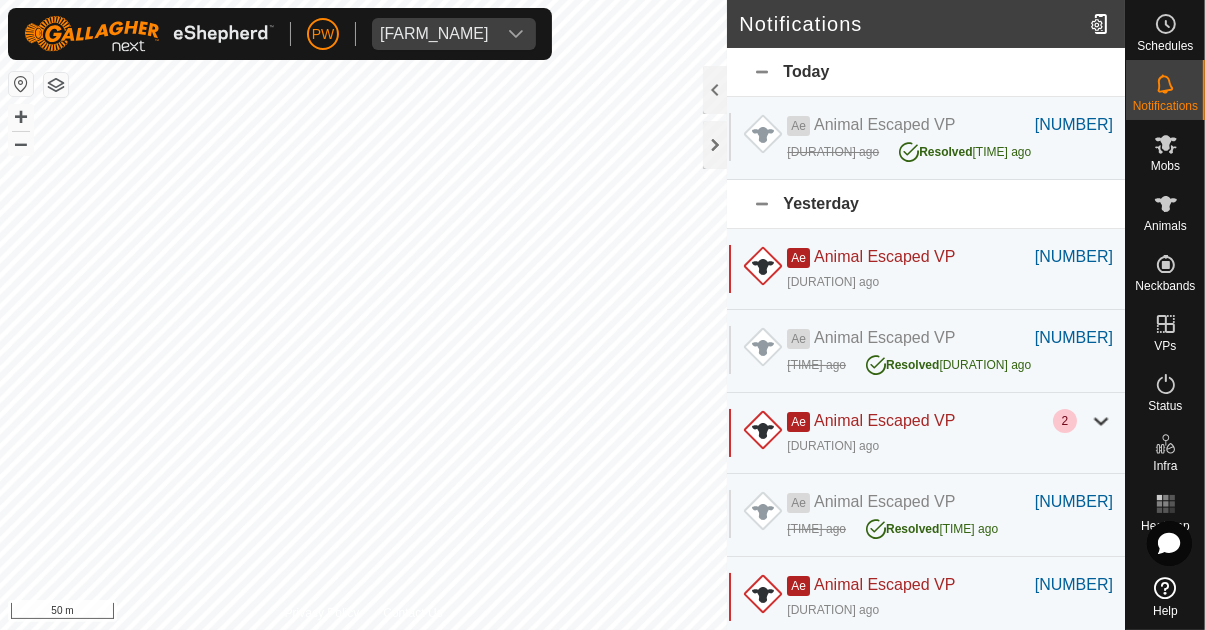 click on "Yesterday" 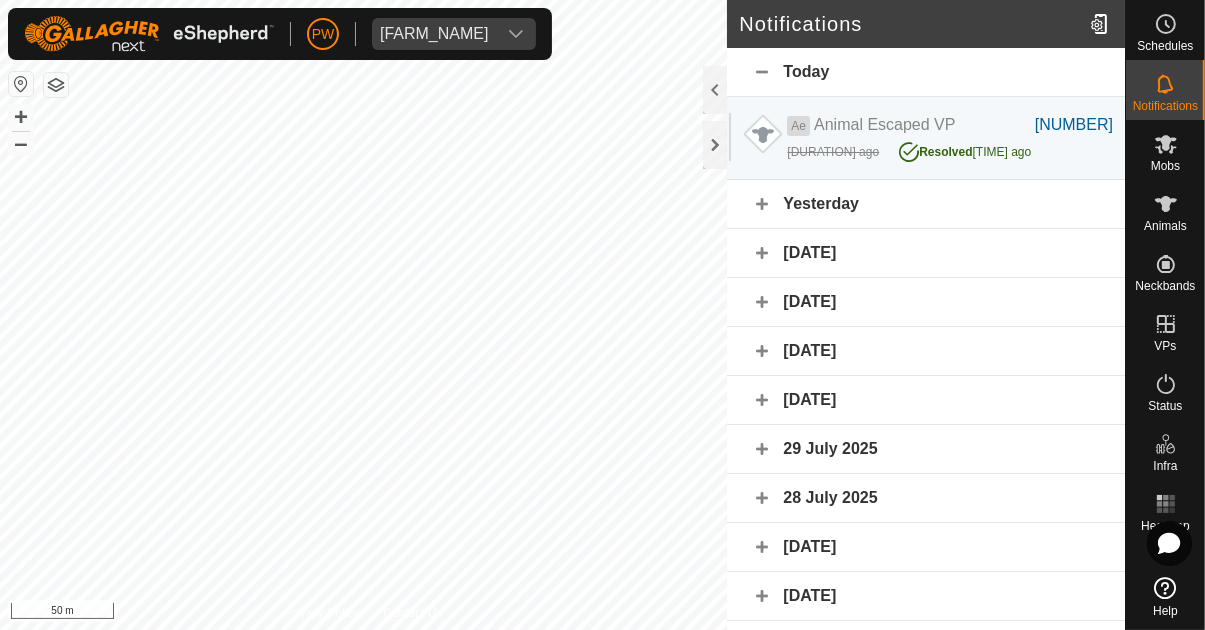 click on "Yesterday" 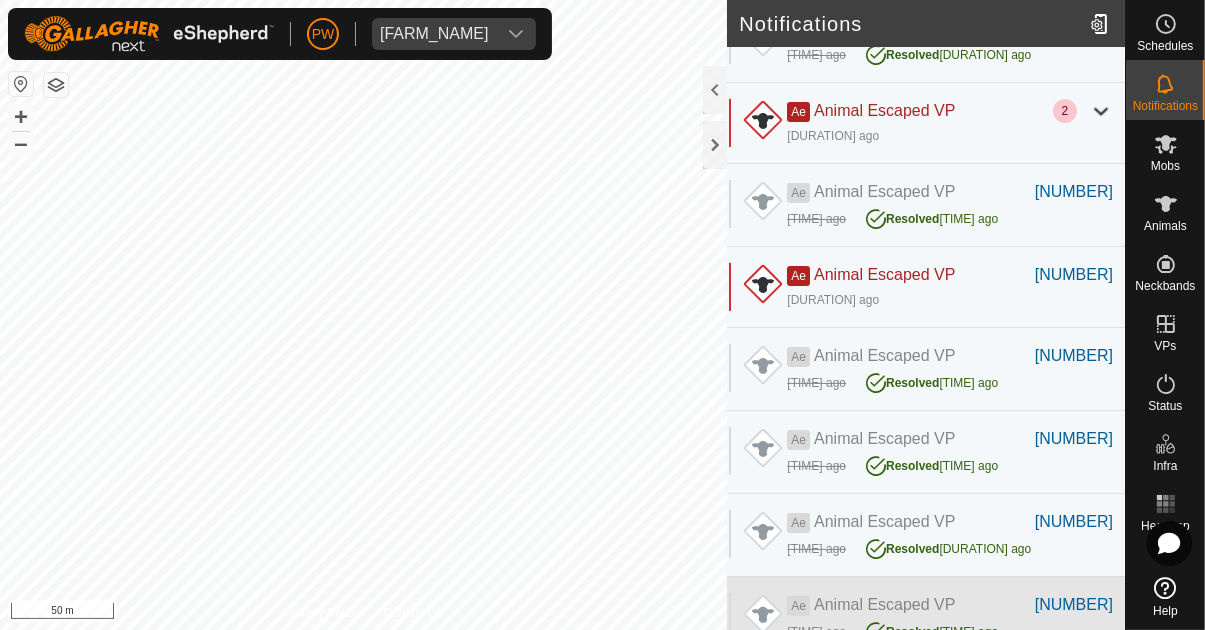 scroll, scrollTop: 310, scrollLeft: 0, axis: vertical 